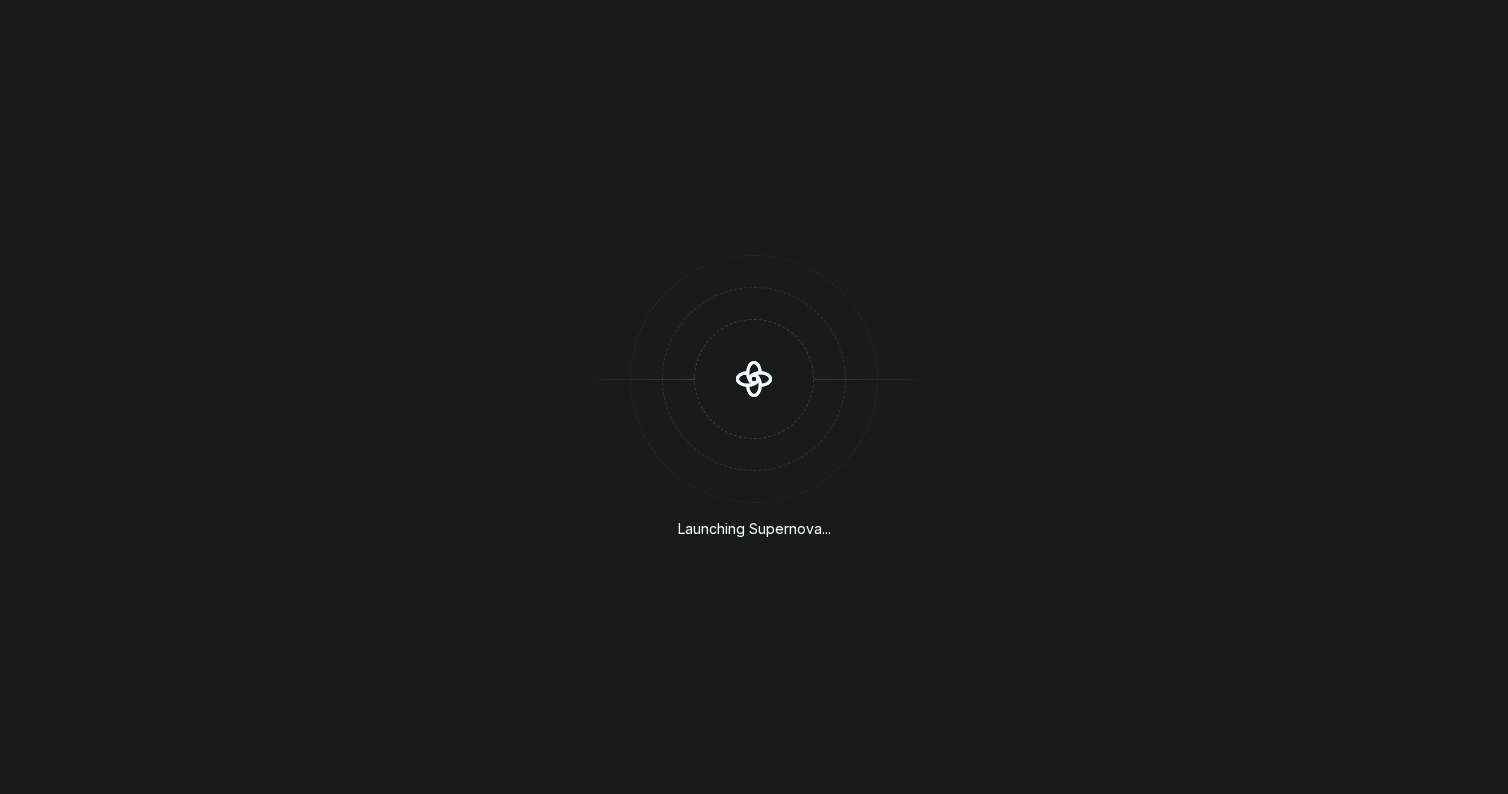 scroll, scrollTop: 0, scrollLeft: 0, axis: both 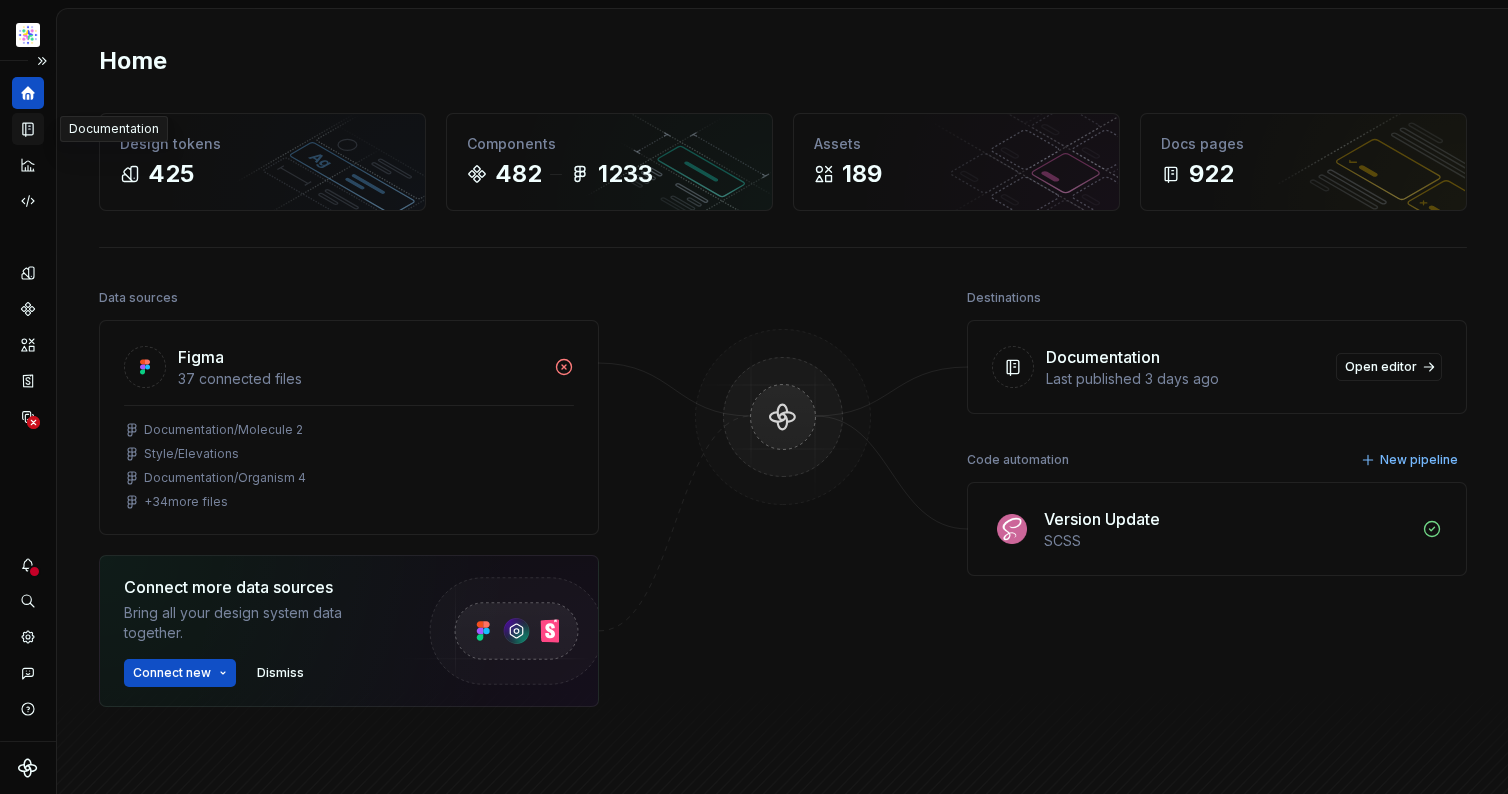 click 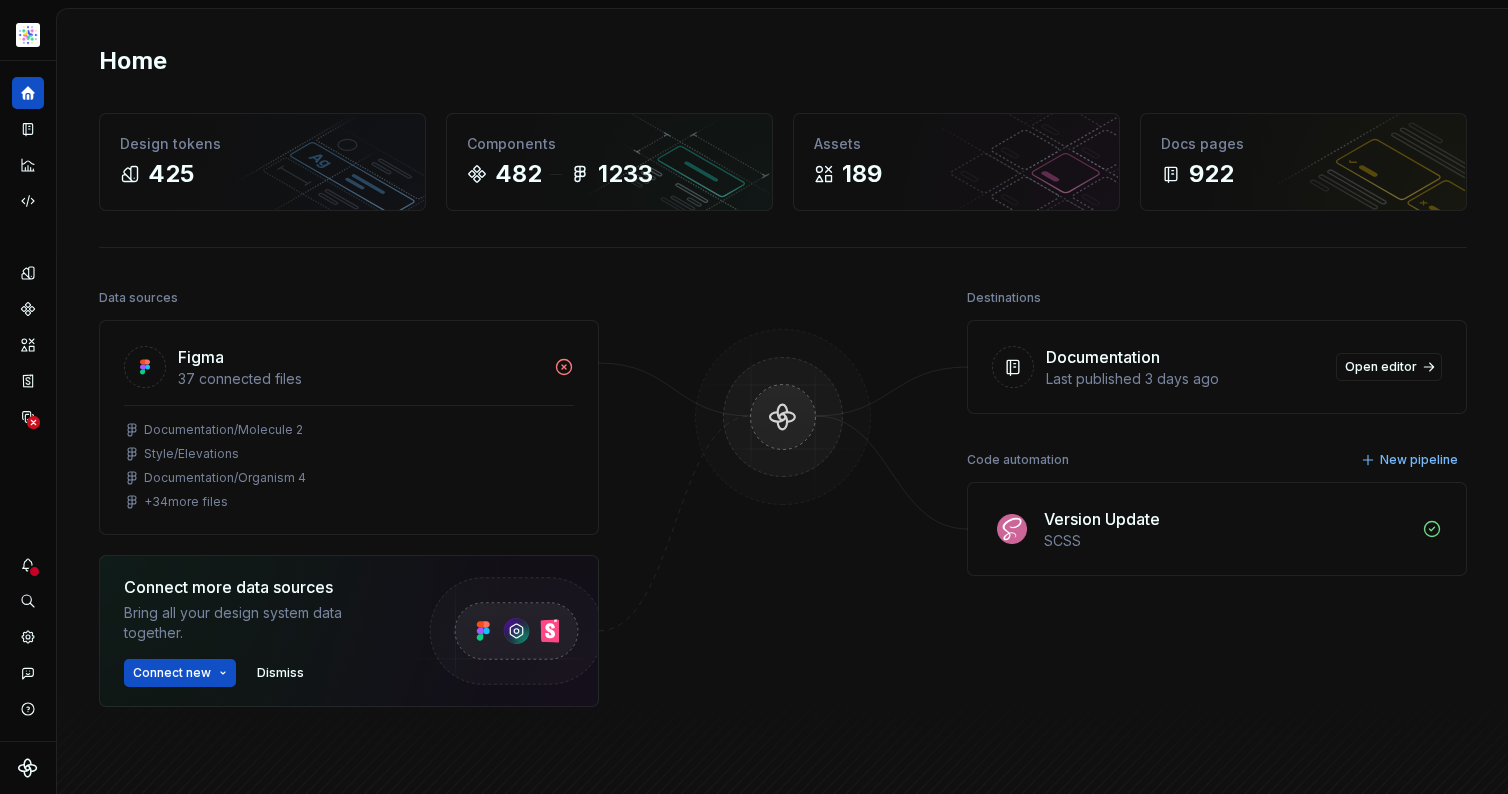 click on "Astellas Elements S Dataset Core Home Design tokens 425 Components 482 1233 Assets 189 Docs pages 922 Data sources Figma 37 connected files Documentation/Molecule 2 Style/Elevations Documentation/Organism 4 +  34  more   files Connect more data sources Bring all your design system data together. Connect new Dismiss Destinations Documentation Last published 3 days ago Open editor Code automation New pipeline Version Update SCSS Product documentation Learn how to build, manage and maintain design systems in smarter ways. Developer documentation Start delivering your design choices to your codebases right away. Join our Slack community Connect and learn with other design system practitioners." at bounding box center [754, 397] 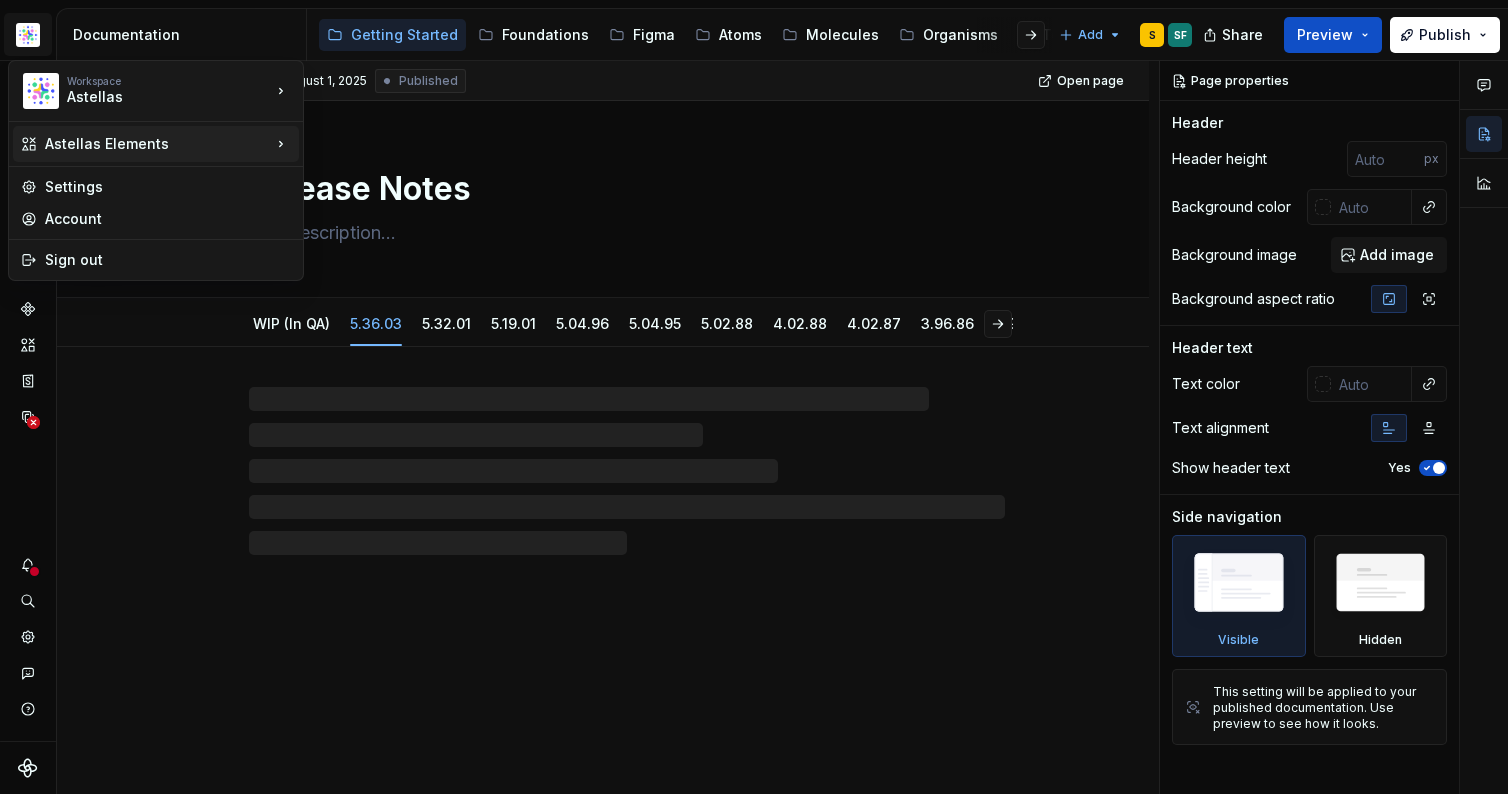 click on "Astellas Elements" at bounding box center [158, 144] 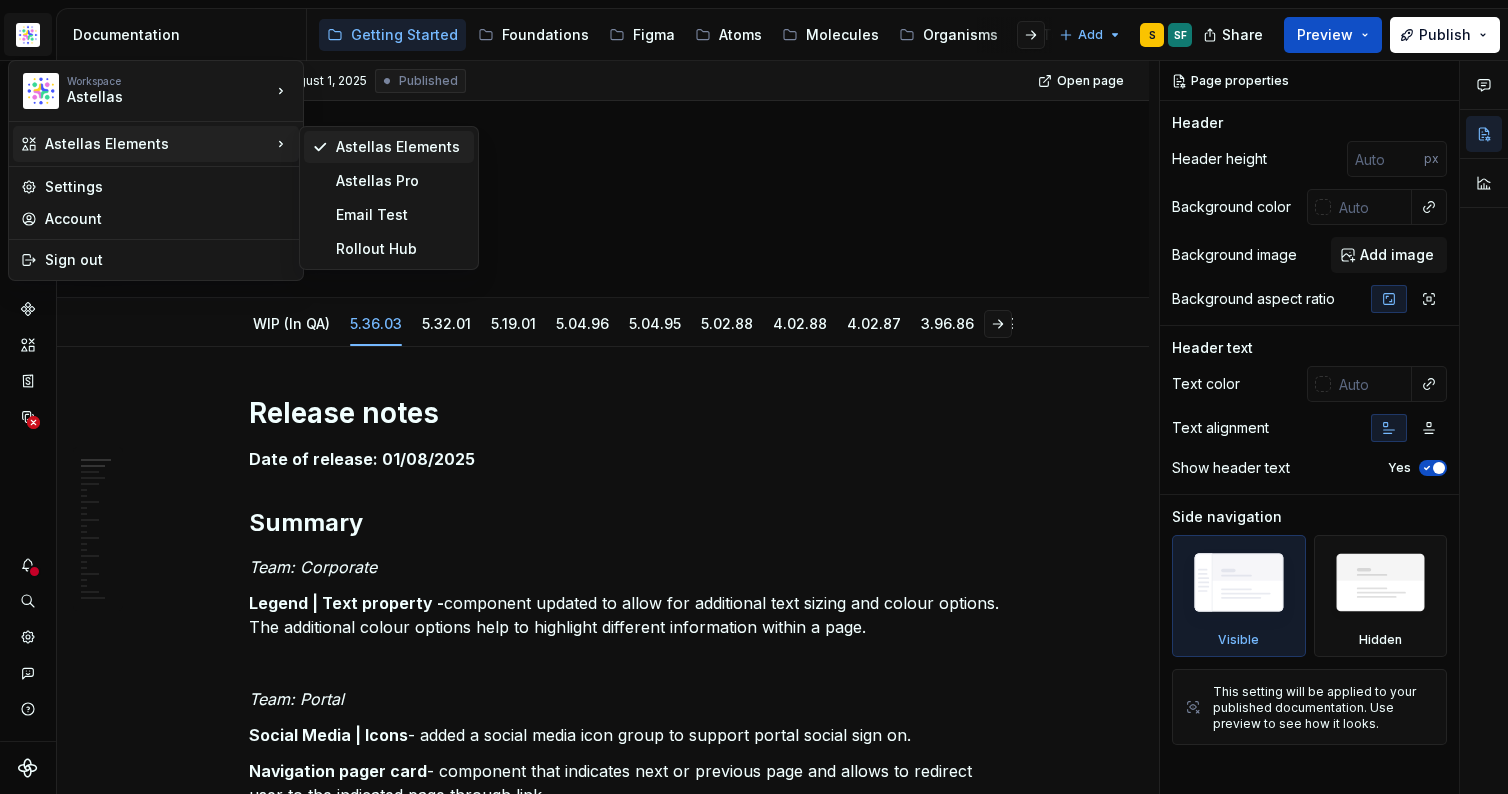 click on "Astellas Elements" at bounding box center (401, 147) 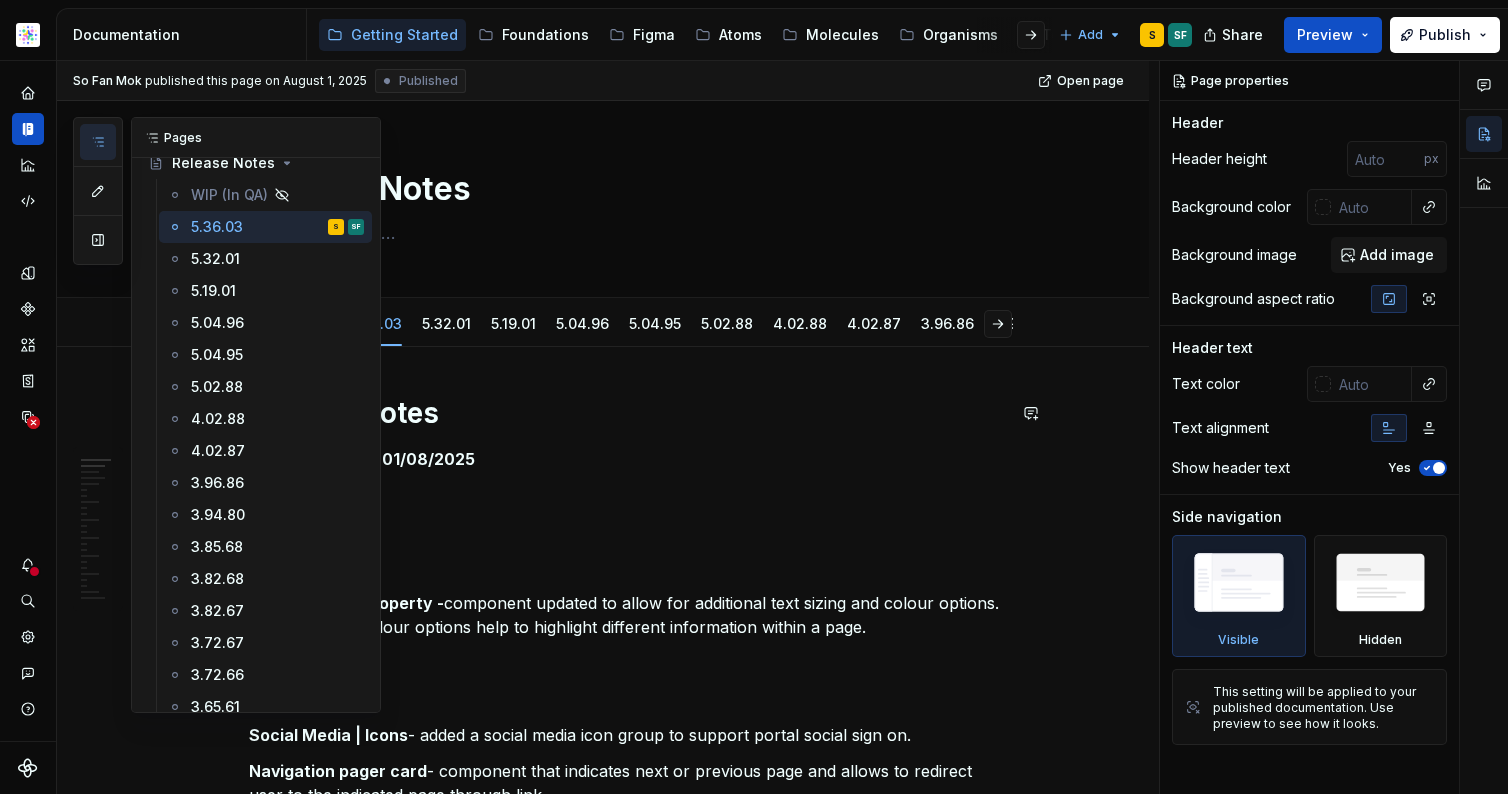 scroll, scrollTop: 0, scrollLeft: 0, axis: both 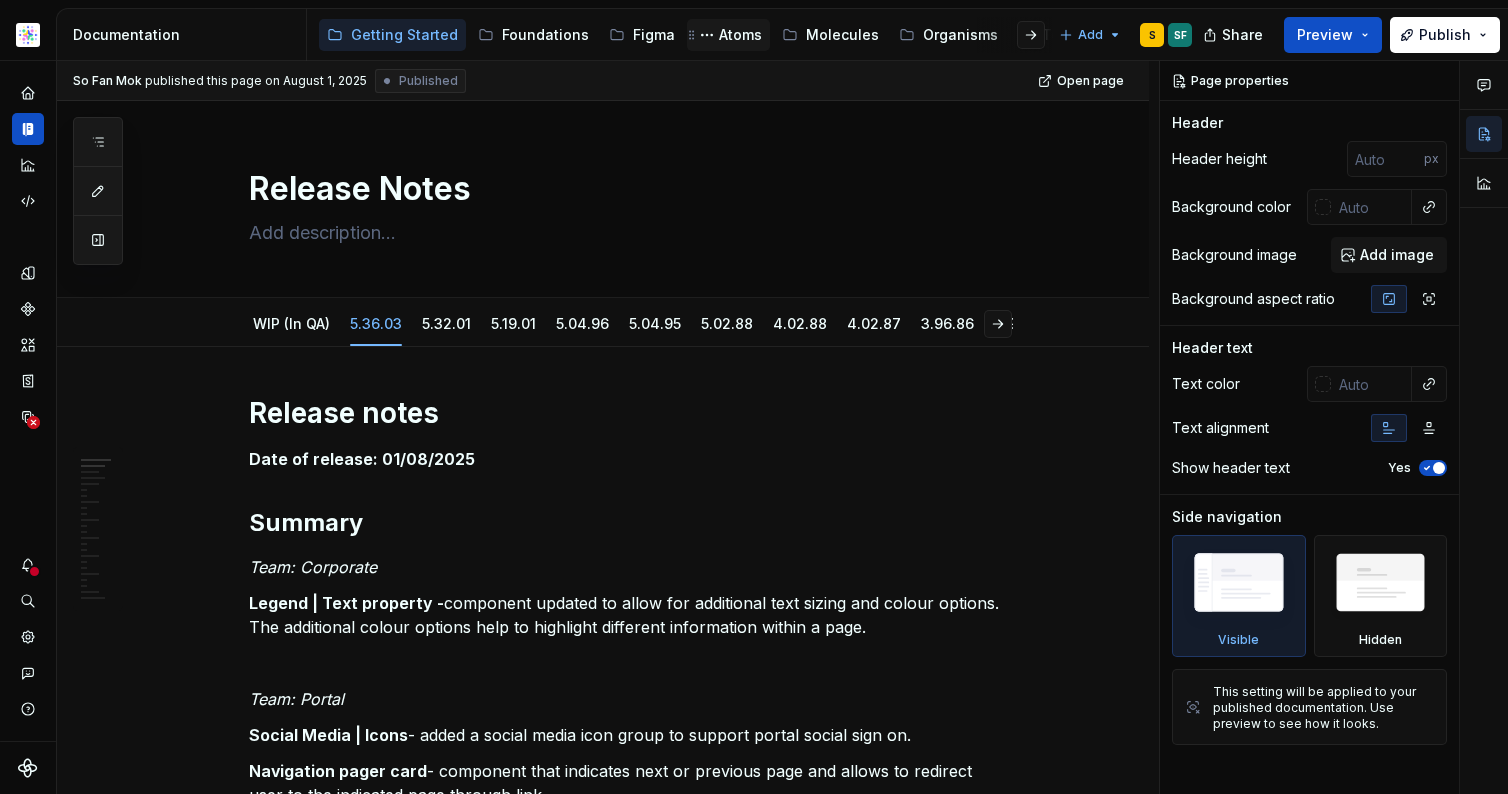 click on "Atoms" at bounding box center (740, 35) 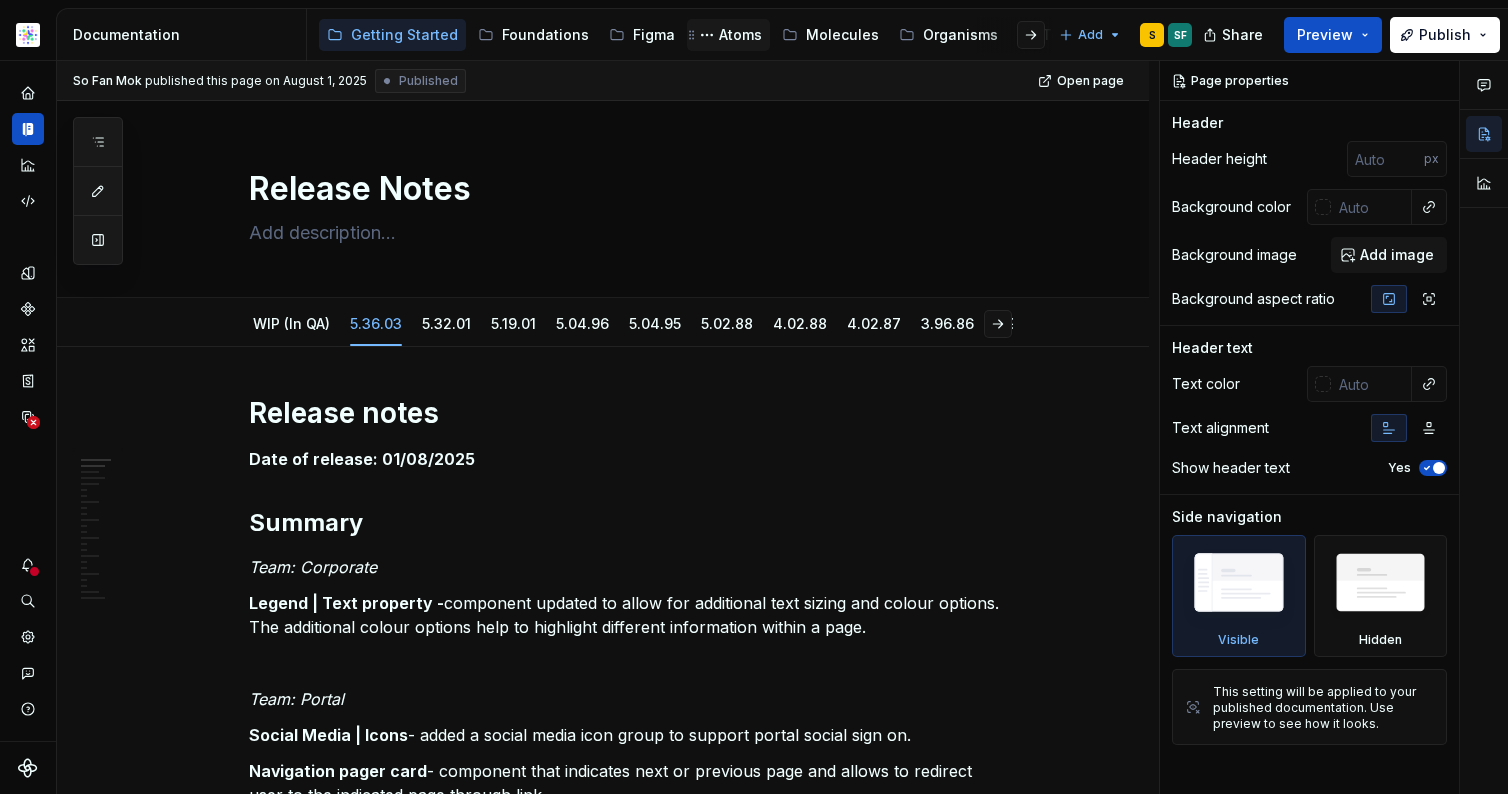 click on "Atoms" at bounding box center [740, 35] 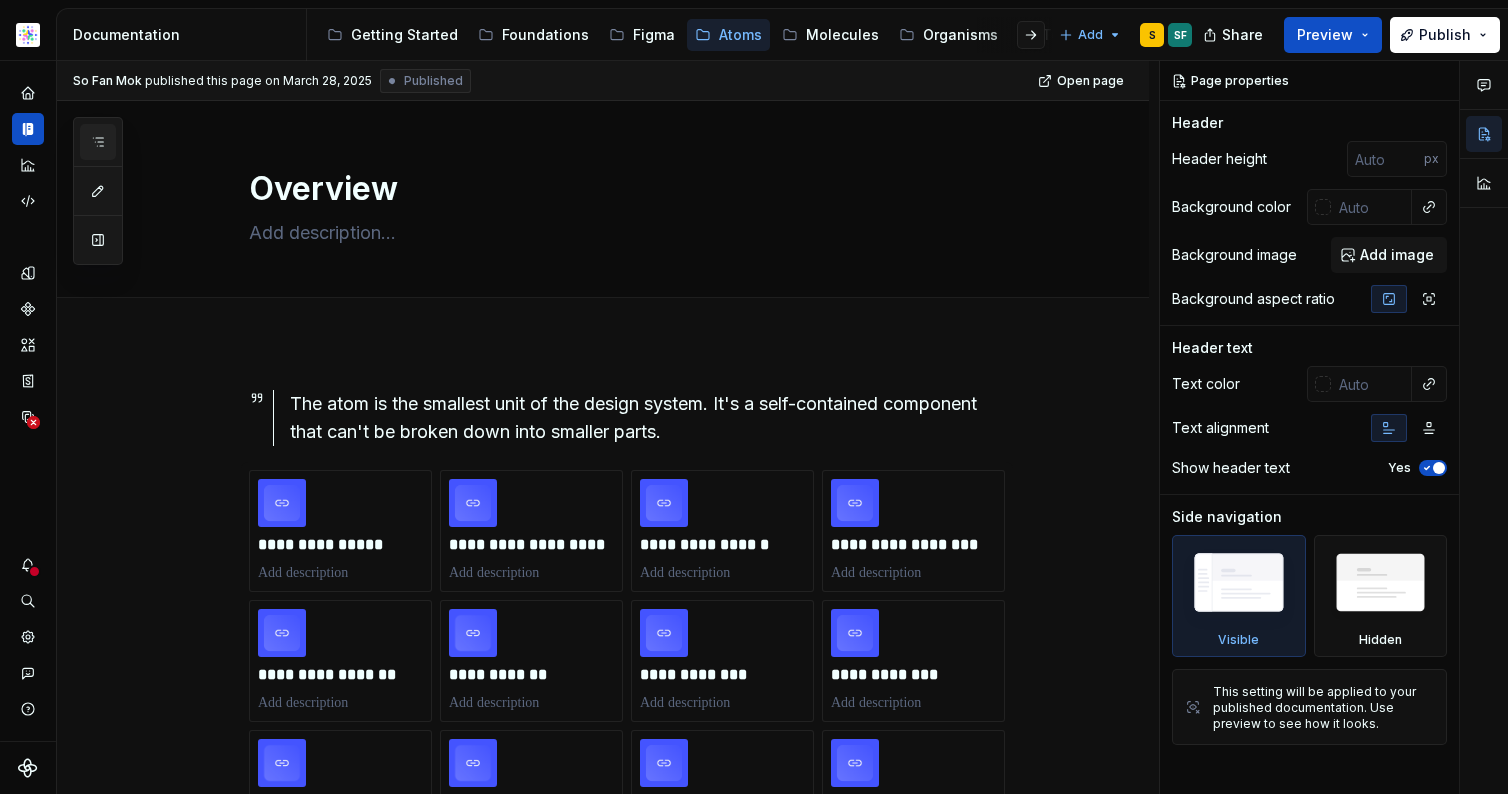 click at bounding box center (98, 142) 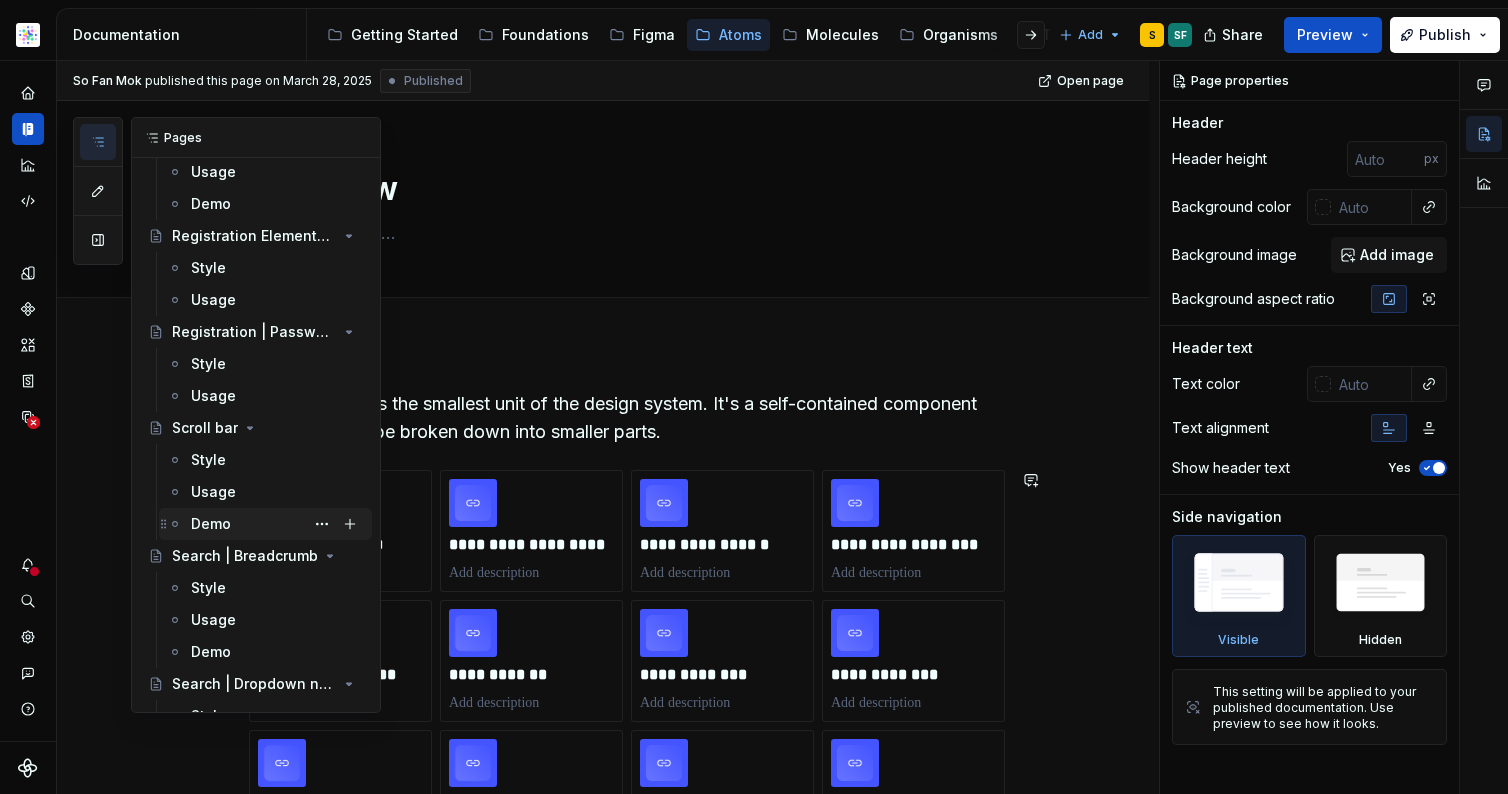 scroll, scrollTop: 7348, scrollLeft: 0, axis: vertical 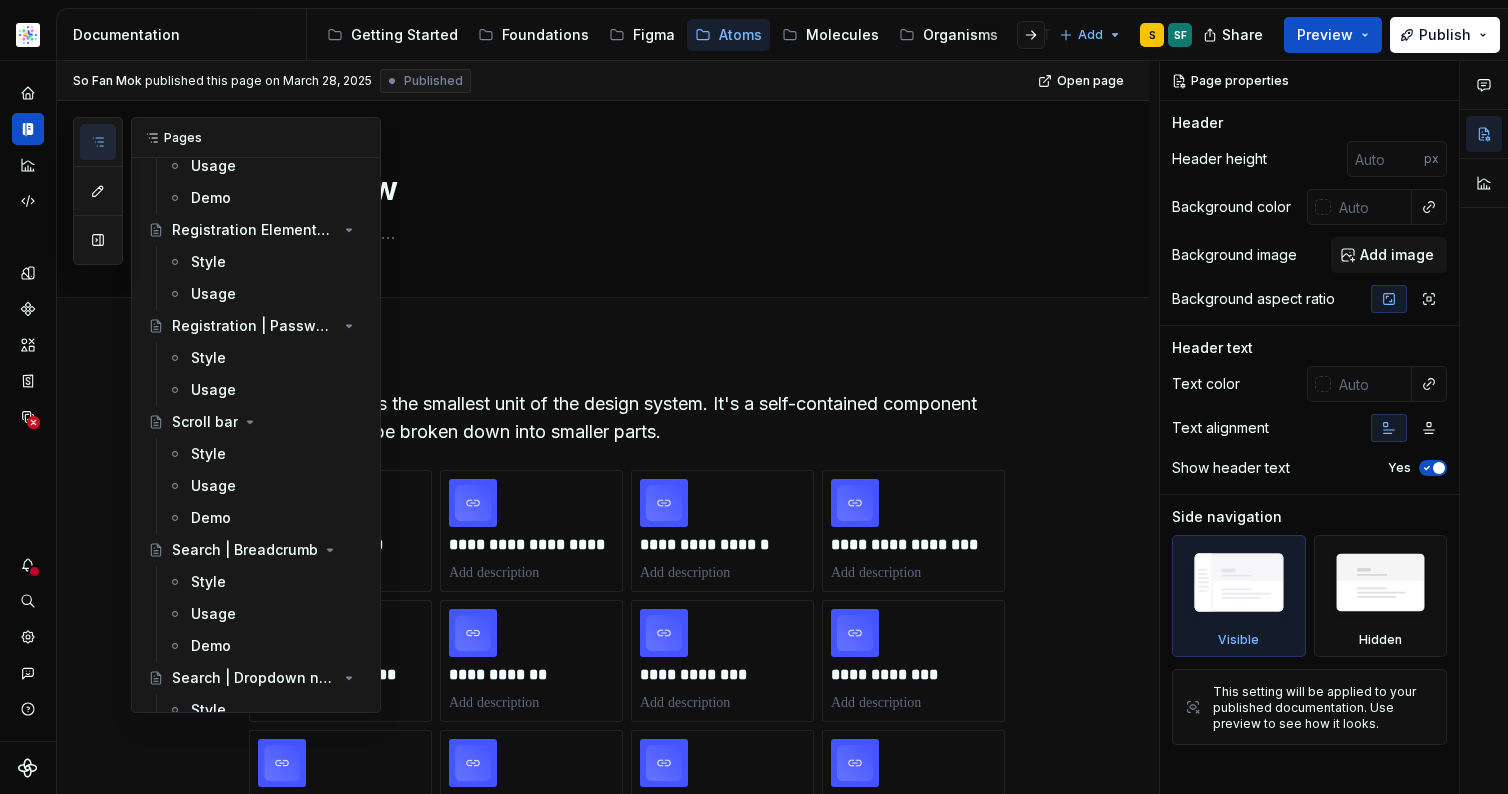 click 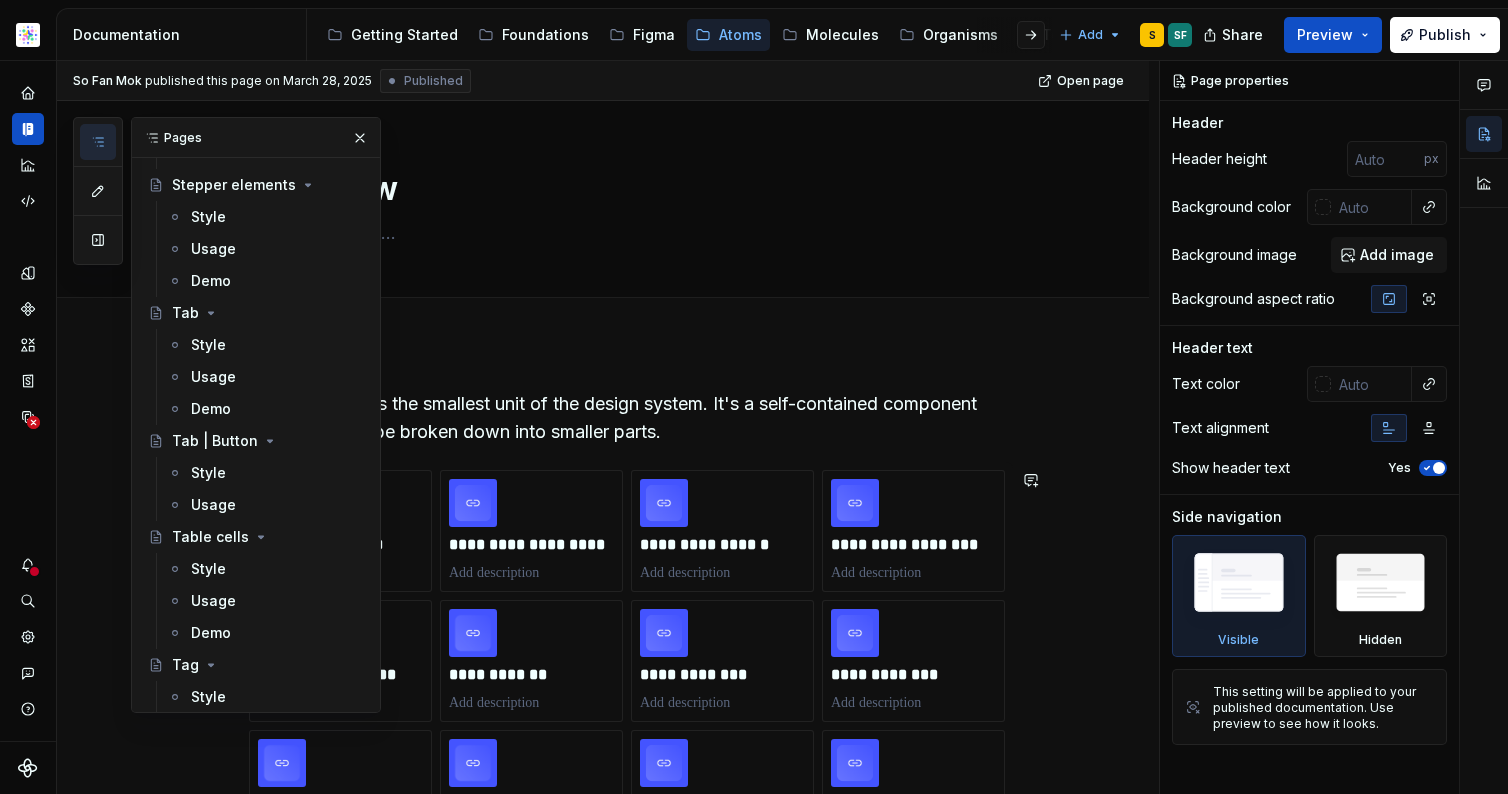 scroll, scrollTop: 8288, scrollLeft: 0, axis: vertical 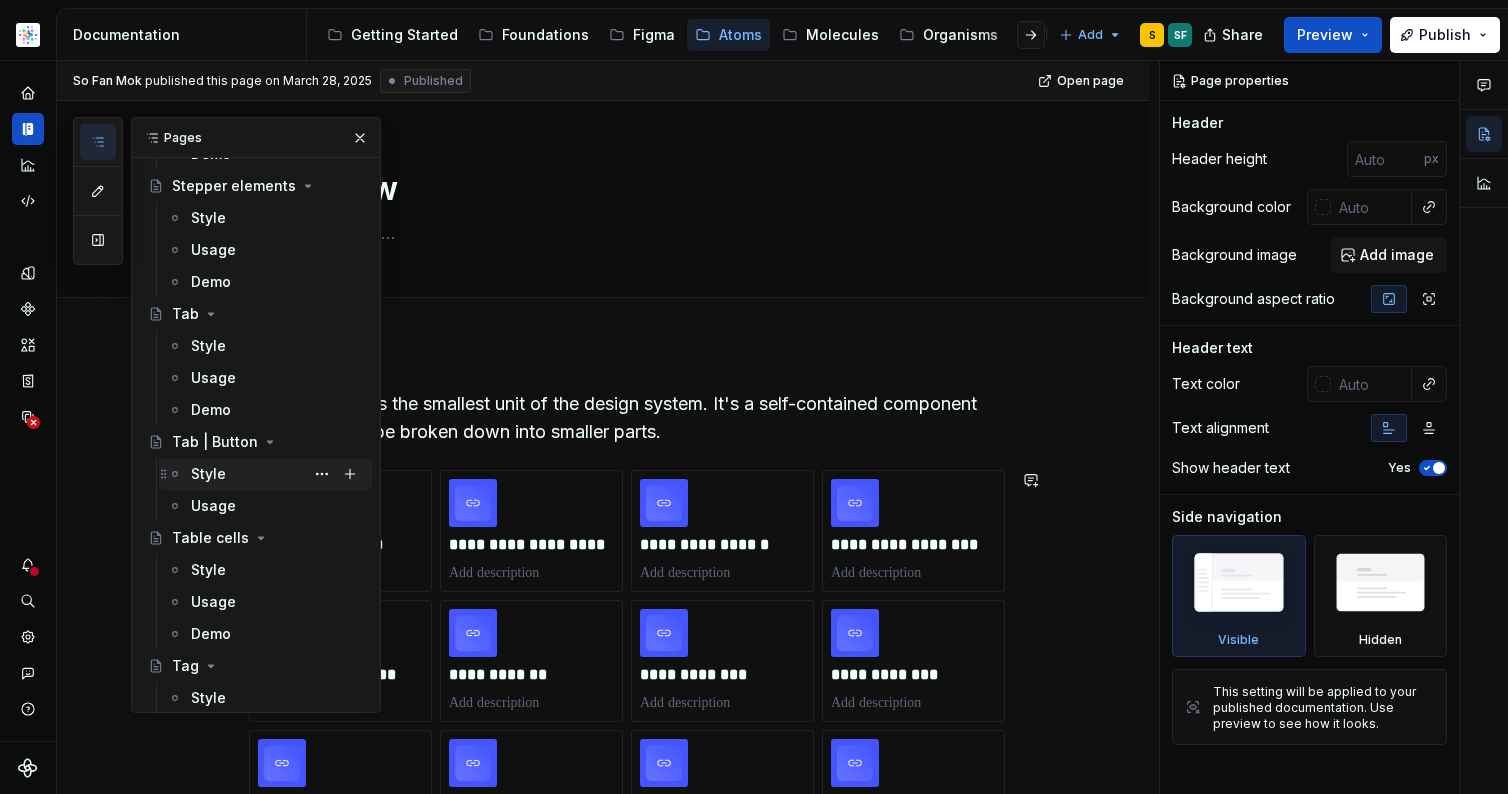 click on "Style" at bounding box center (208, 474) 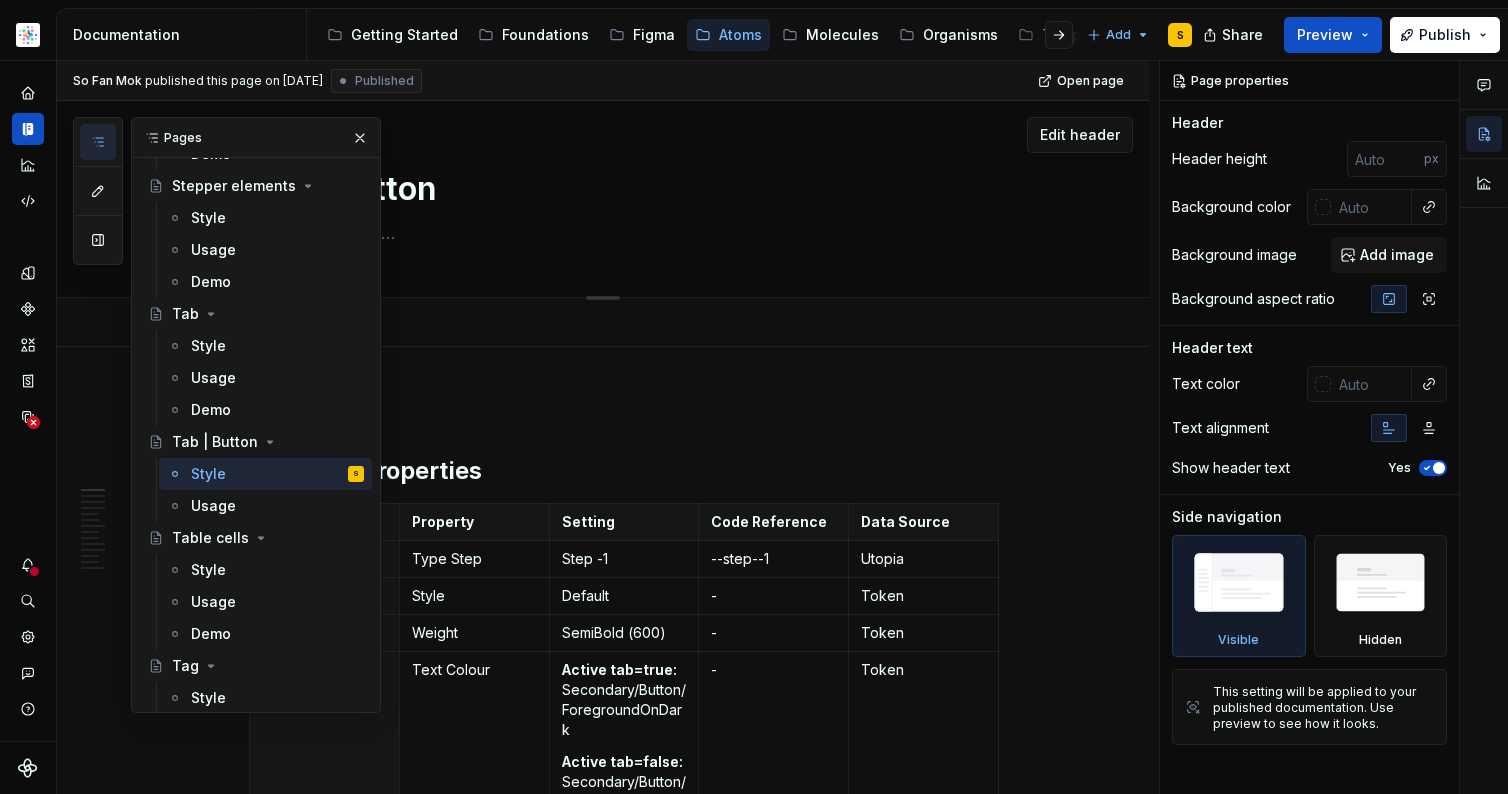 click at bounding box center [360, 138] 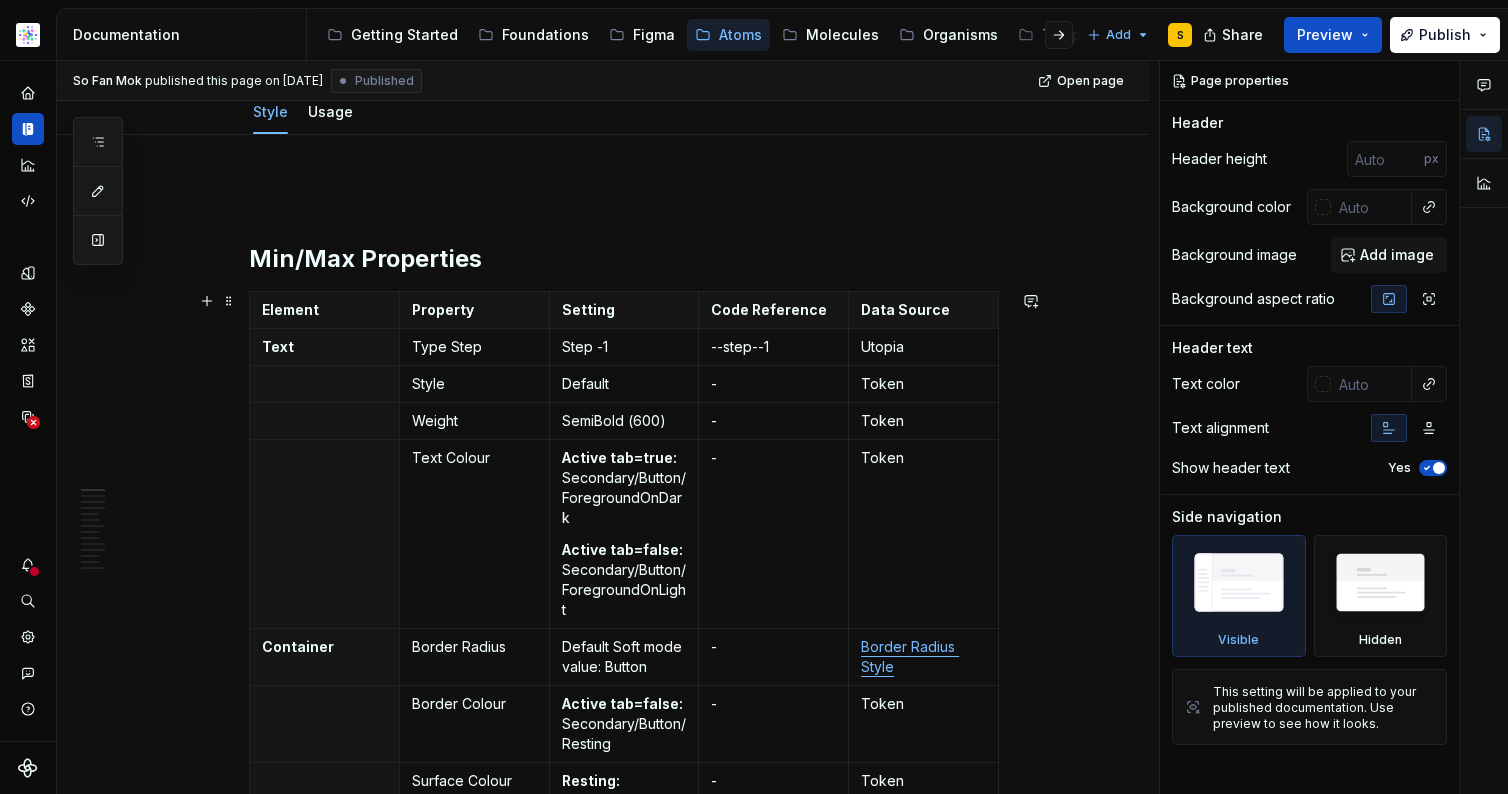 scroll, scrollTop: 208, scrollLeft: 0, axis: vertical 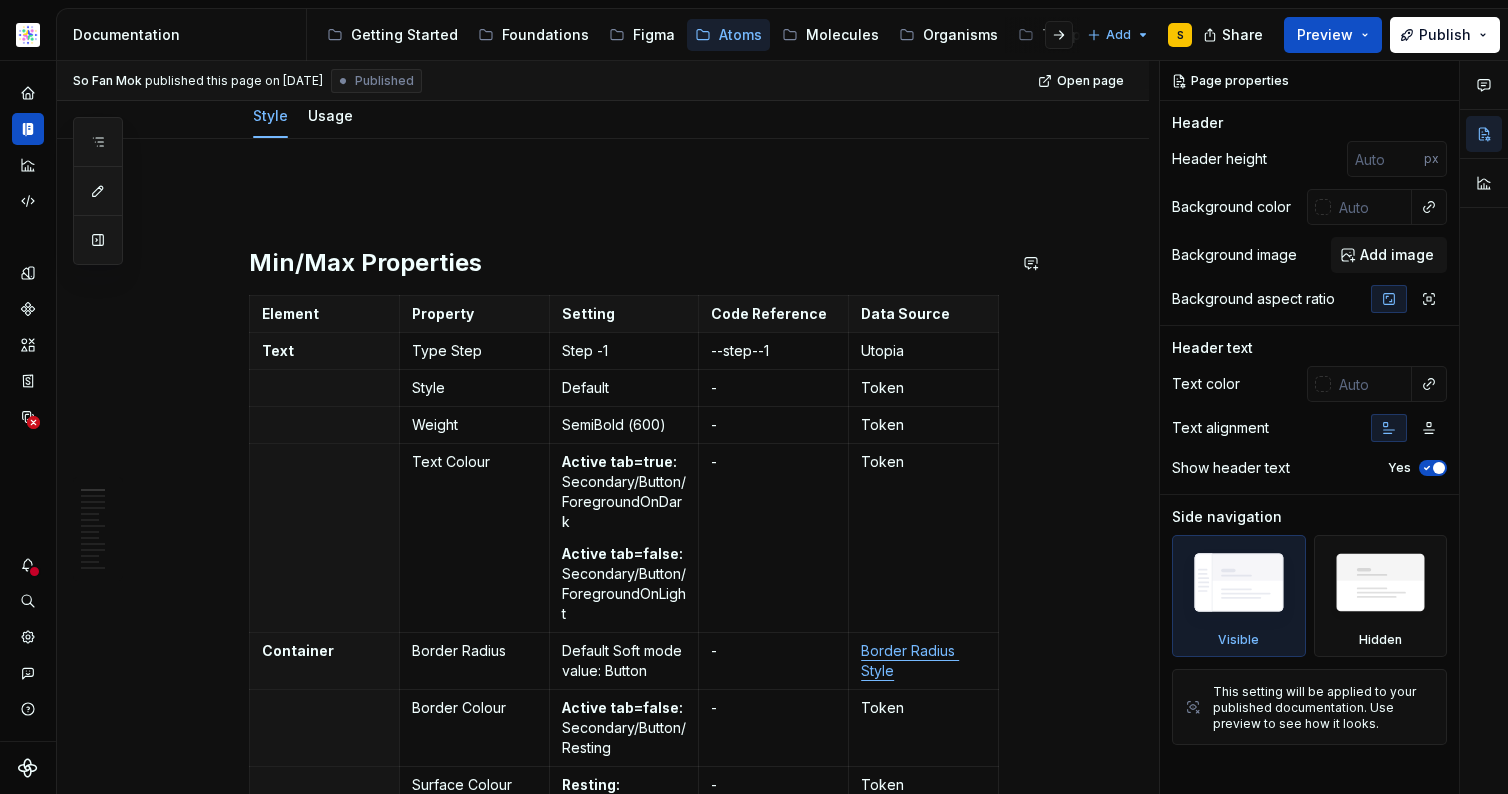 click at bounding box center [627, 199] 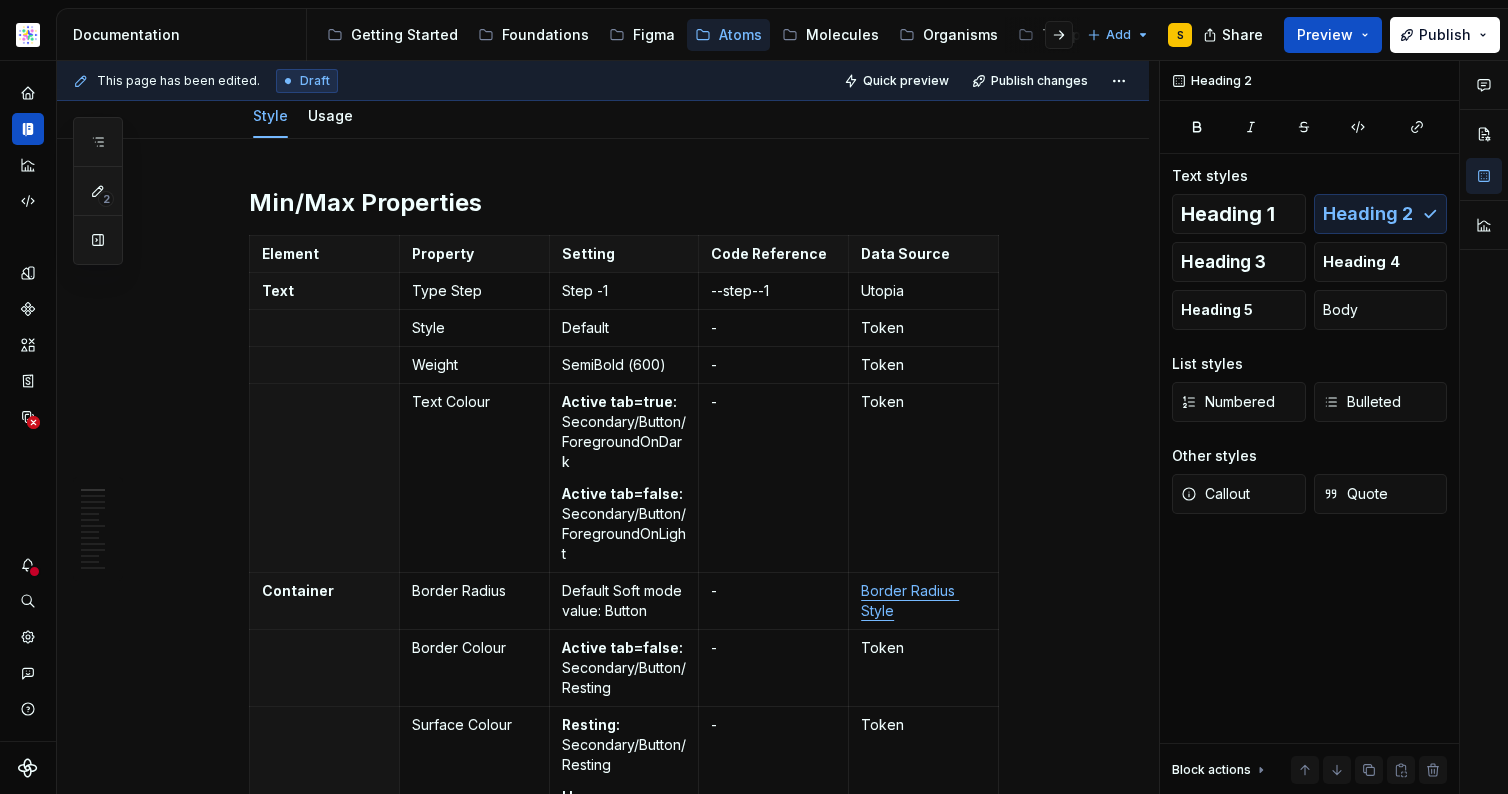 type on "*" 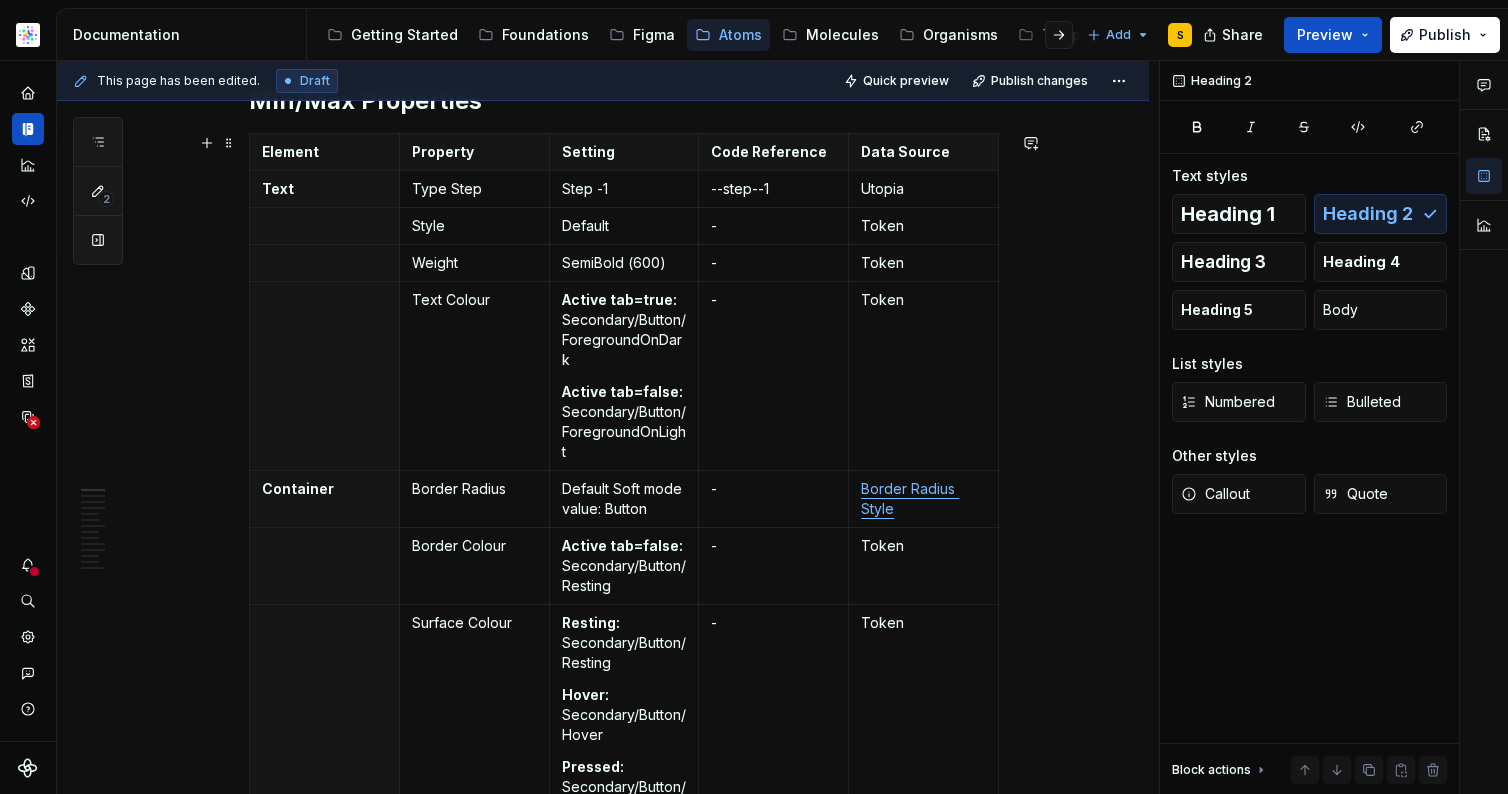 scroll, scrollTop: 328, scrollLeft: 0, axis: vertical 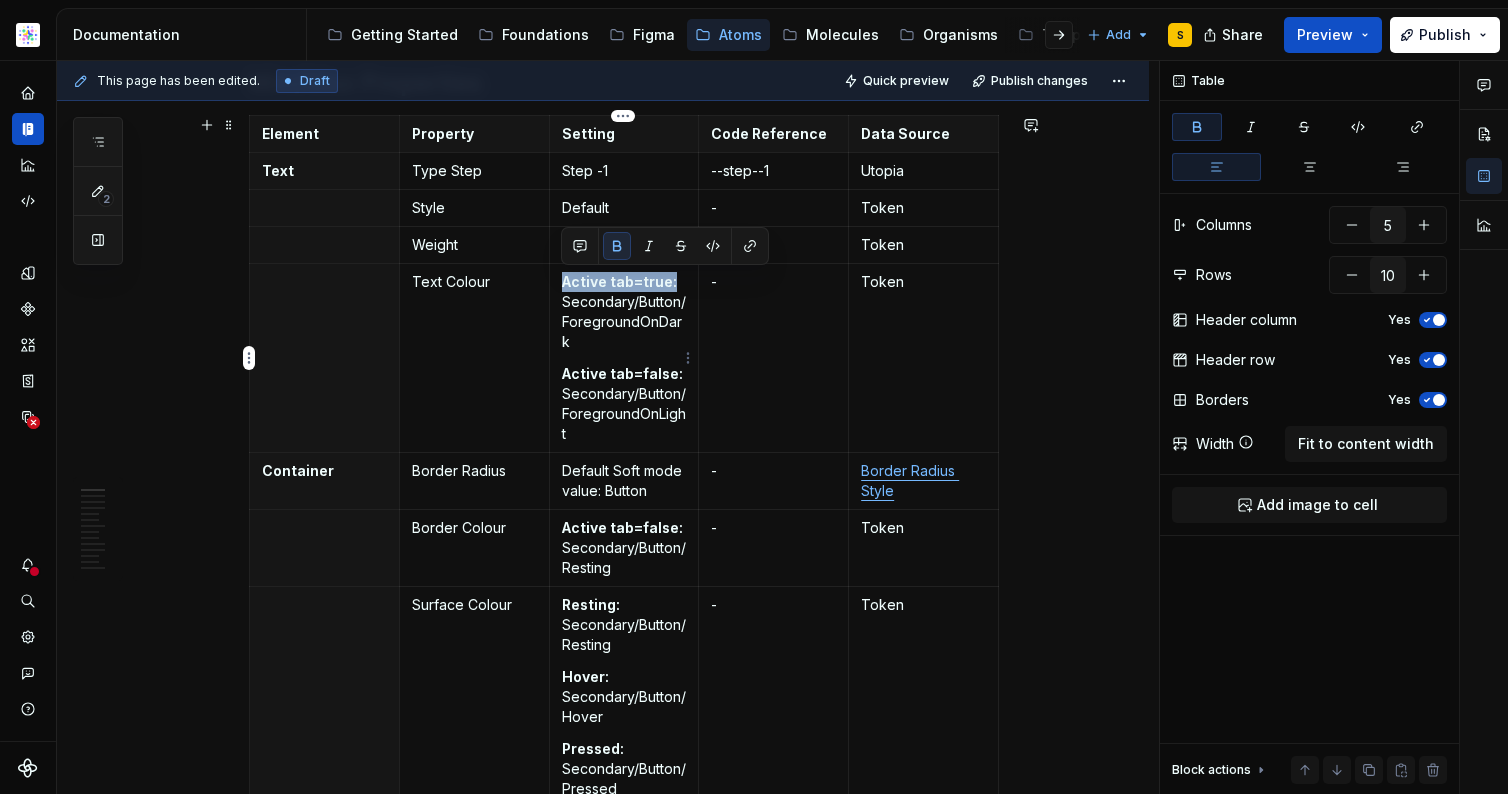 drag, startPoint x: 653, startPoint y: 279, endPoint x: 557, endPoint y: 283, distance: 96.0833 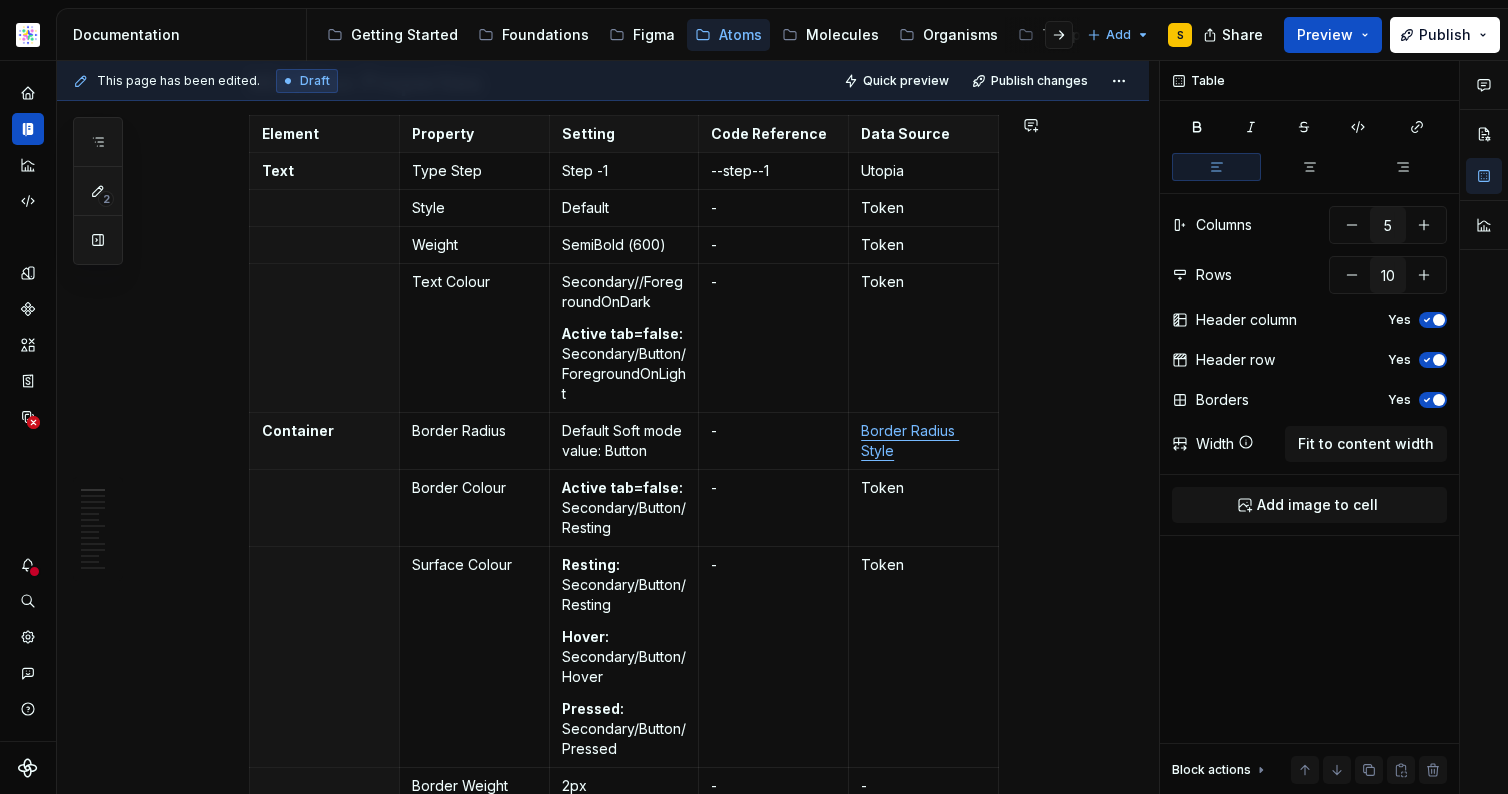 type 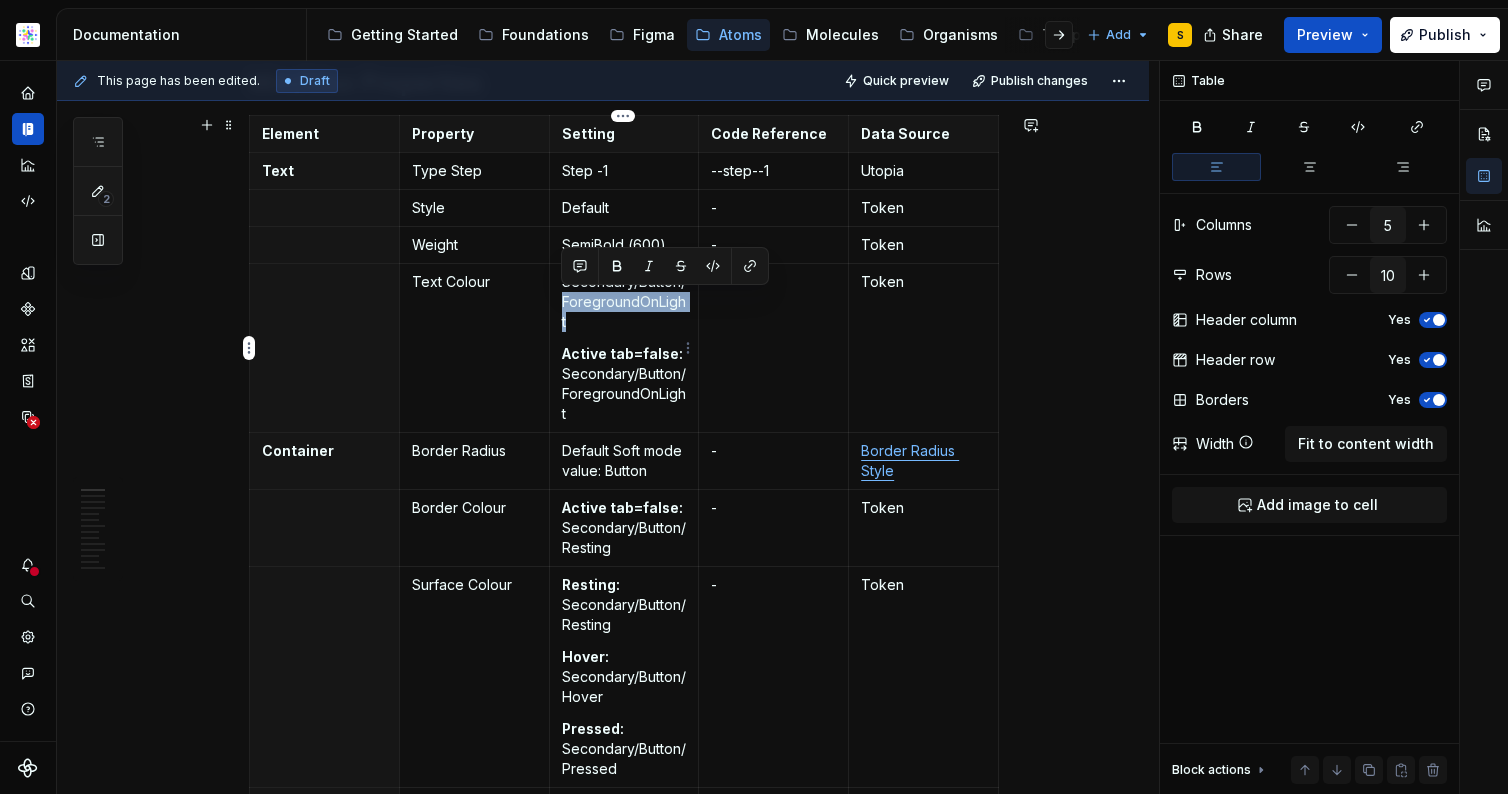 drag, startPoint x: 566, startPoint y: 318, endPoint x: 564, endPoint y: 308, distance: 10.198039 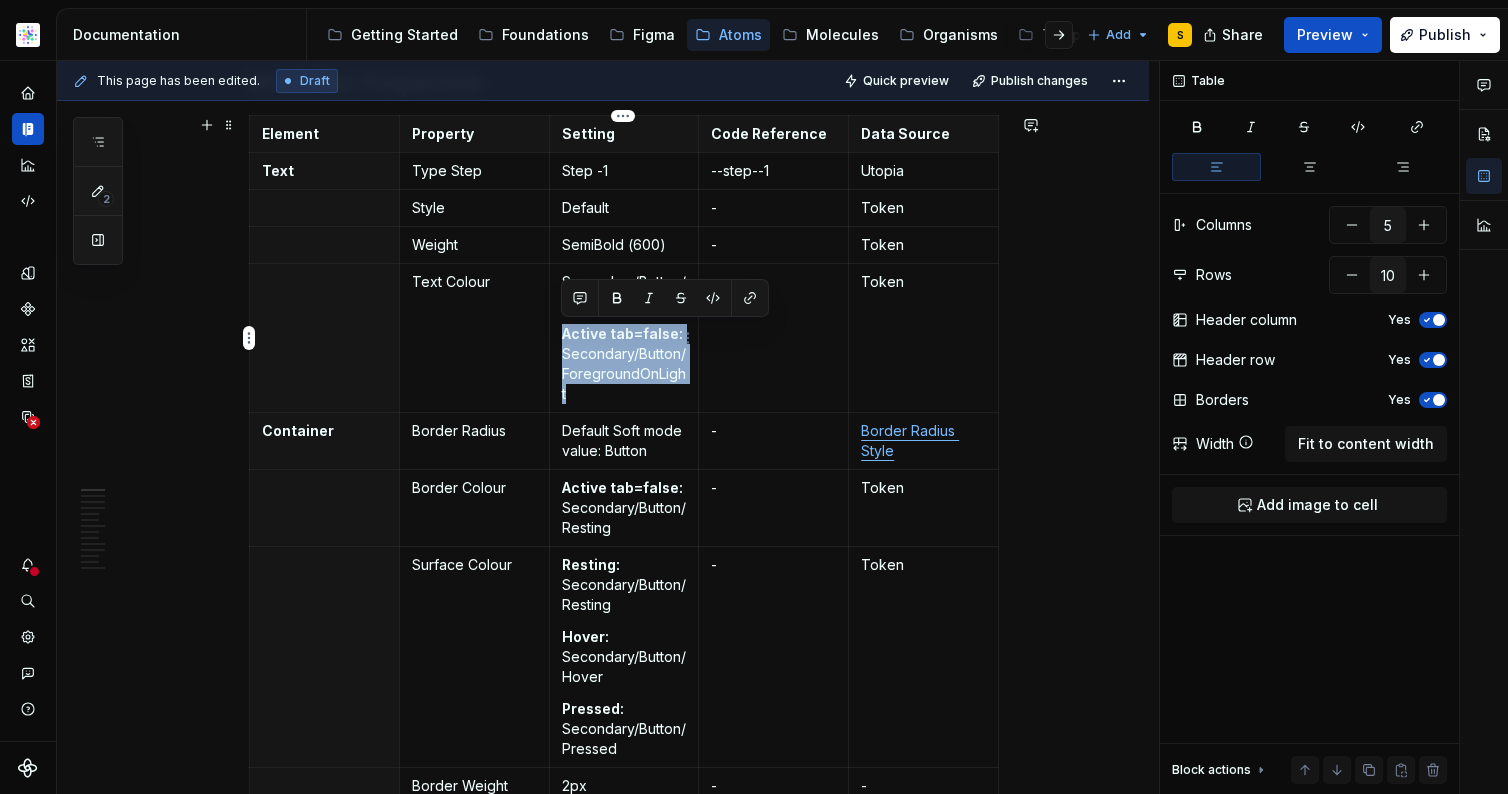 drag, startPoint x: 570, startPoint y: 390, endPoint x: 557, endPoint y: 331, distance: 60.41523 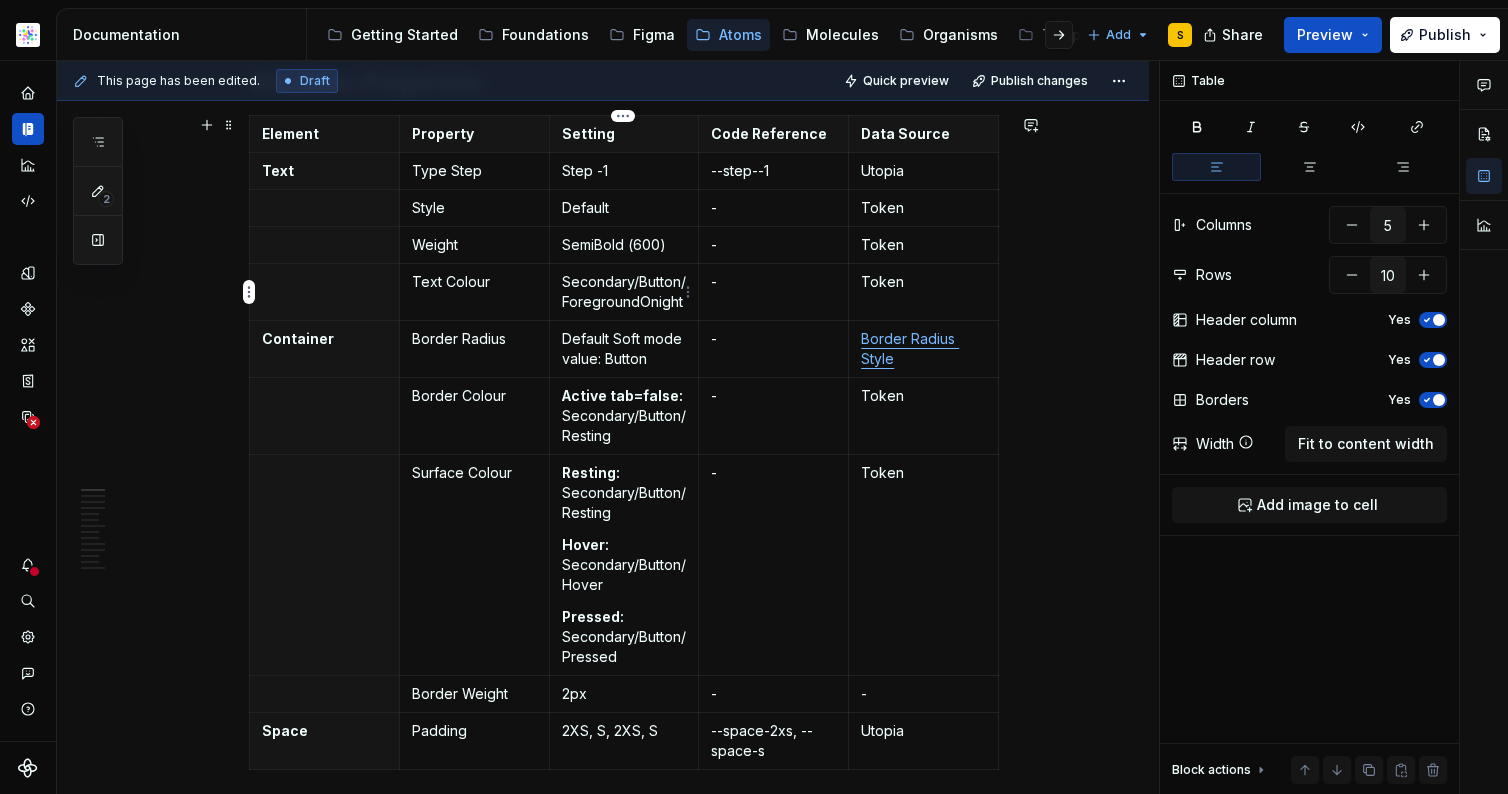 click on "Secondary/Button/ForegroundOnight" at bounding box center [624, 292] 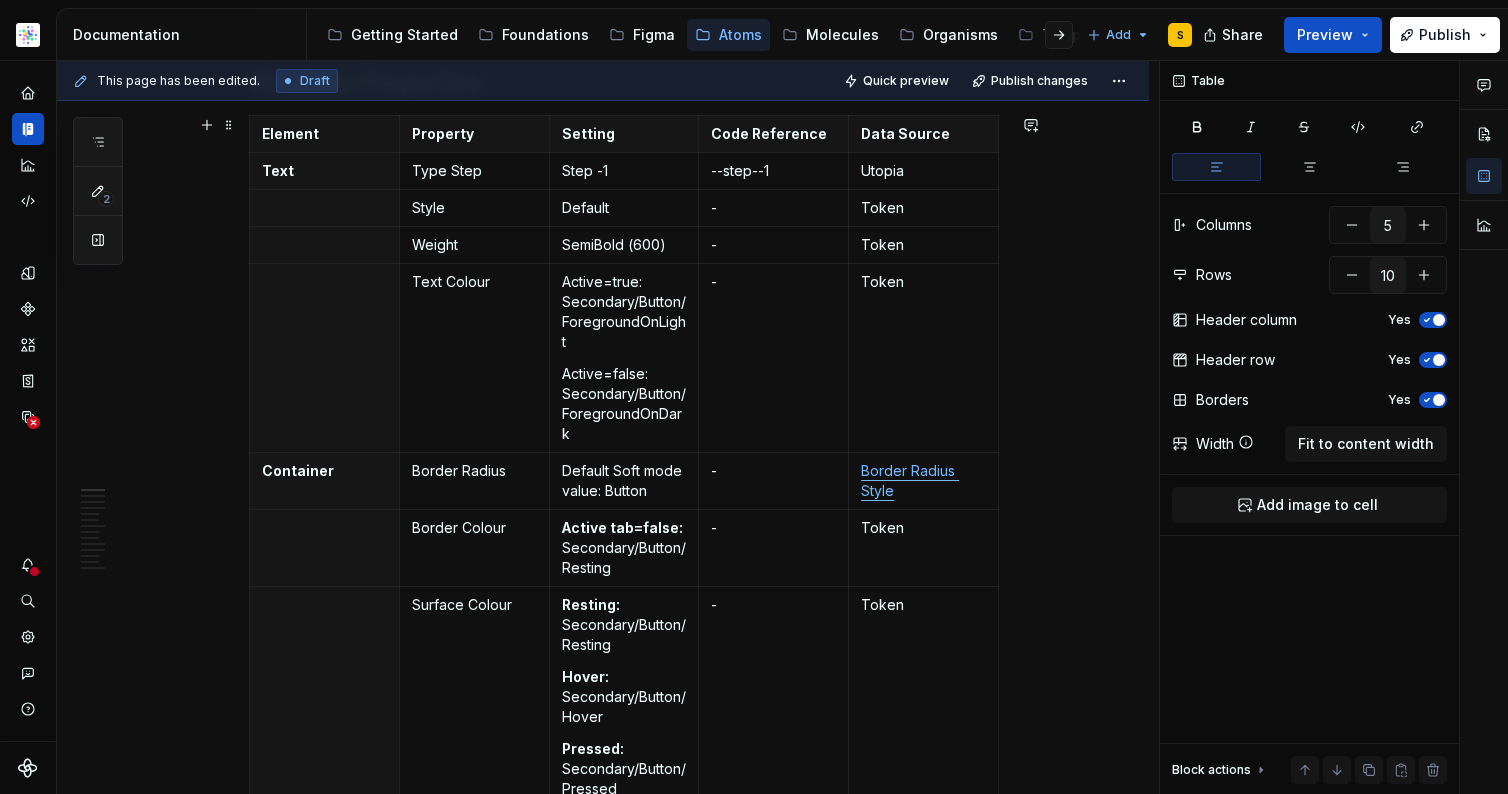click on "**********" at bounding box center (603, 3849) 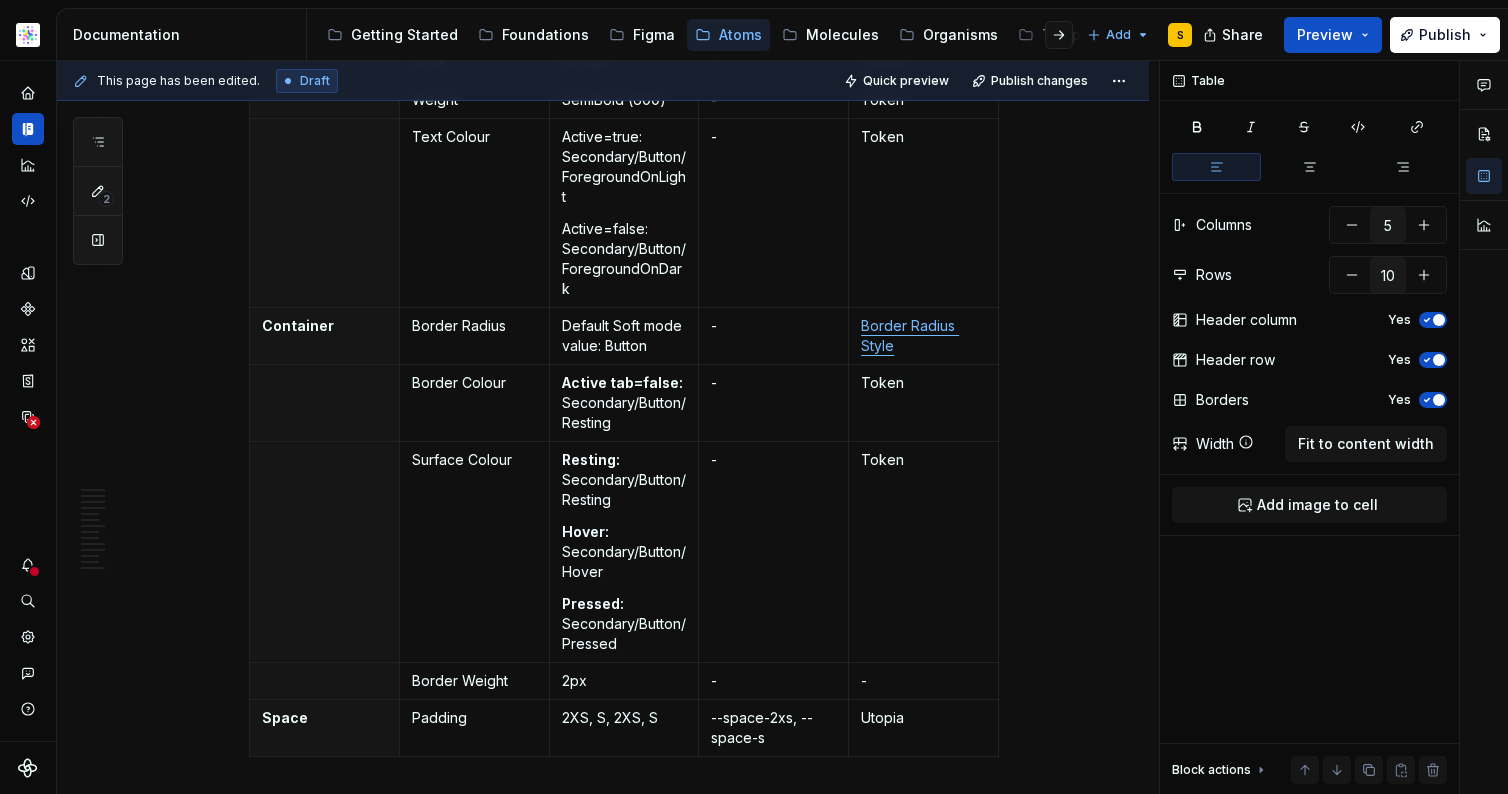 scroll, scrollTop: 480, scrollLeft: 0, axis: vertical 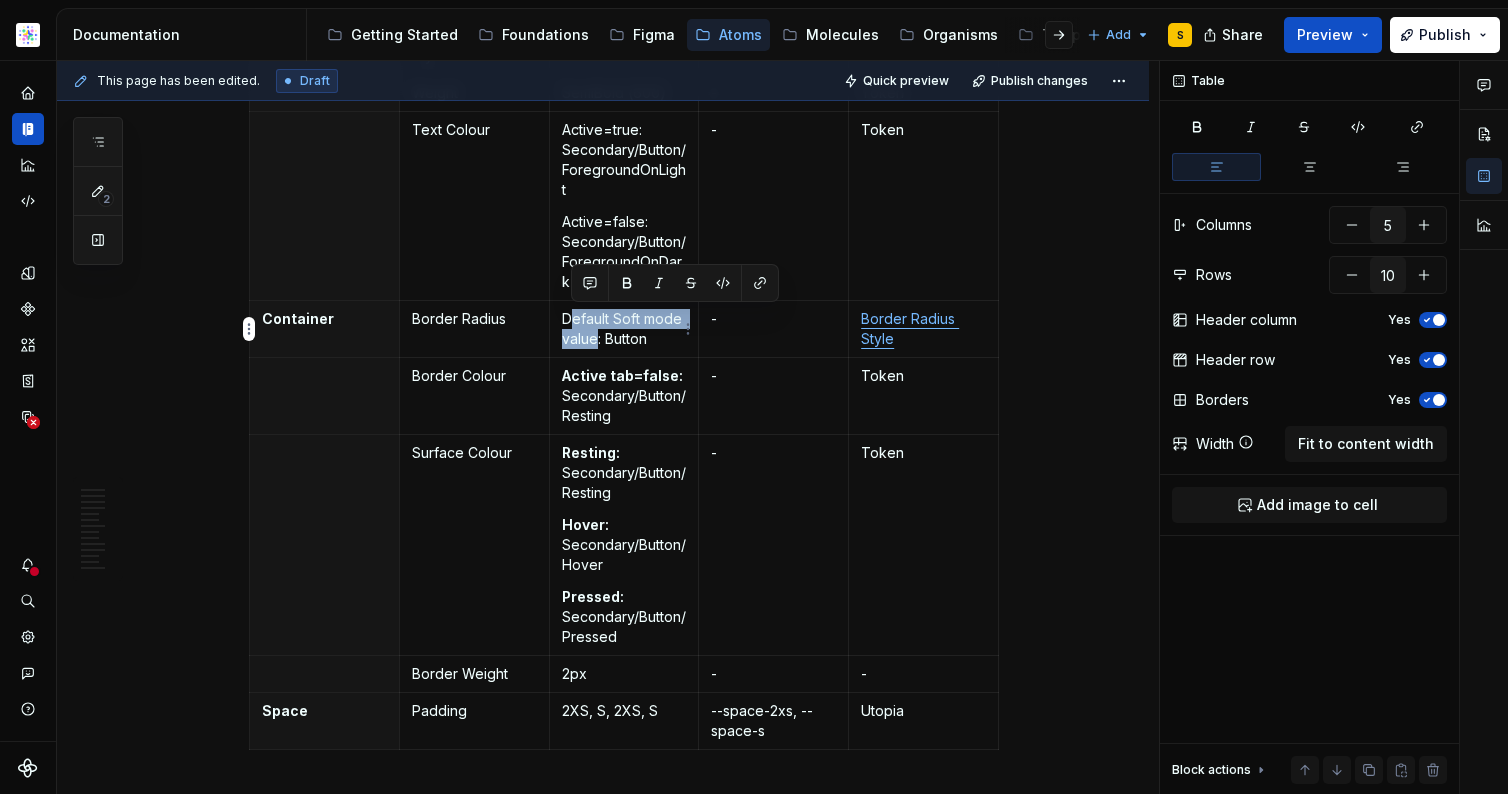 drag, startPoint x: 591, startPoint y: 342, endPoint x: 564, endPoint y: 316, distance: 37.48333 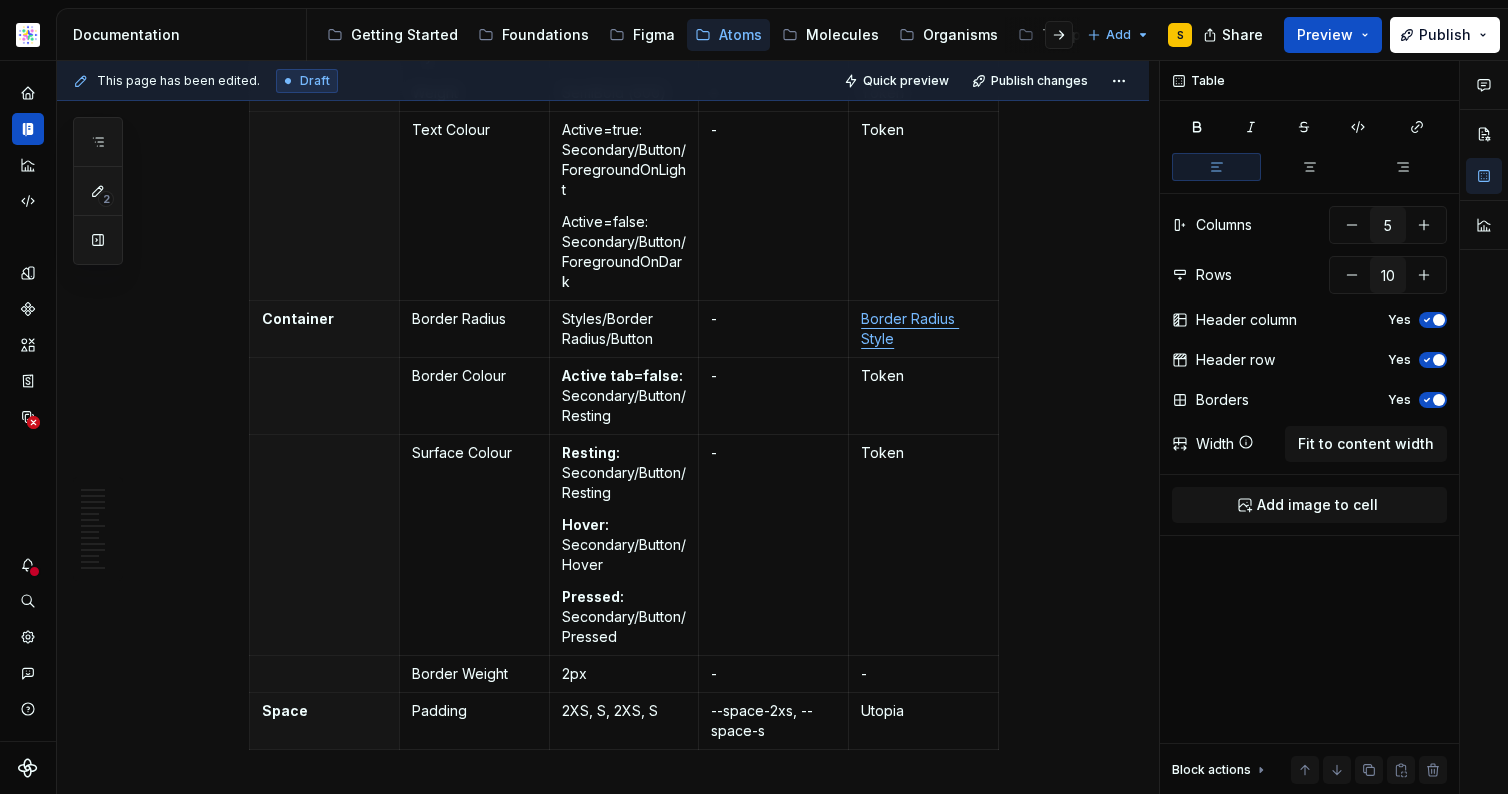 click on "**********" at bounding box center [603, 3697] 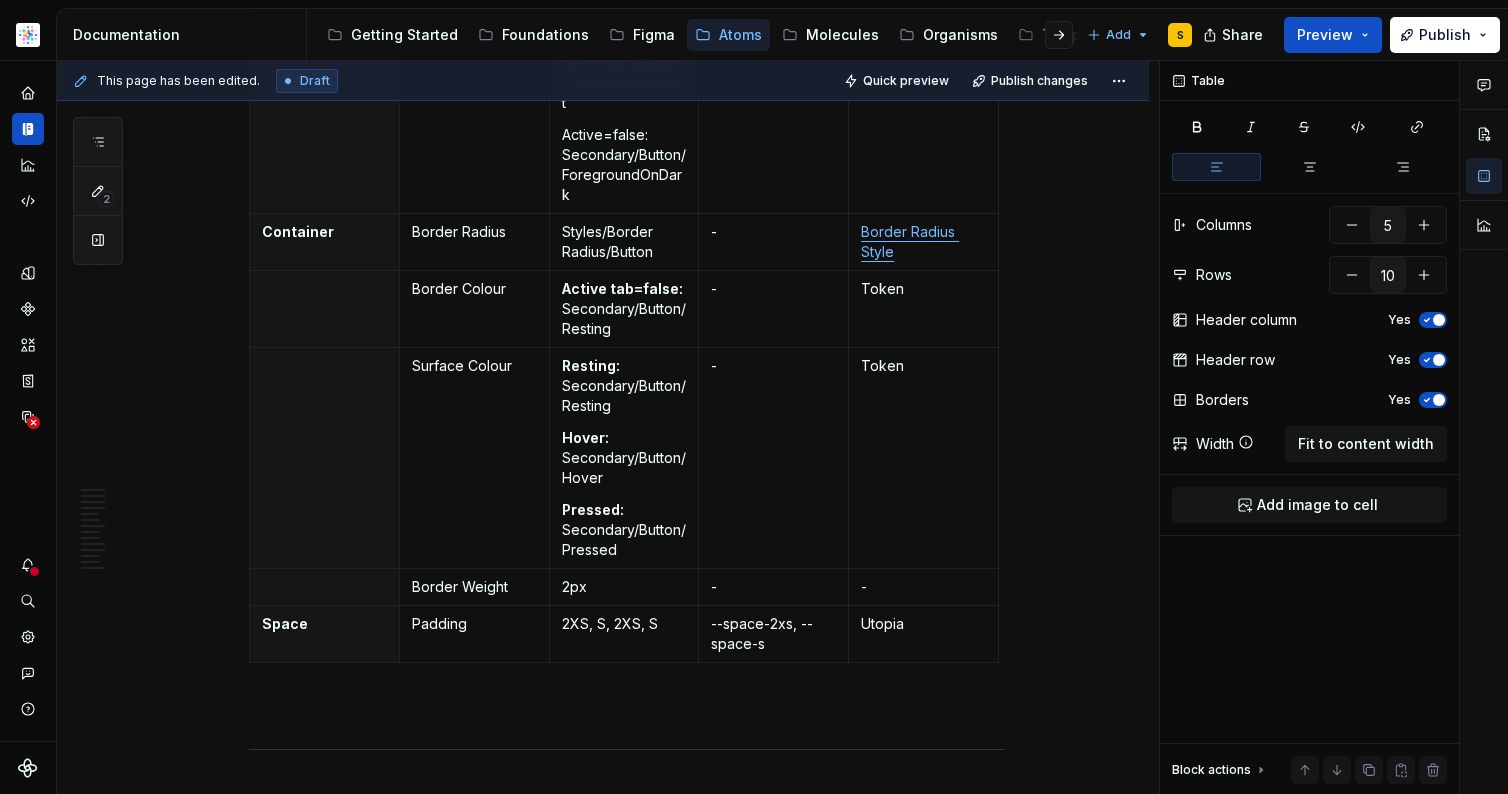 scroll, scrollTop: 607, scrollLeft: 0, axis: vertical 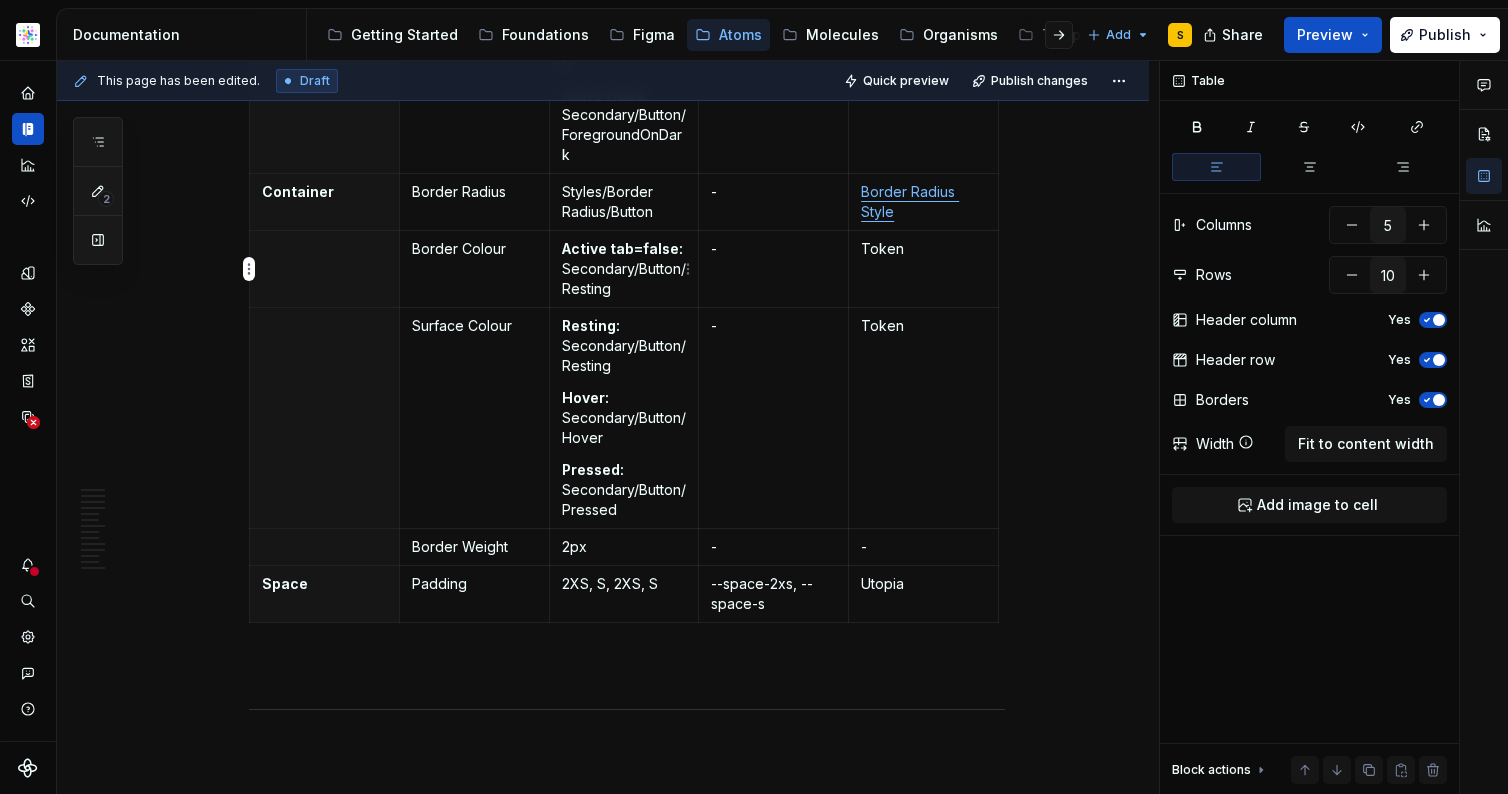 click on "Active tab=false: Secondary/Button/Resting" at bounding box center [624, 269] 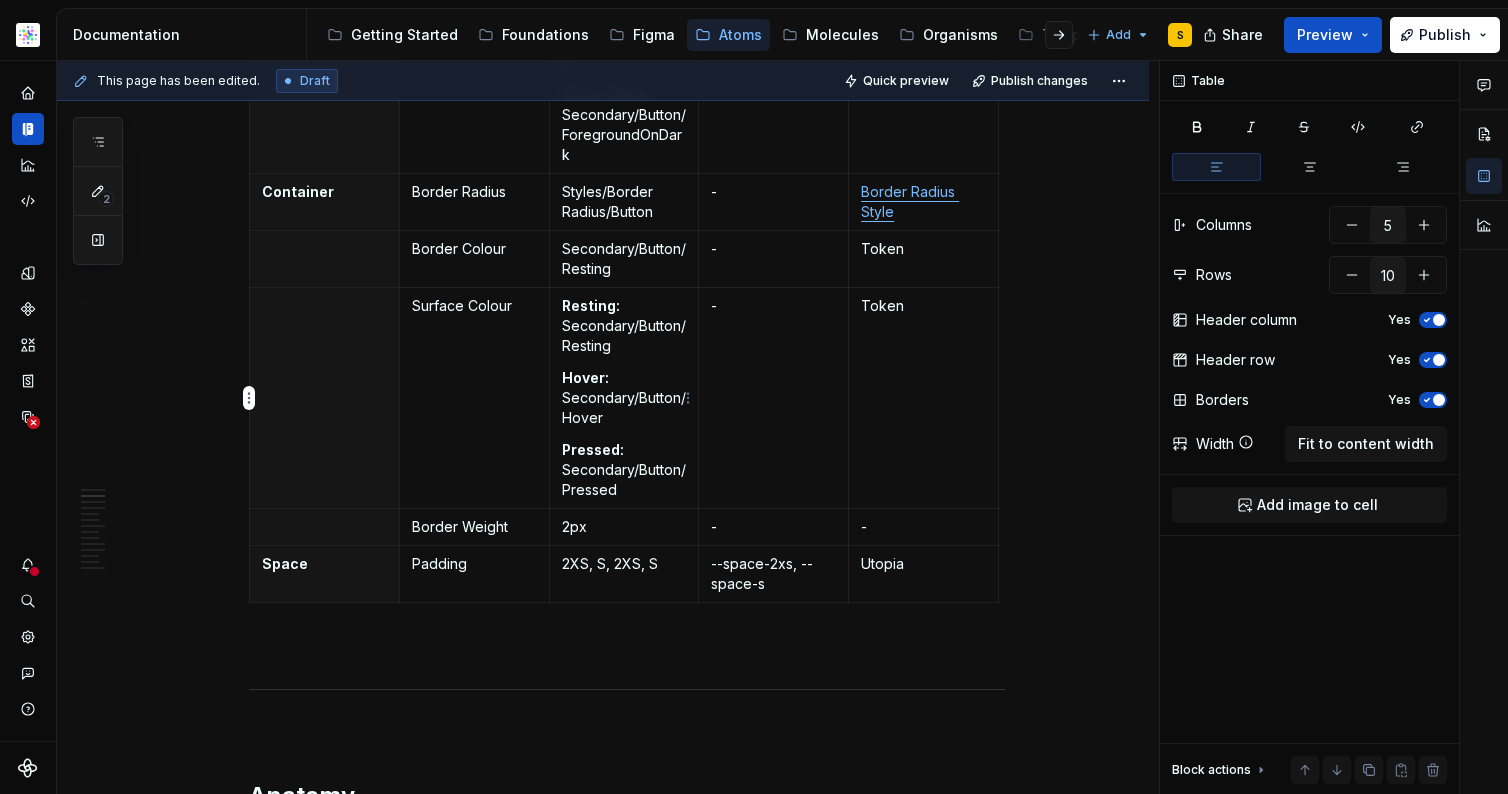 click on "Resting: Secondary/Button/Resting" at bounding box center (624, 326) 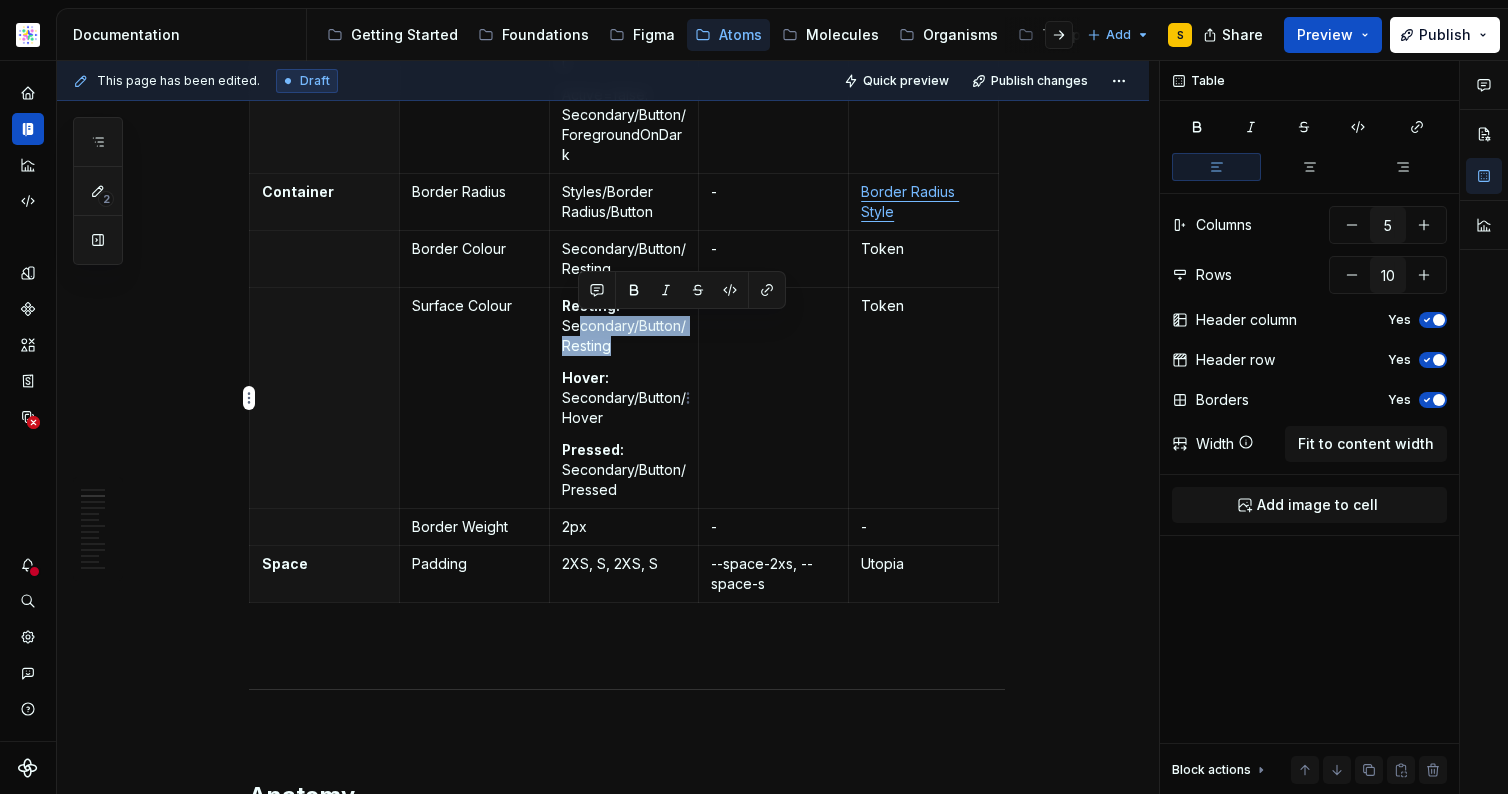 drag, startPoint x: 613, startPoint y: 349, endPoint x: 599, endPoint y: 364, distance: 20.518284 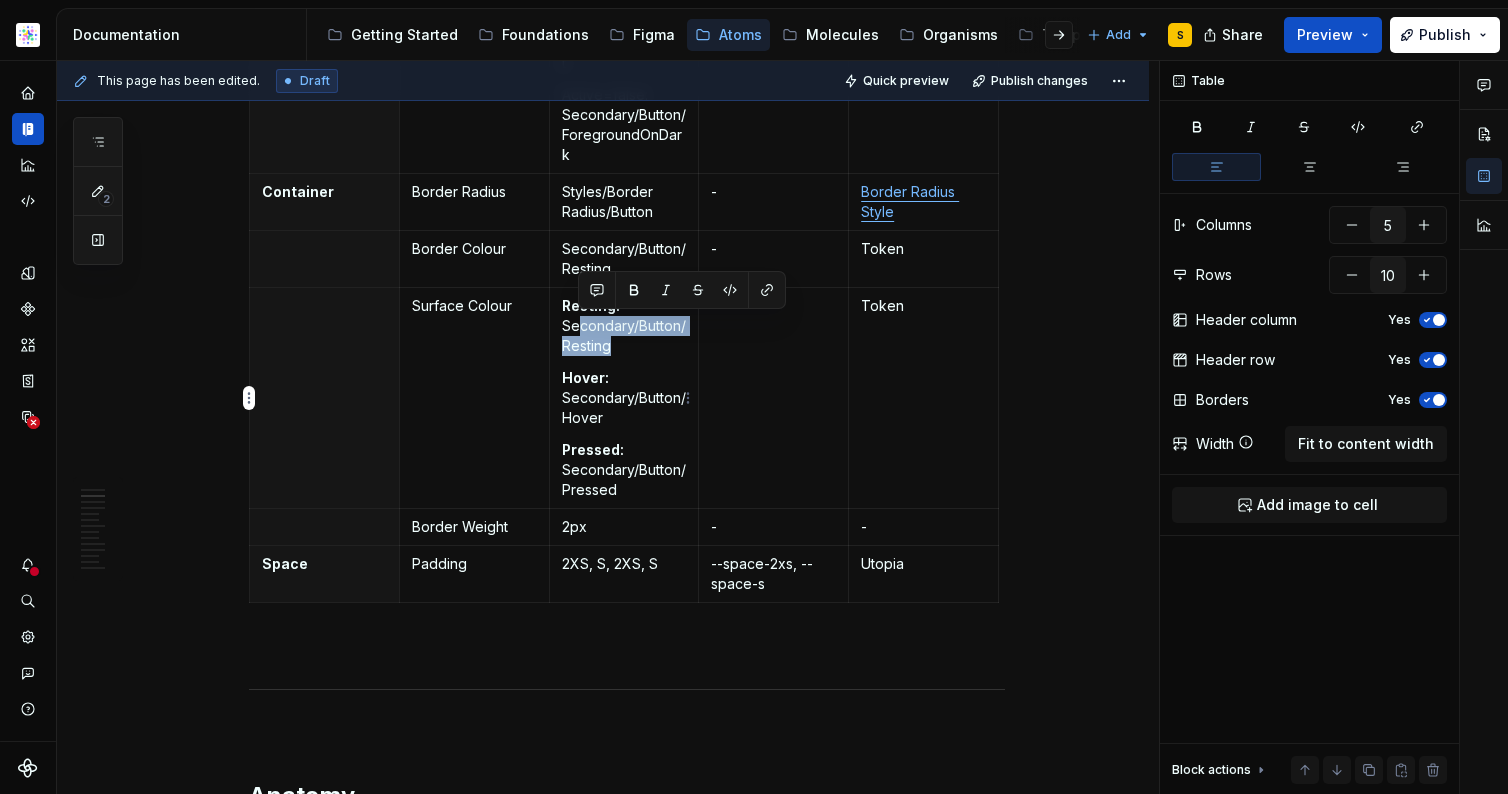click on "Resting: Secondary/Button/Resting" at bounding box center (624, 326) 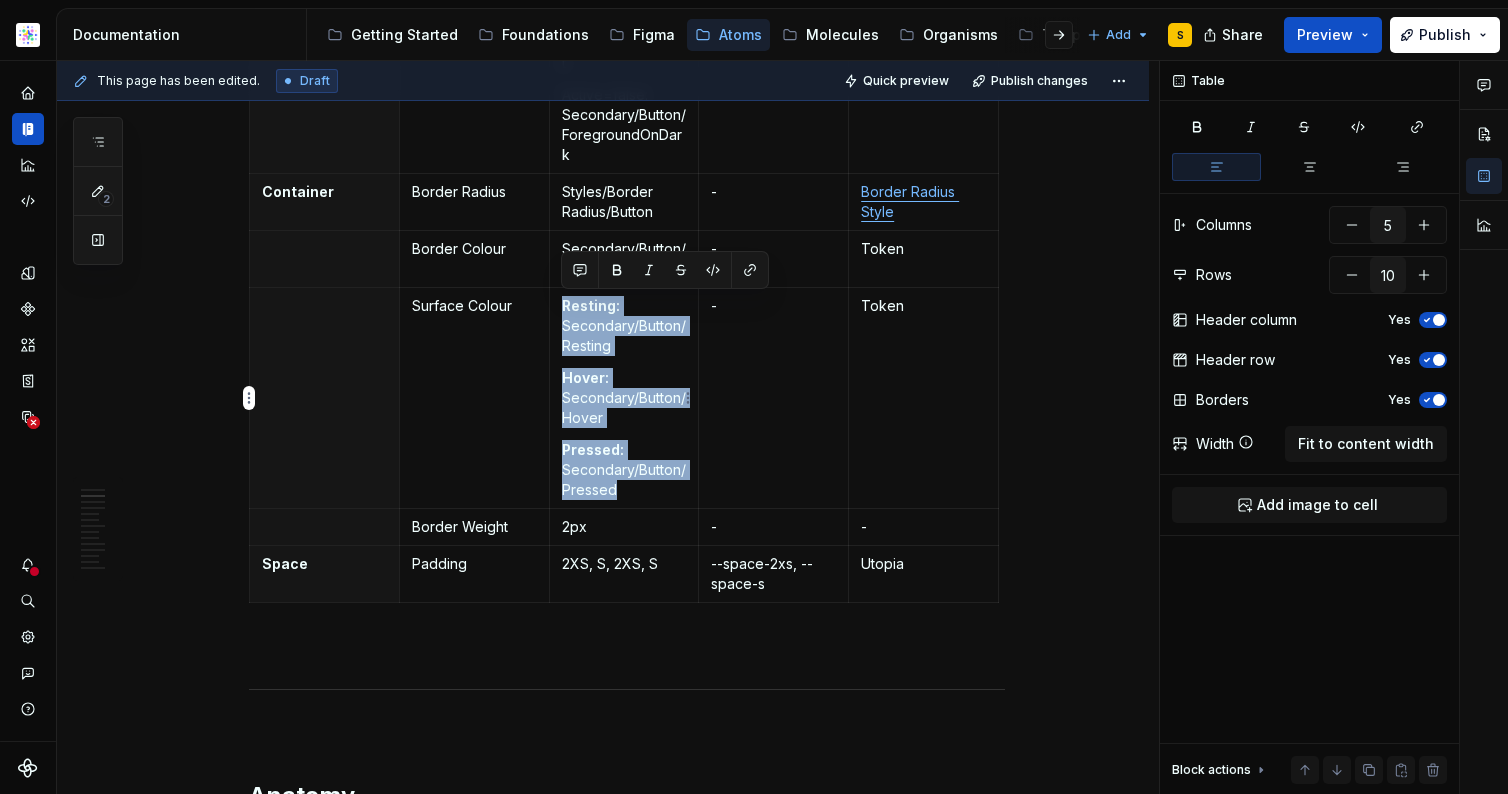 drag, startPoint x: 619, startPoint y: 489, endPoint x: 560, endPoint y: 305, distance: 193.22784 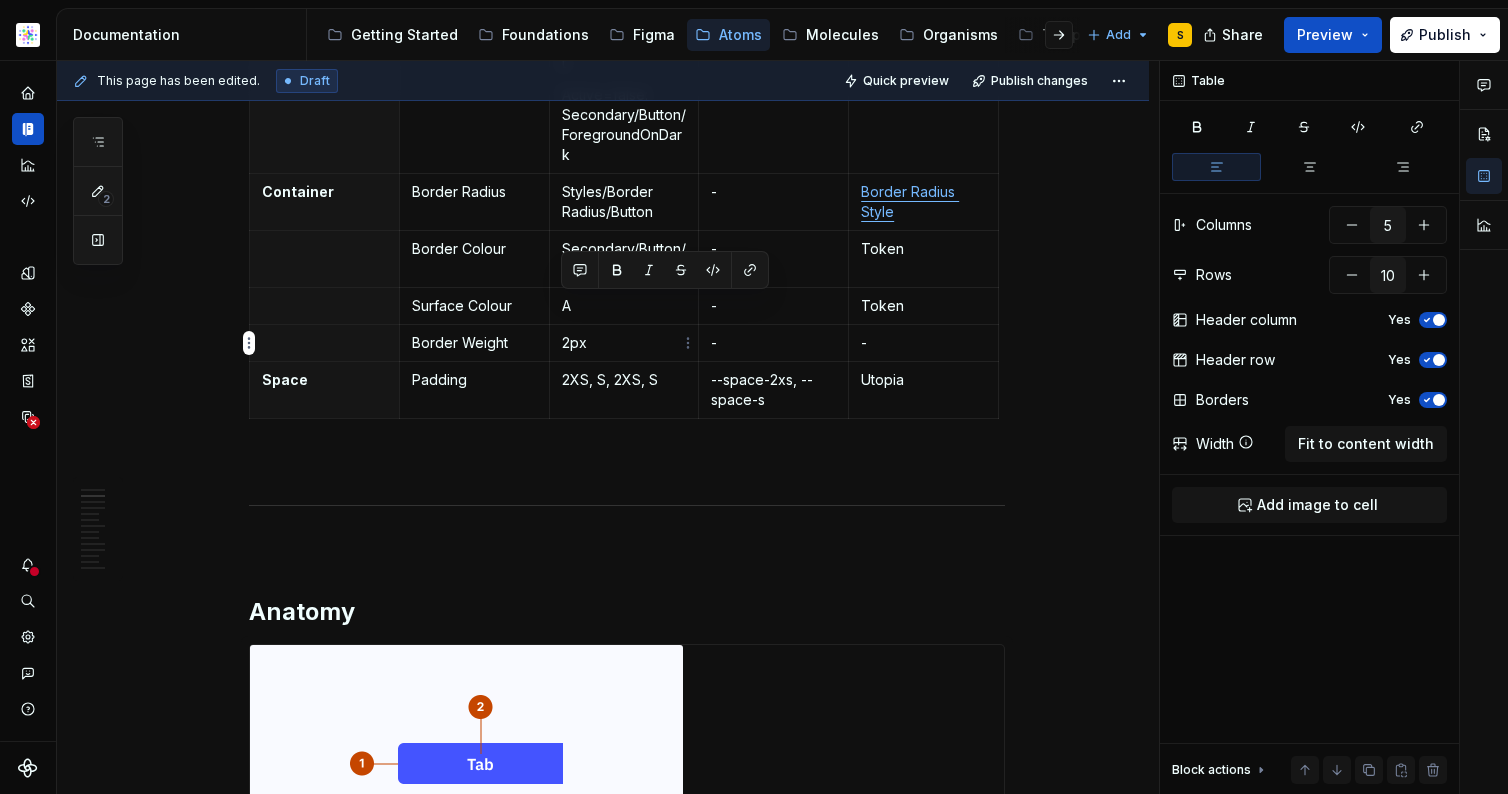 click on "A" at bounding box center (624, 306) 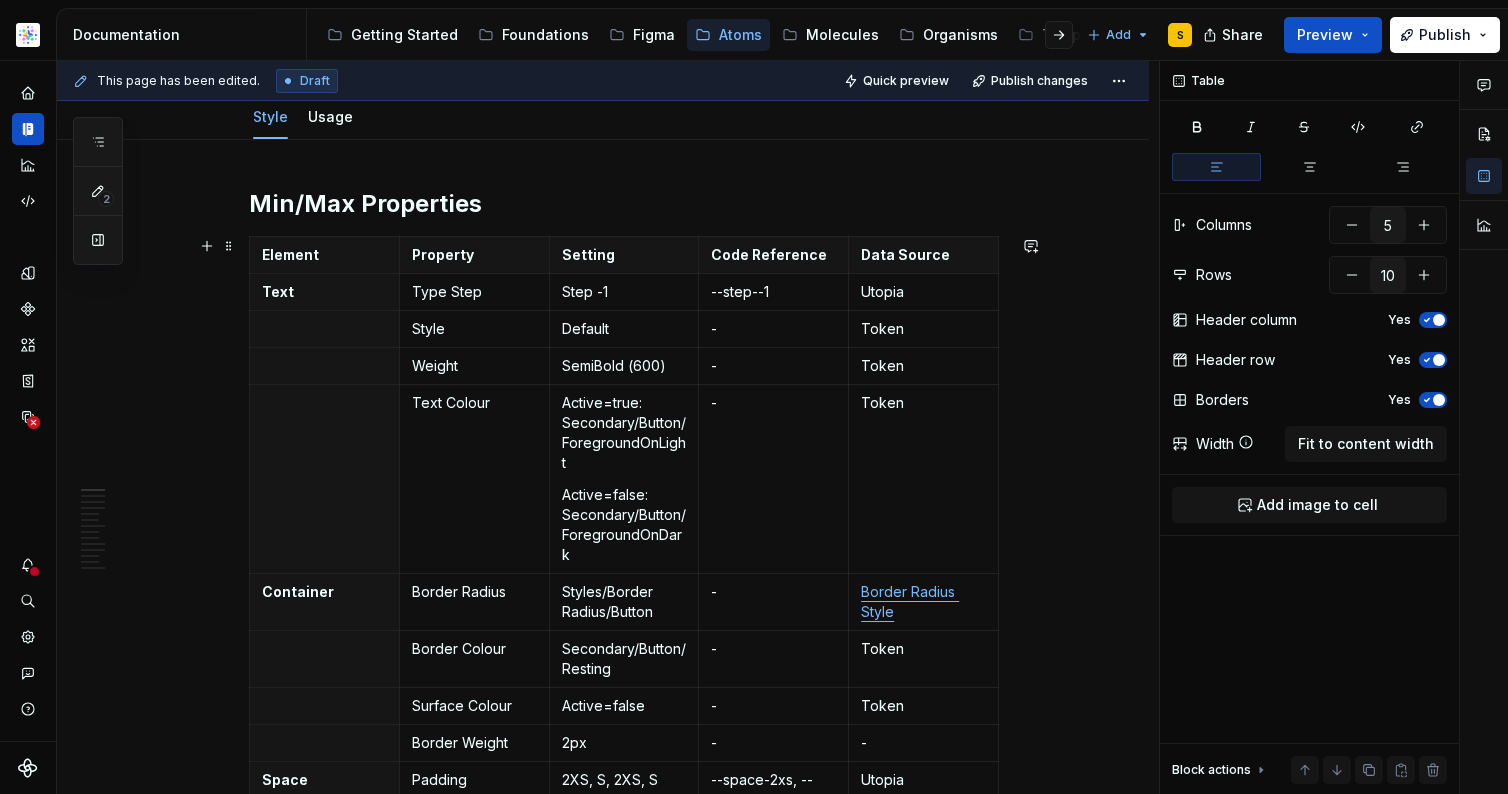 scroll, scrollTop: 231, scrollLeft: 0, axis: vertical 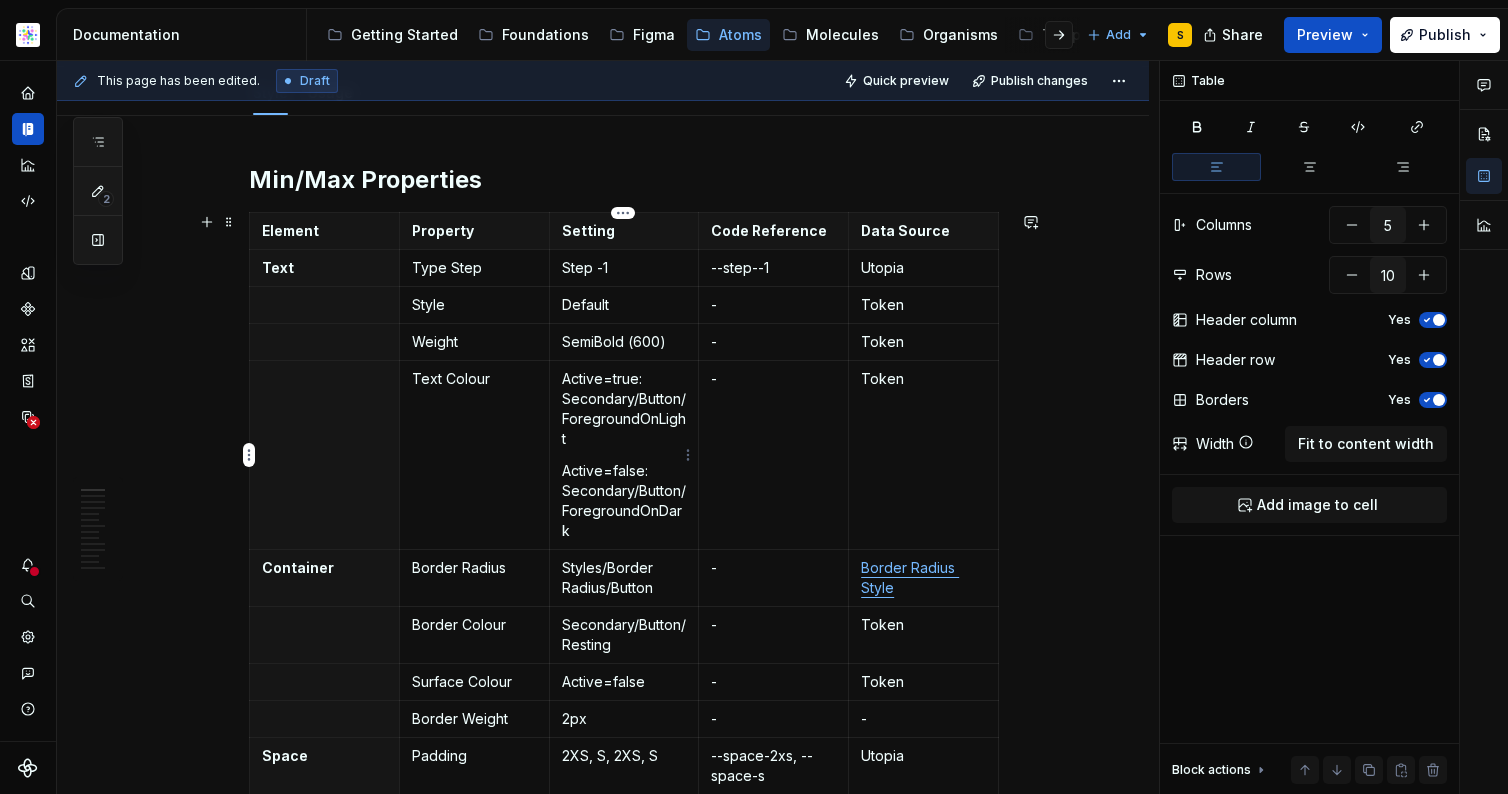 click on "Active=true: Secondary/Button/ForegroundOnLight" at bounding box center (624, 409) 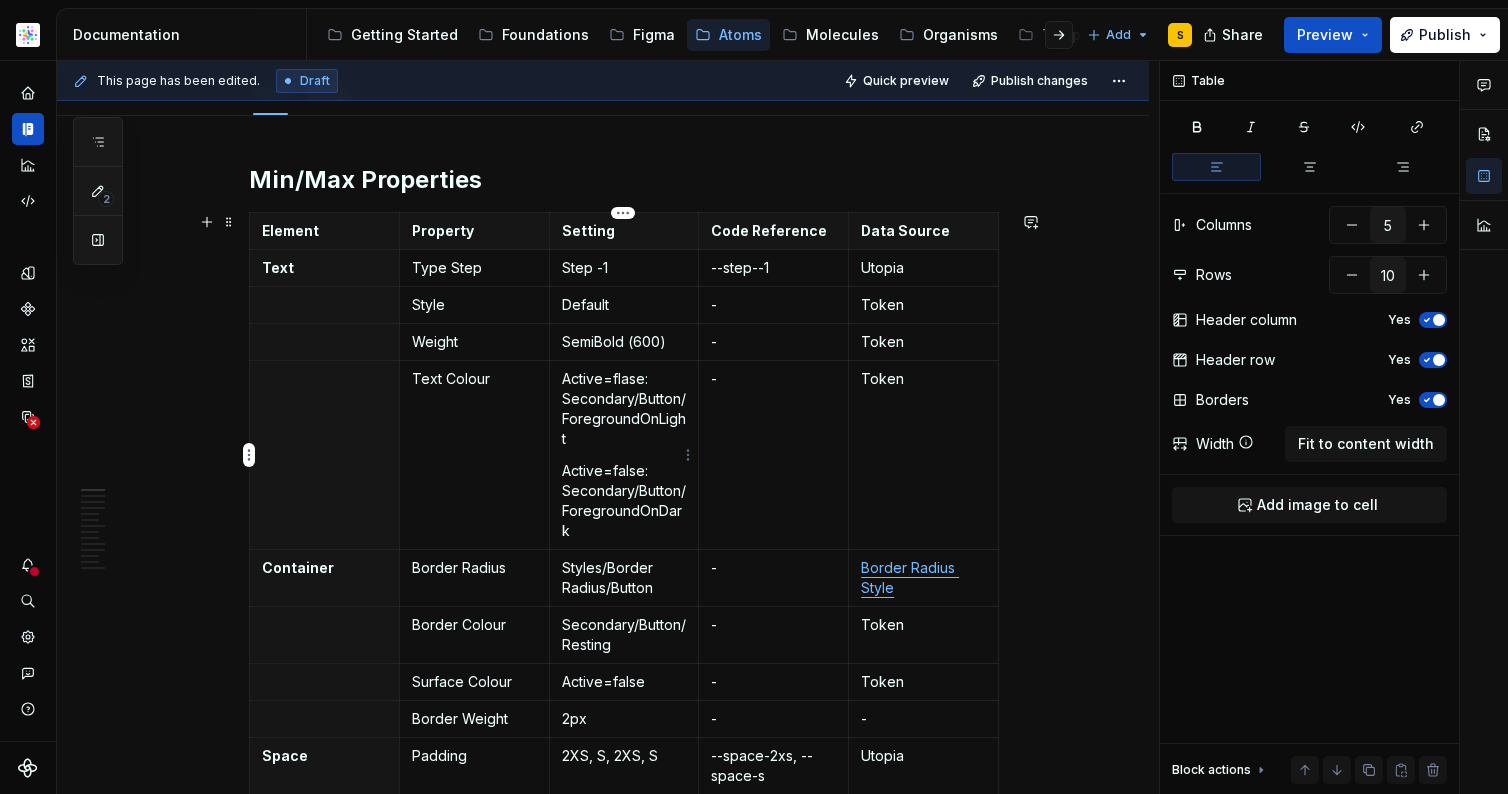 click on "Active=false: Secondary/Button/ForegroundOnDark" at bounding box center [624, 501] 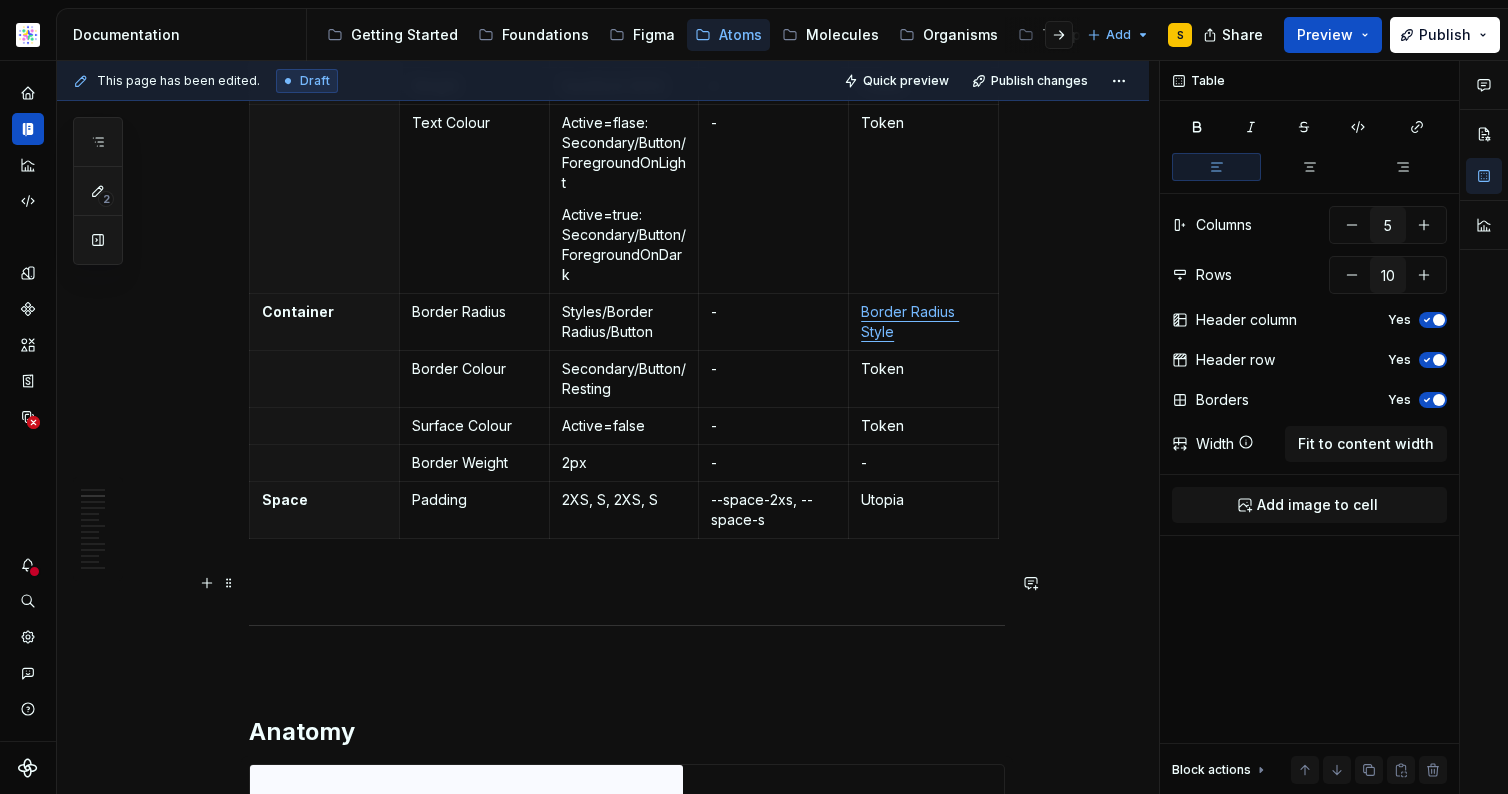 scroll, scrollTop: 559, scrollLeft: 0, axis: vertical 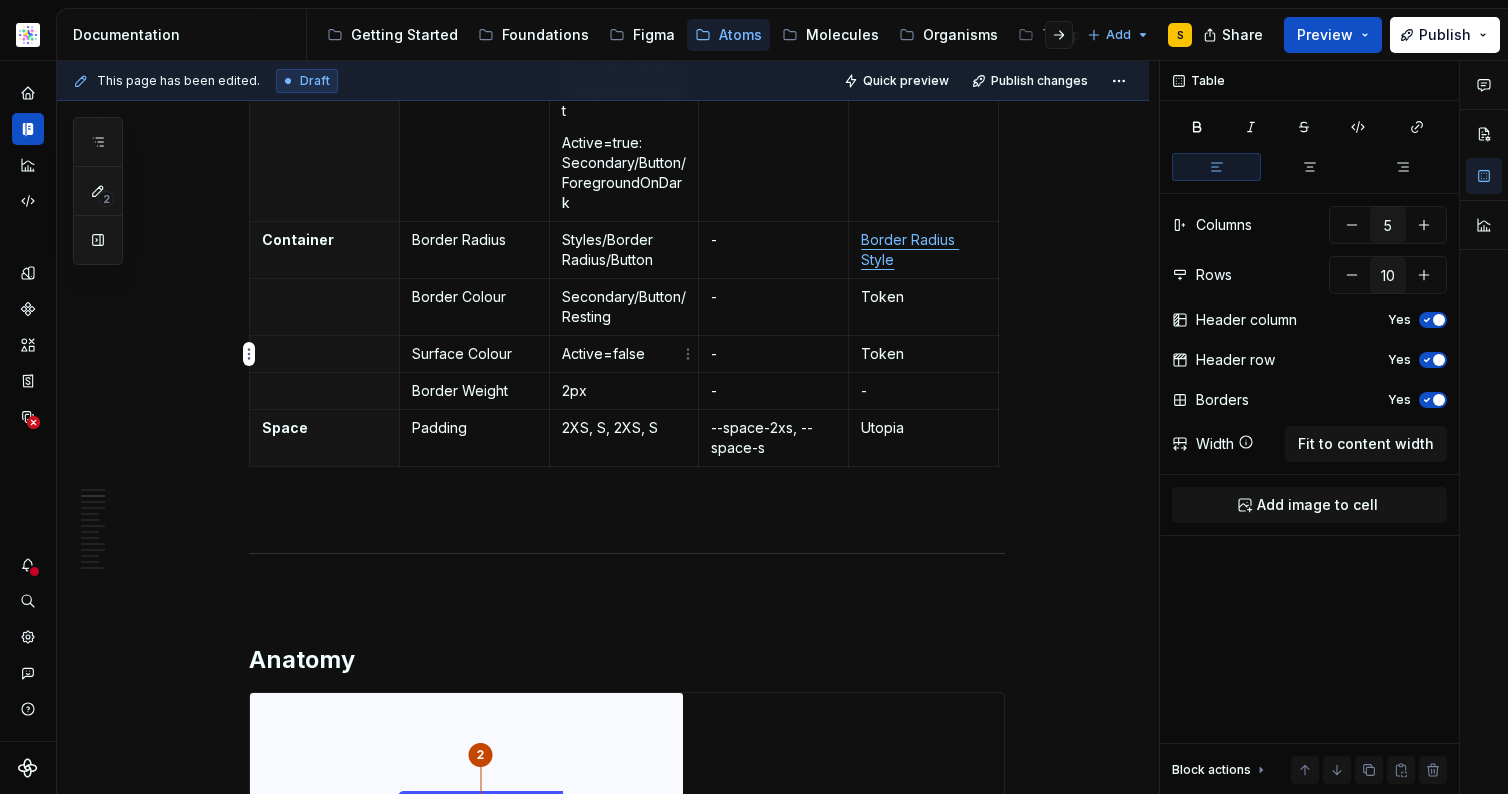 click on "Active=false" at bounding box center (624, 354) 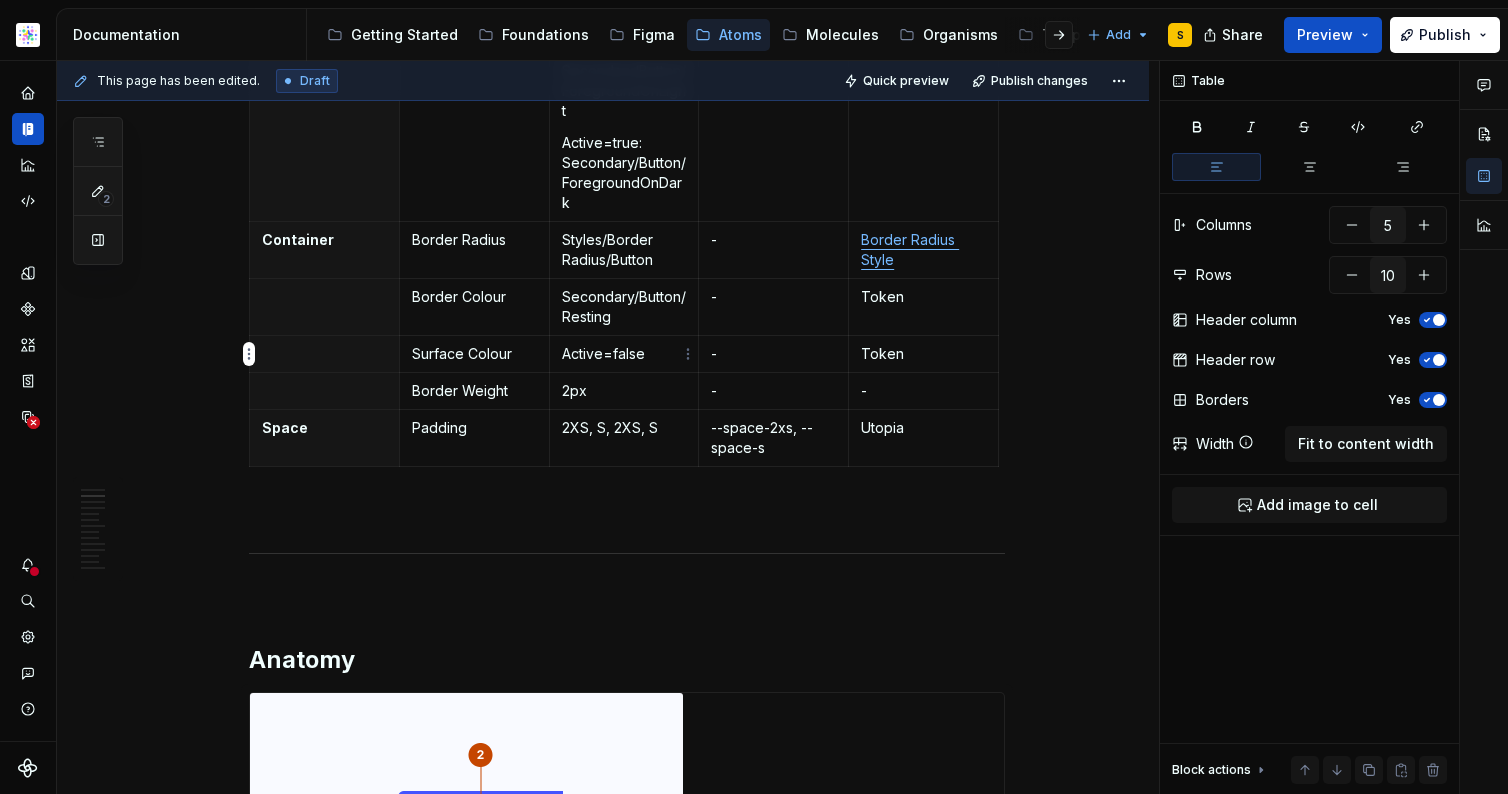 drag, startPoint x: 624, startPoint y: 359, endPoint x: 639, endPoint y: 354, distance: 15.811388 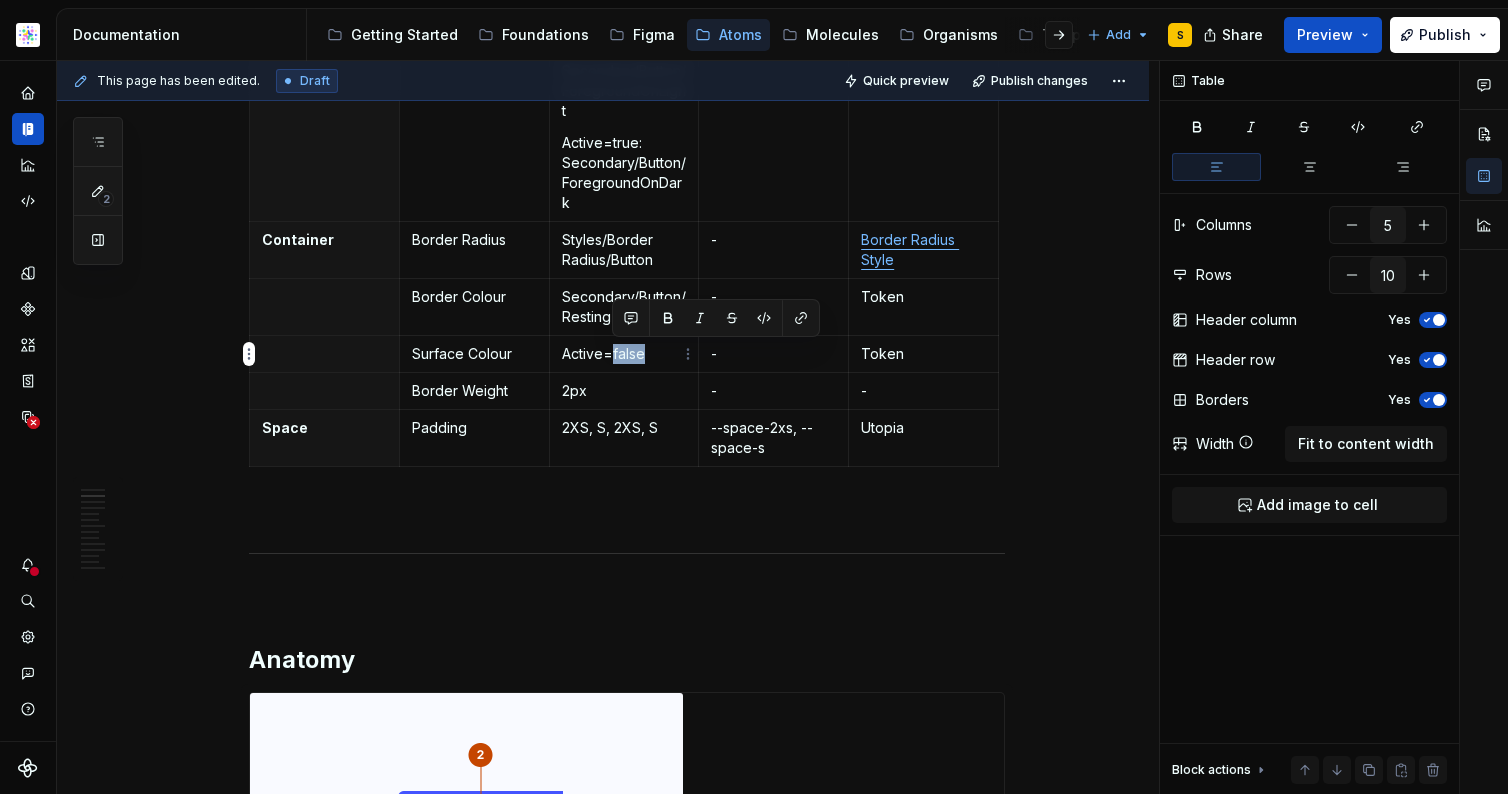click on "Active=false" at bounding box center [624, 354] 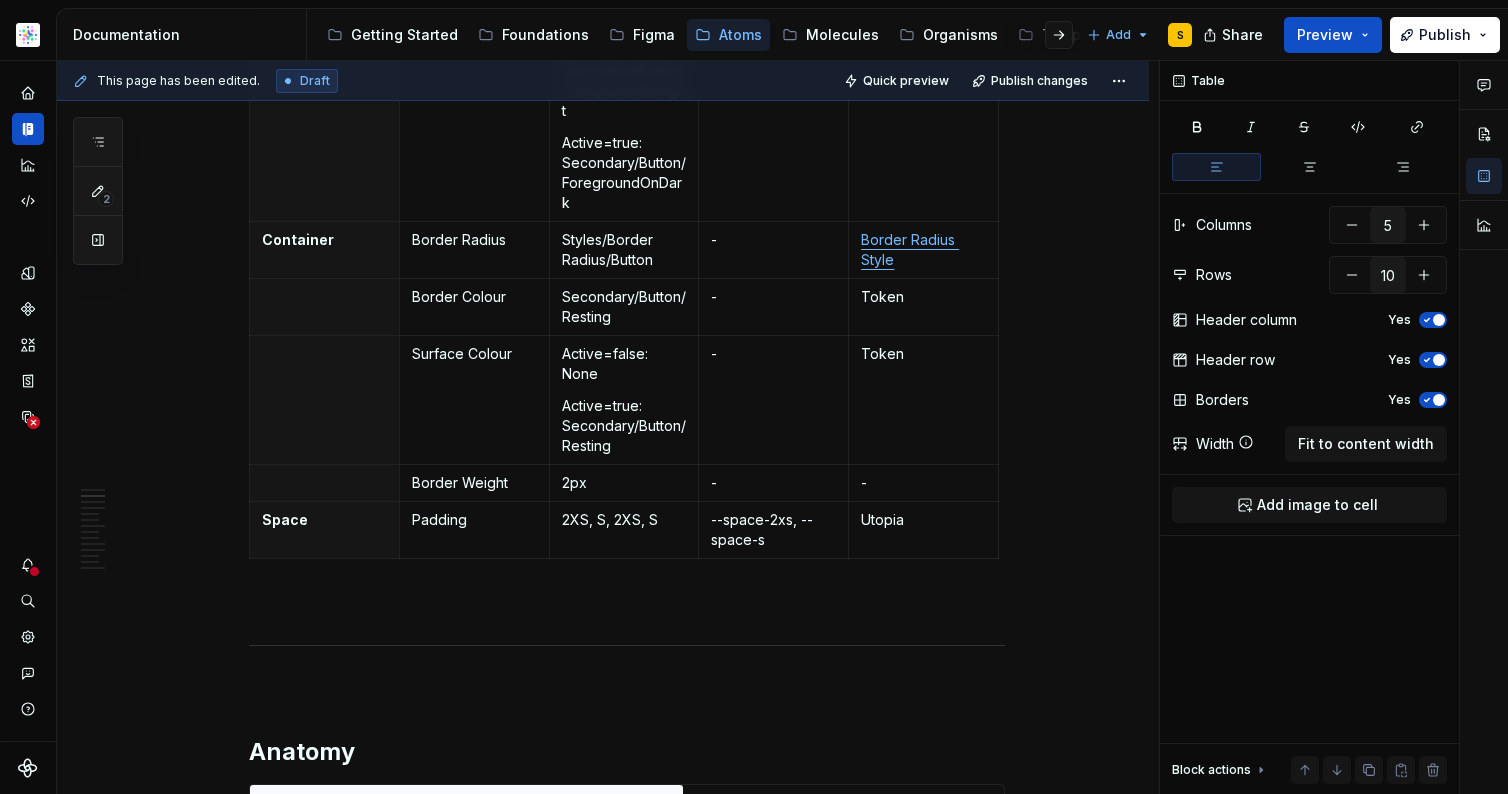 click on "**********" at bounding box center (603, 3562) 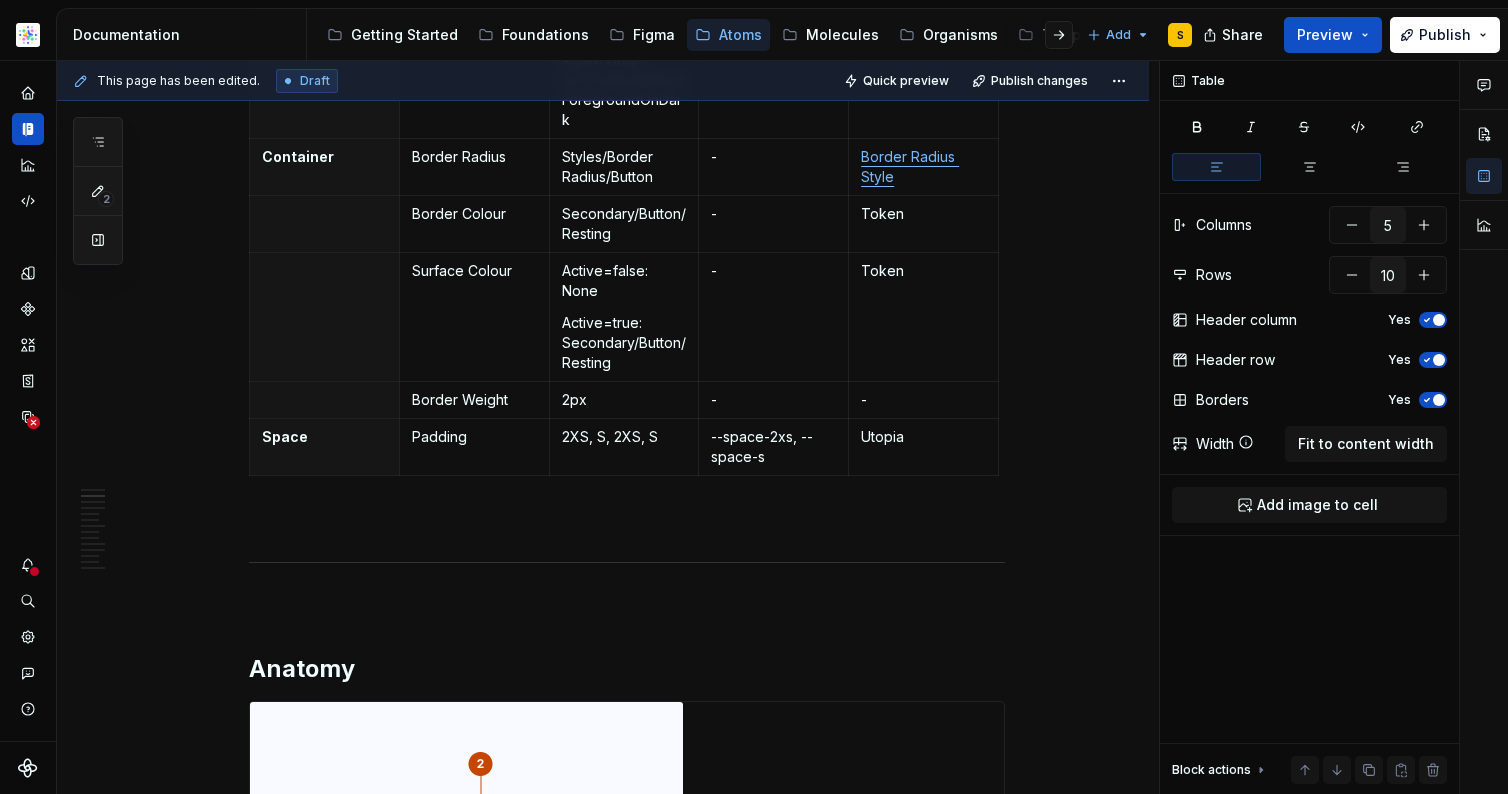 scroll, scrollTop: 643, scrollLeft: 0, axis: vertical 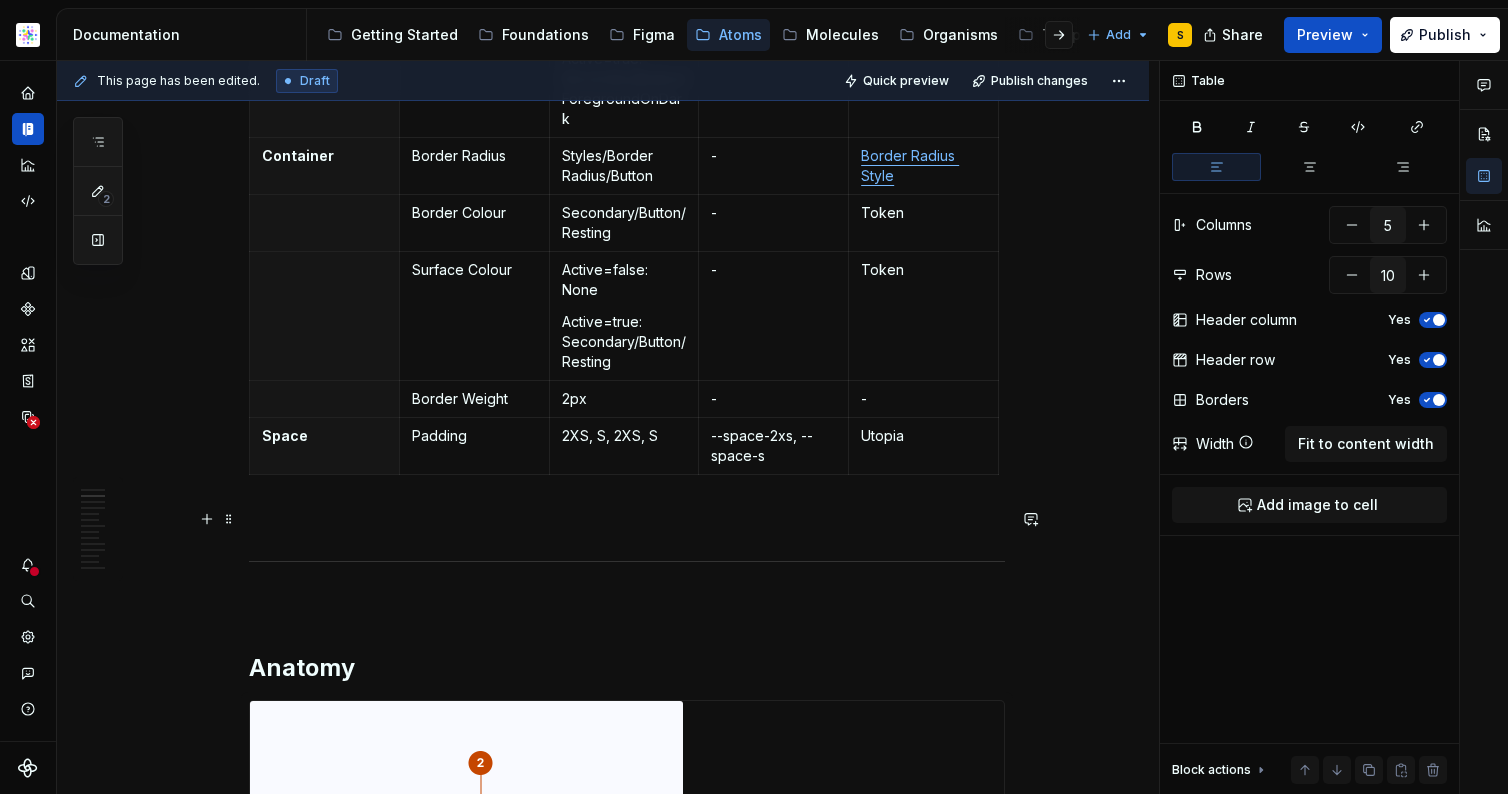 click at bounding box center (627, 519) 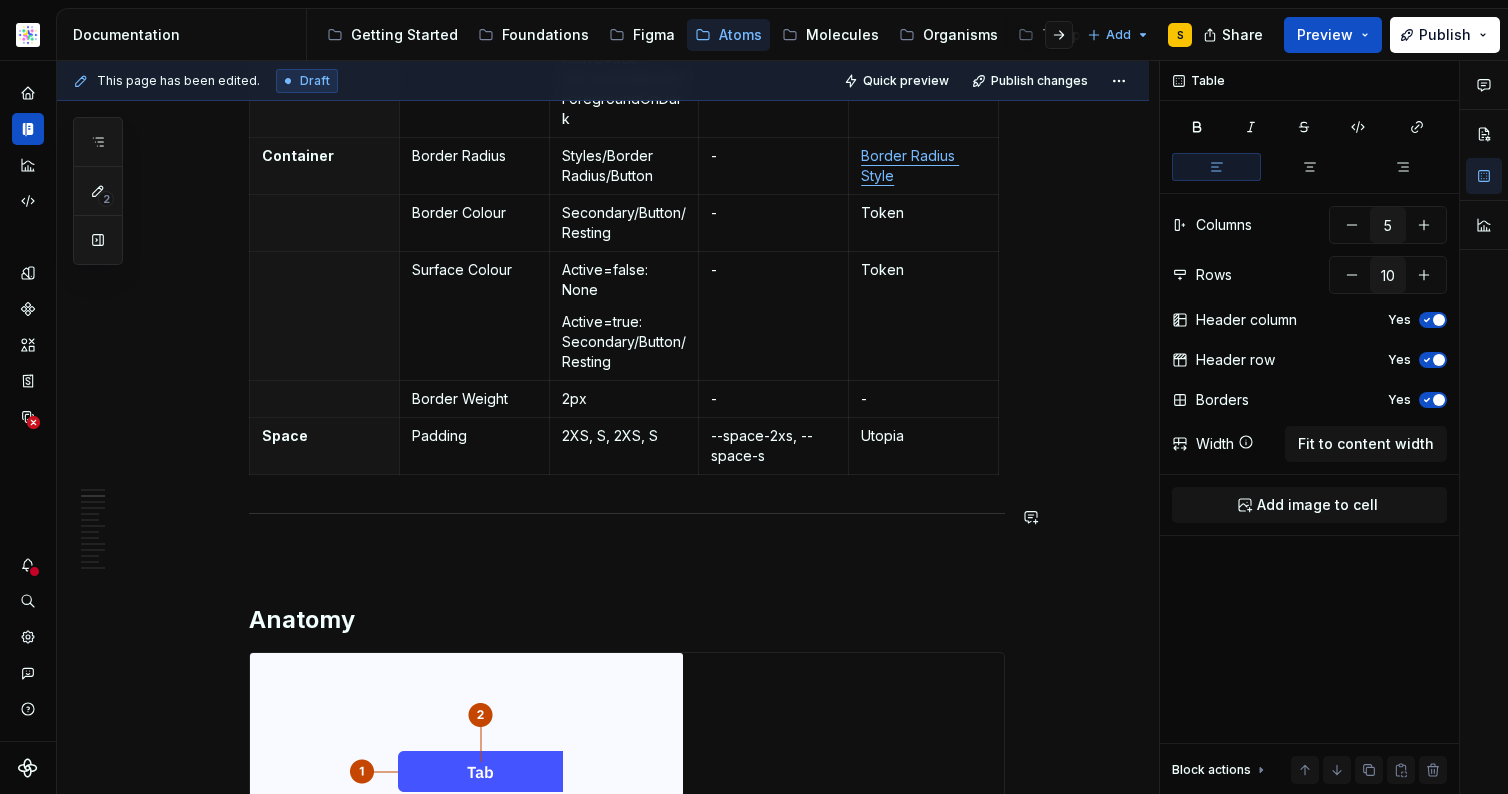 scroll, scrollTop: 631, scrollLeft: 0, axis: vertical 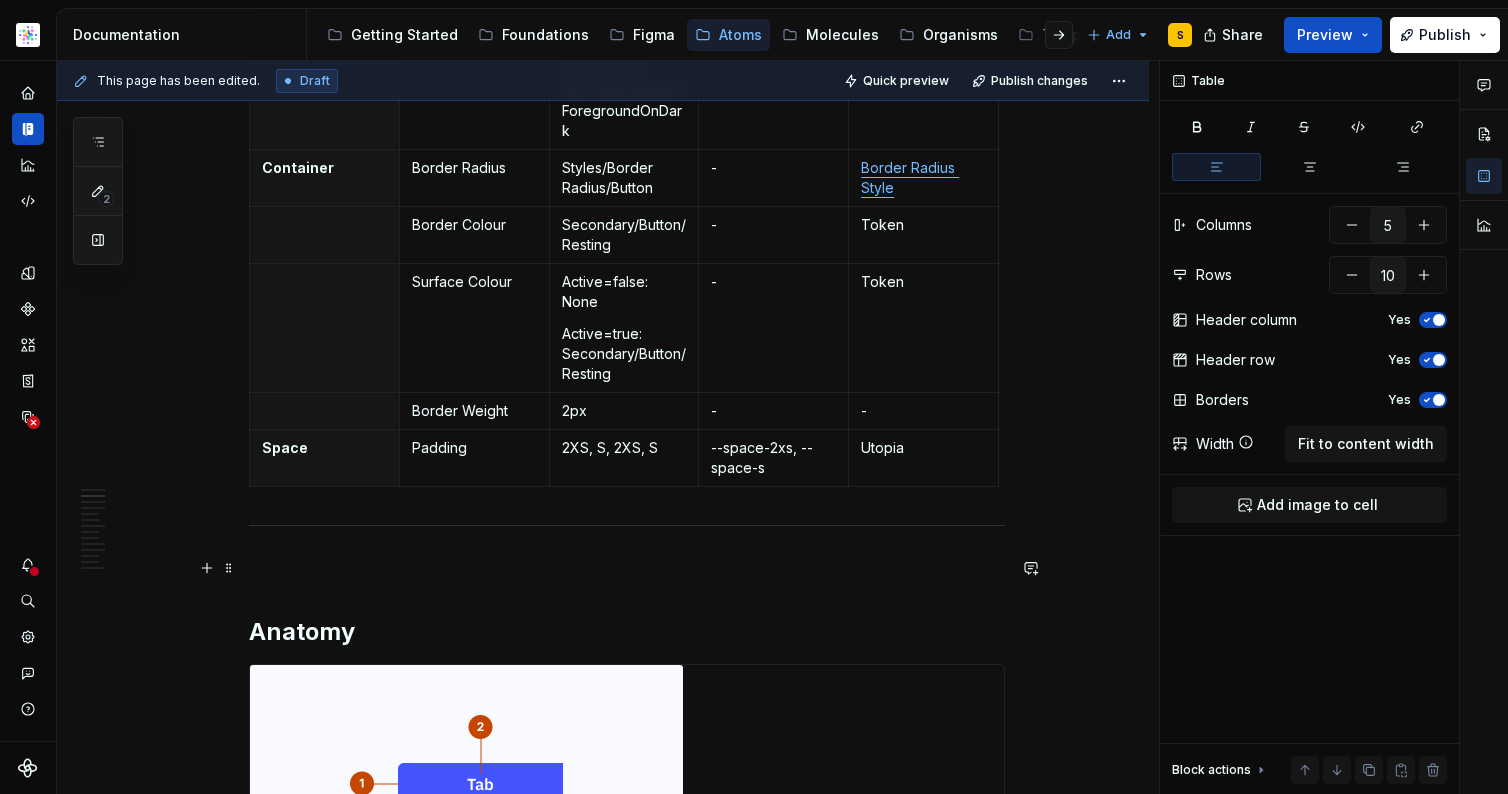 click at bounding box center (627, 568) 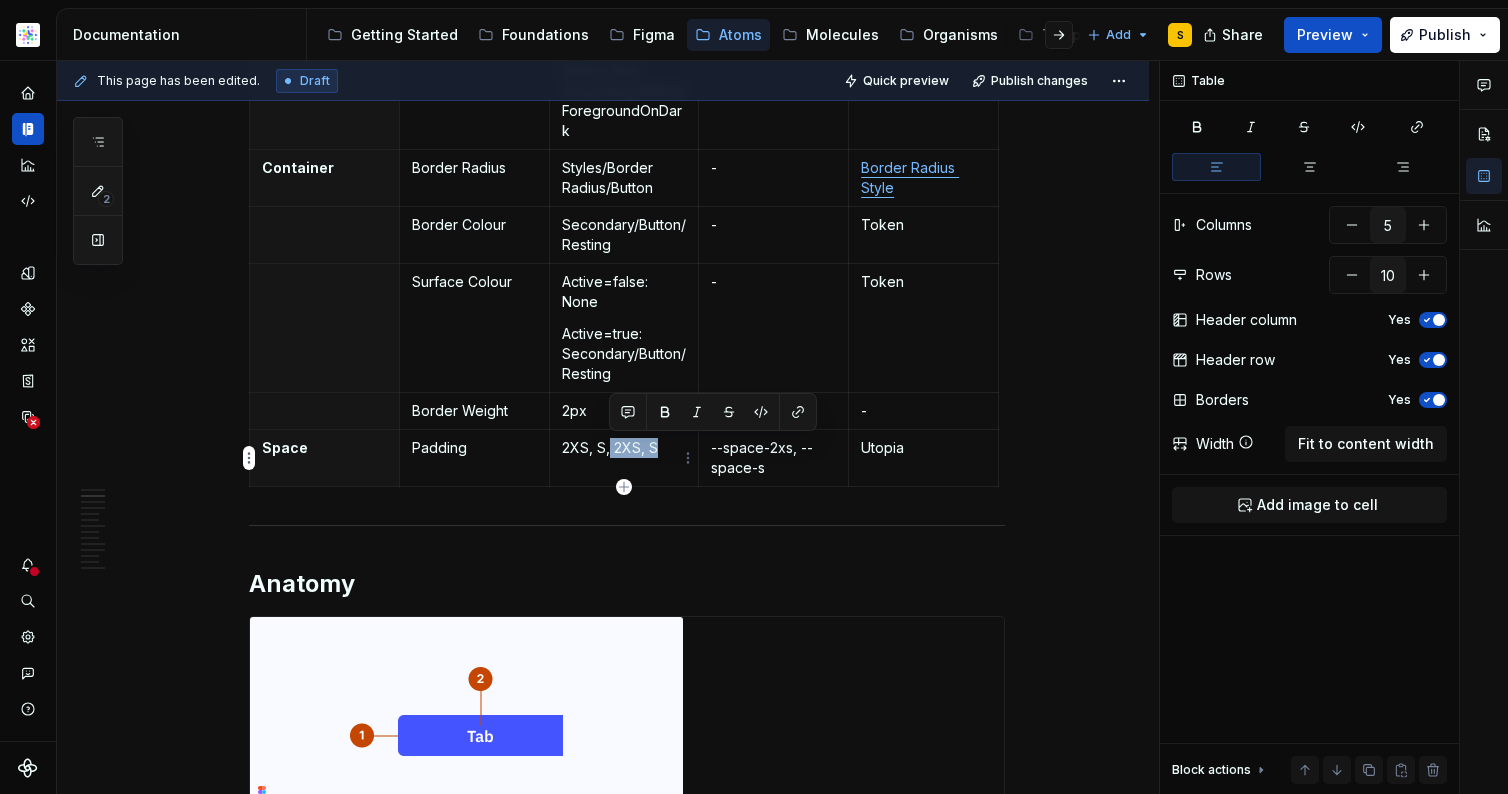 drag, startPoint x: 626, startPoint y: 449, endPoint x: 669, endPoint y: 449, distance: 43 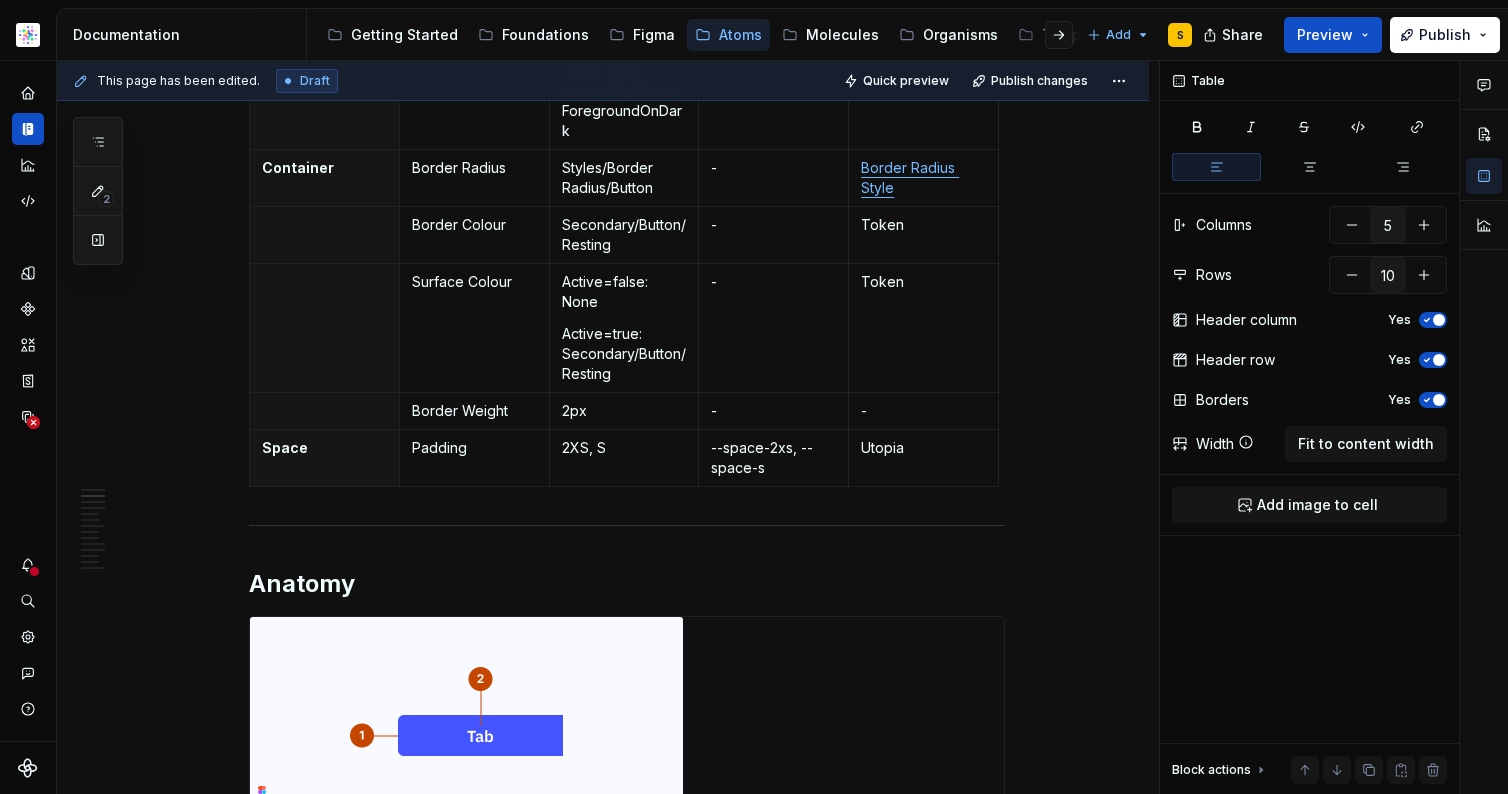 click on "**********" at bounding box center (603, 3442) 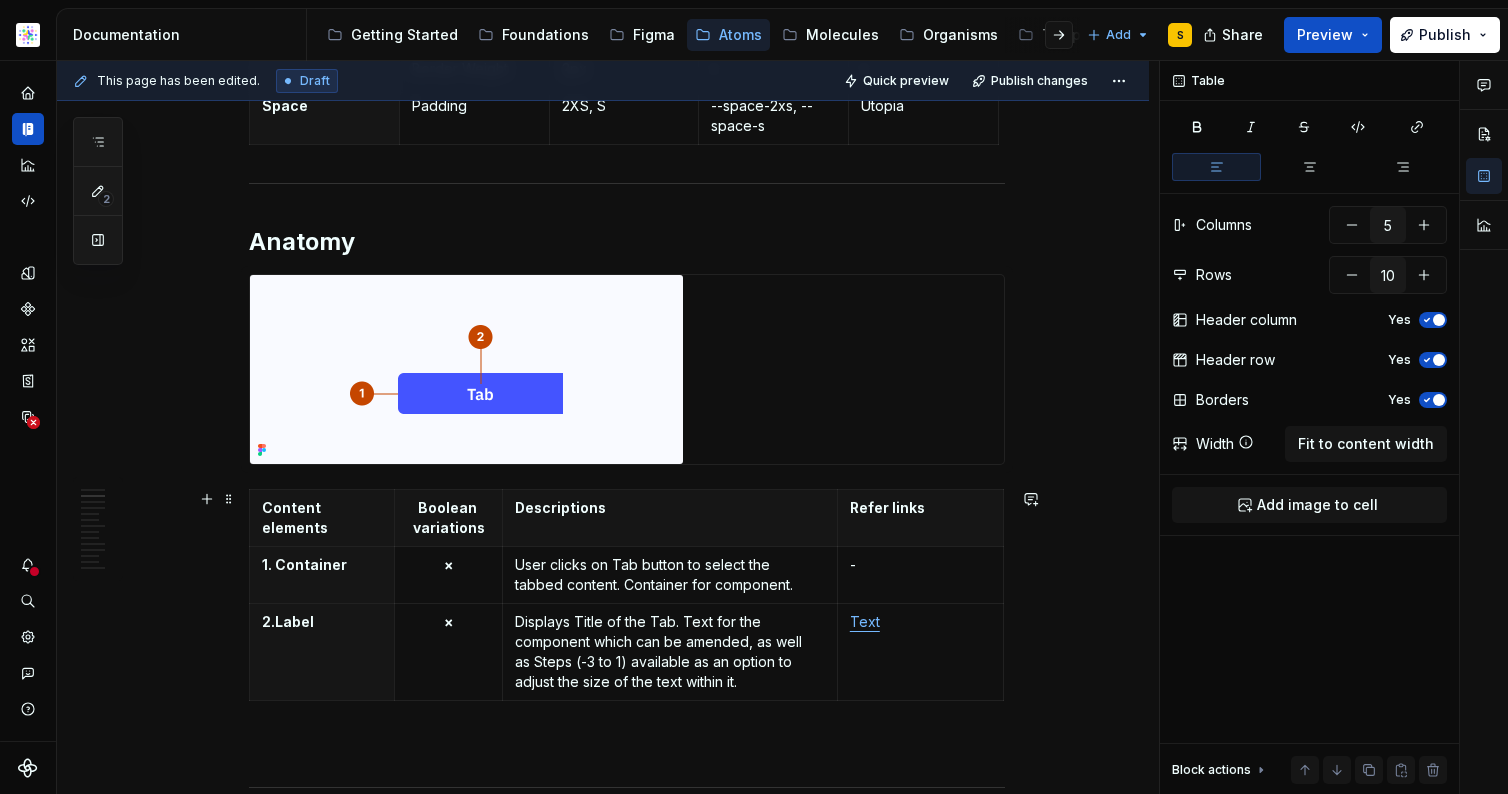 scroll, scrollTop: 991, scrollLeft: 0, axis: vertical 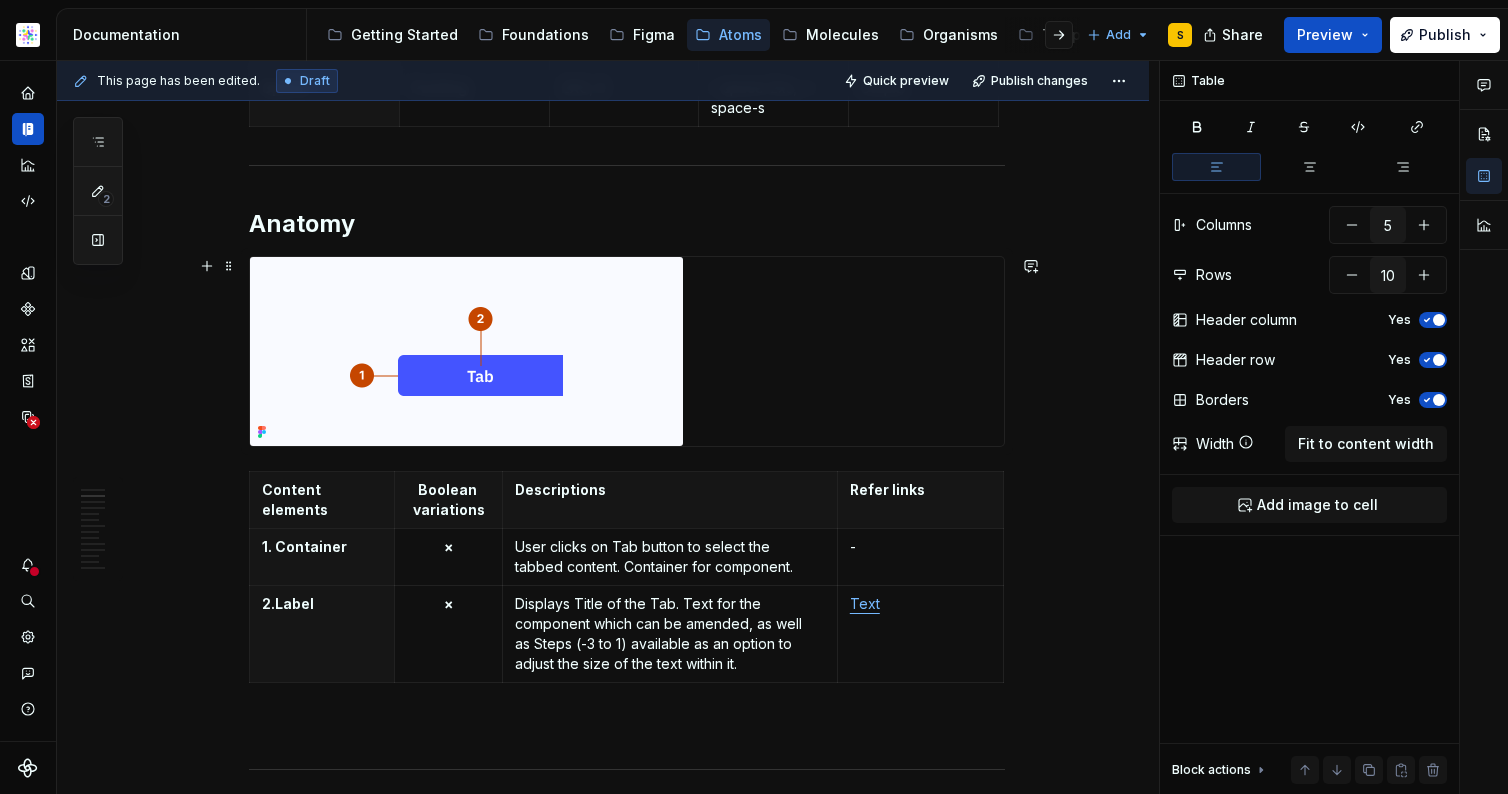 click at bounding box center (627, 351) 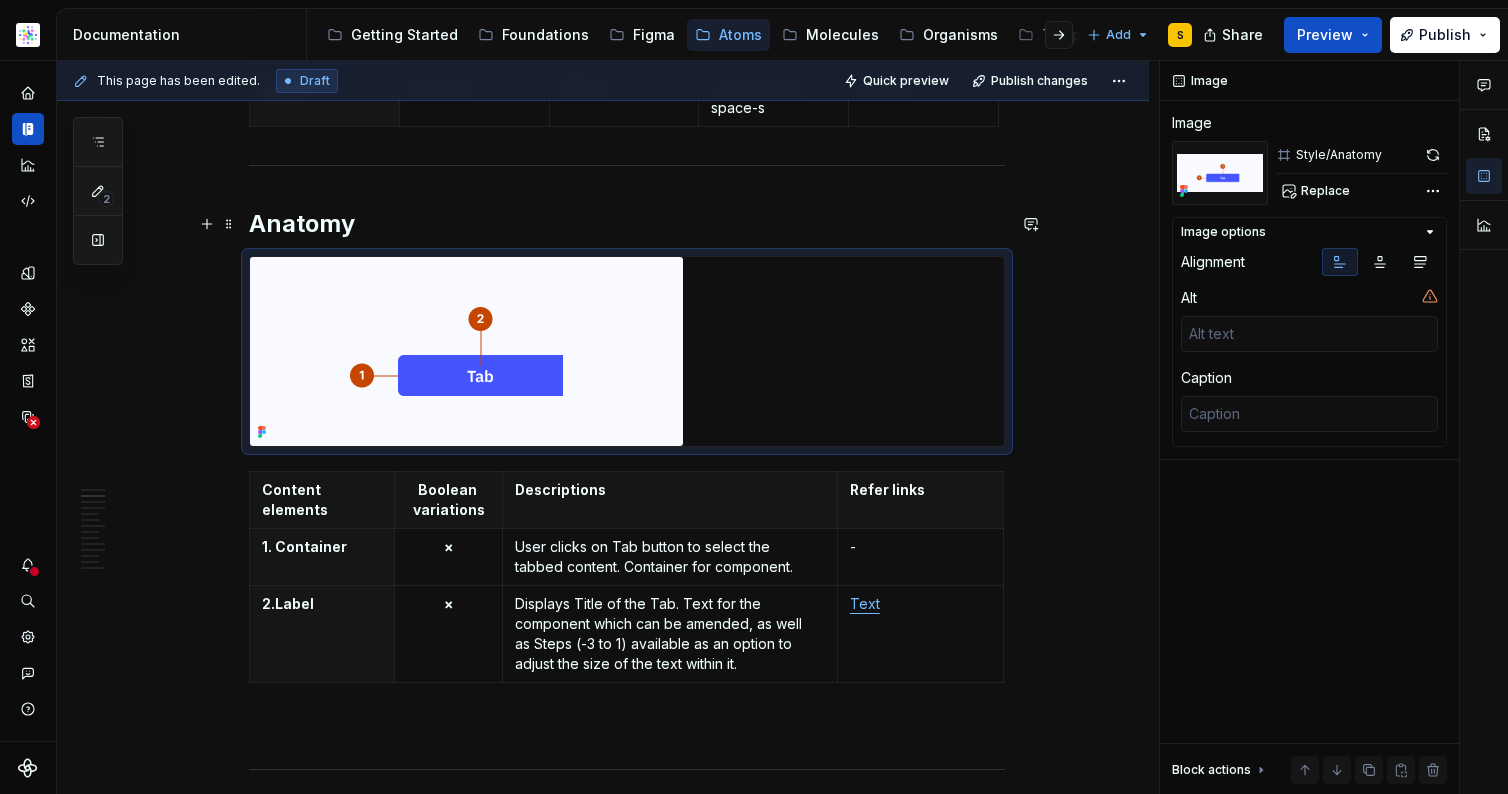 click on "Anatomy" at bounding box center (627, 224) 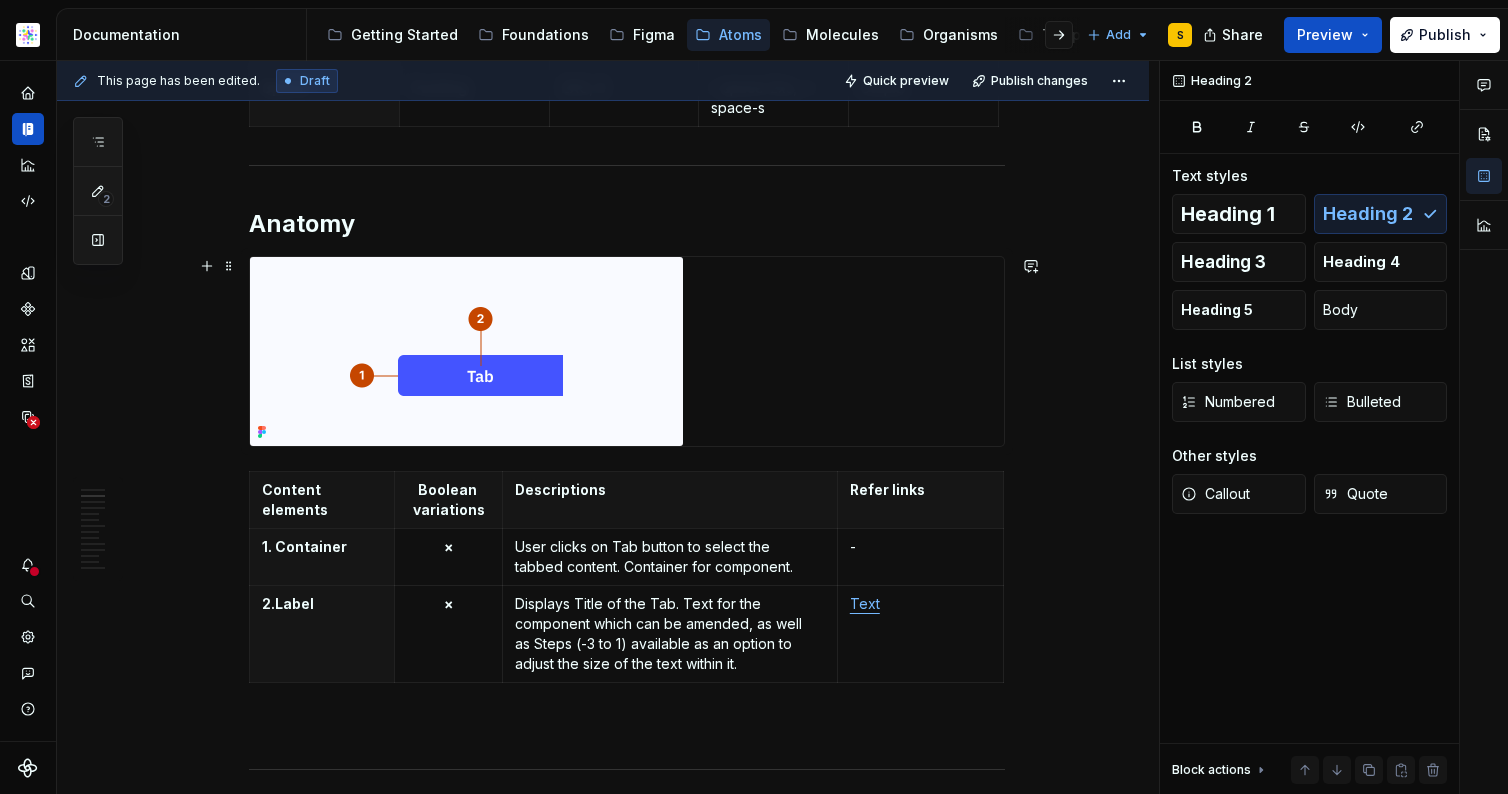 click at bounding box center [466, 351] 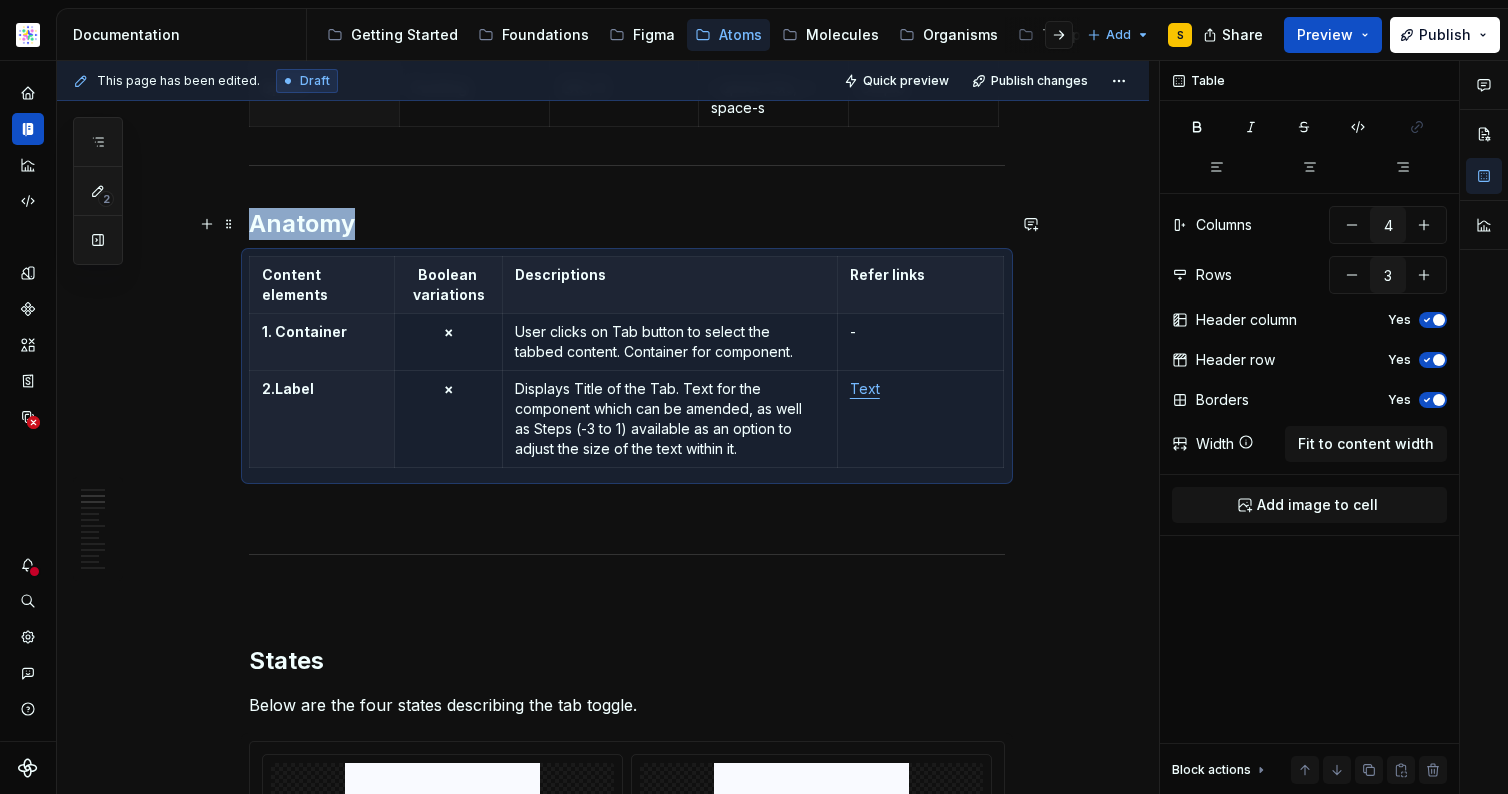 click on "Anatomy" at bounding box center (627, 224) 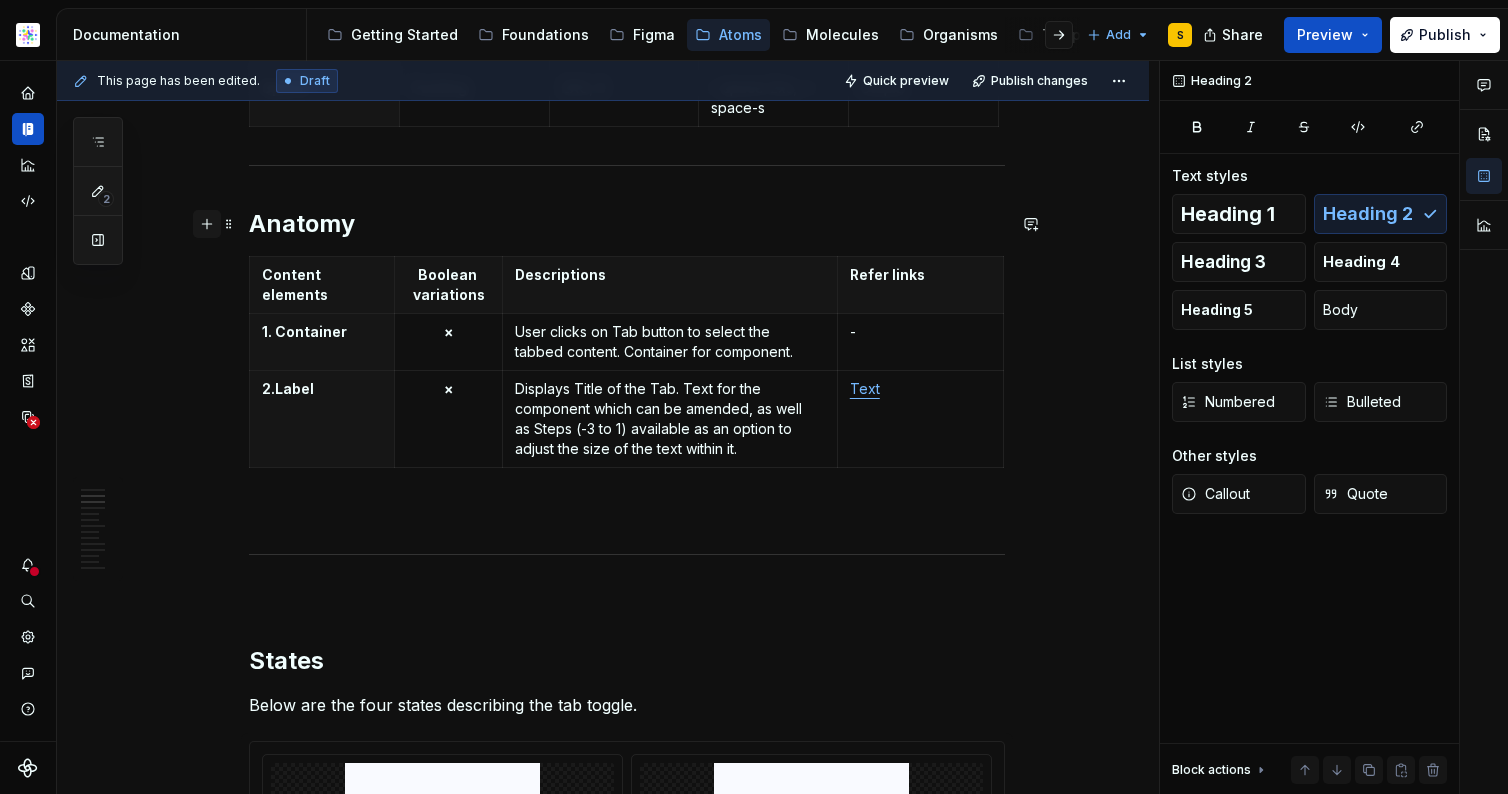click at bounding box center [207, 224] 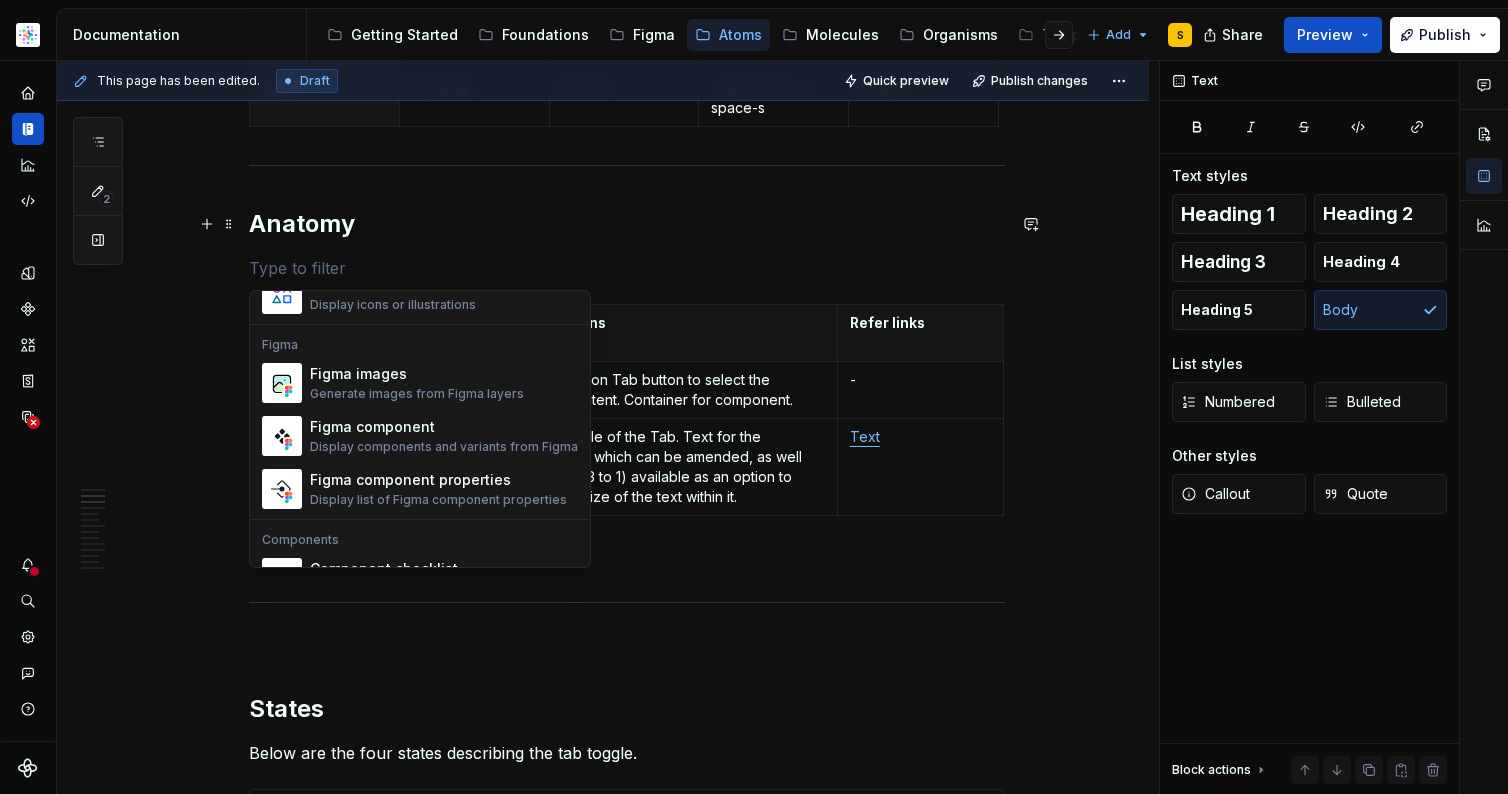 scroll, scrollTop: 1727, scrollLeft: 0, axis: vertical 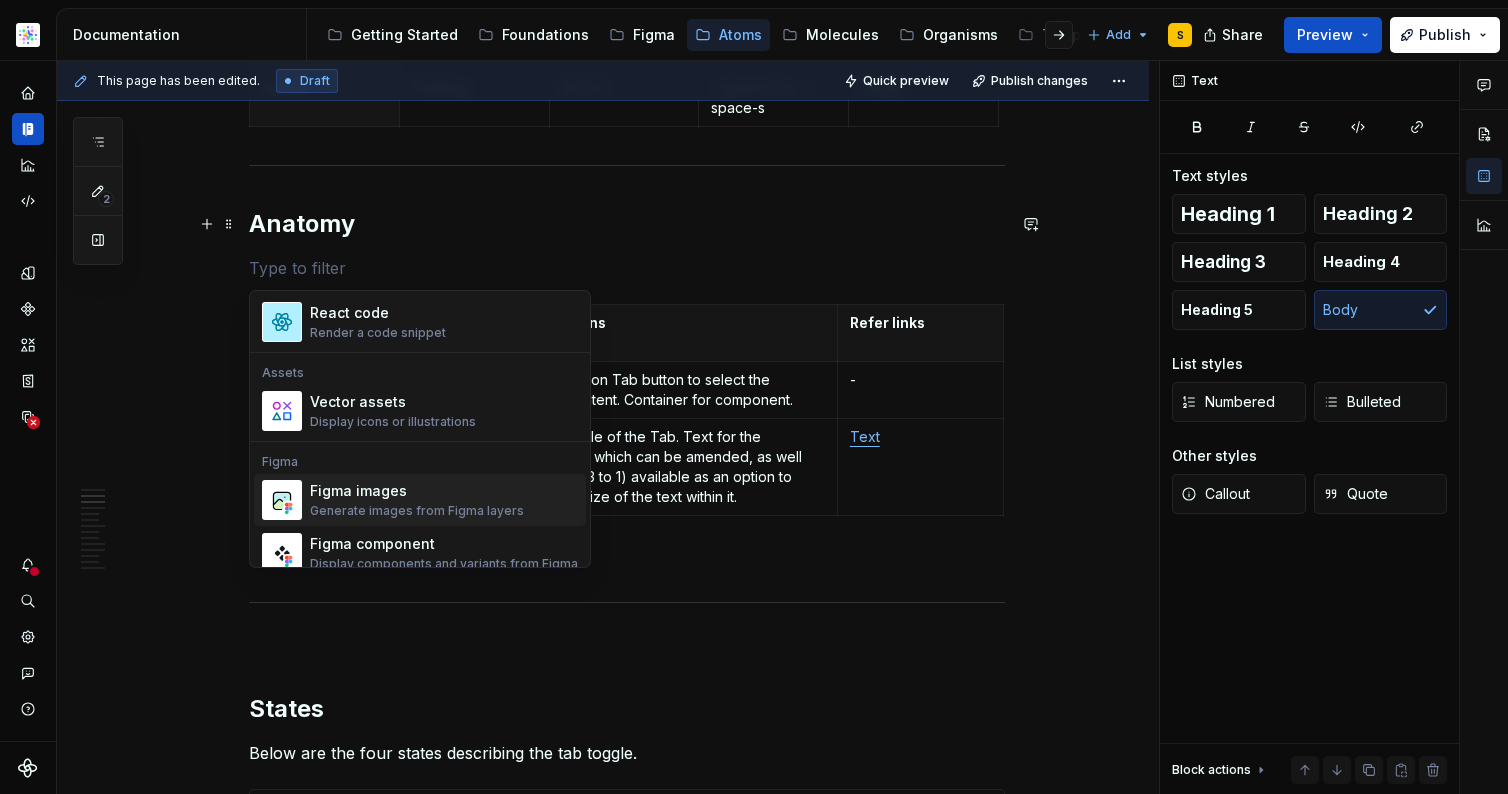 click on "Figma images" at bounding box center (417, 491) 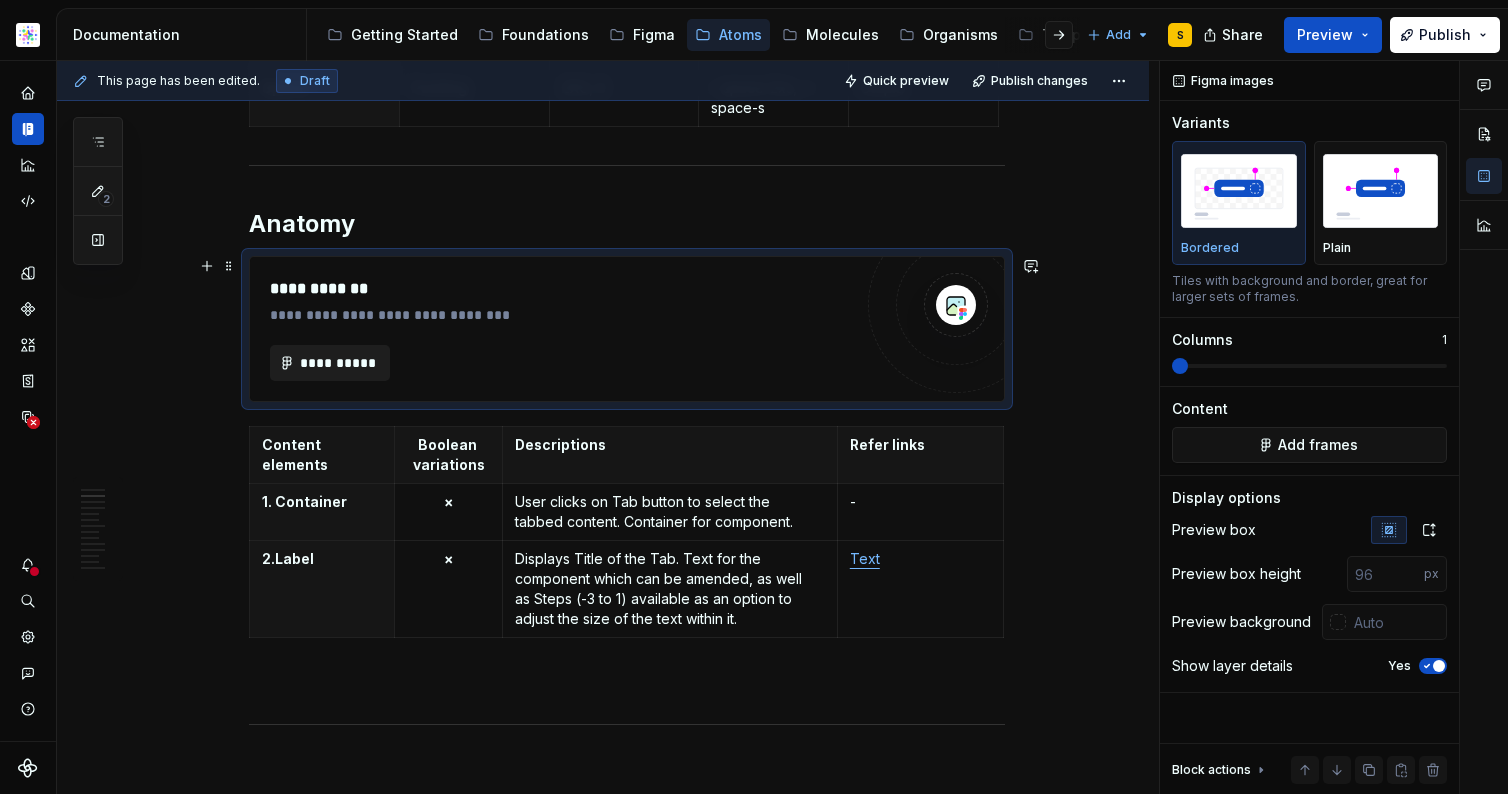click on "**********" at bounding box center [338, 363] 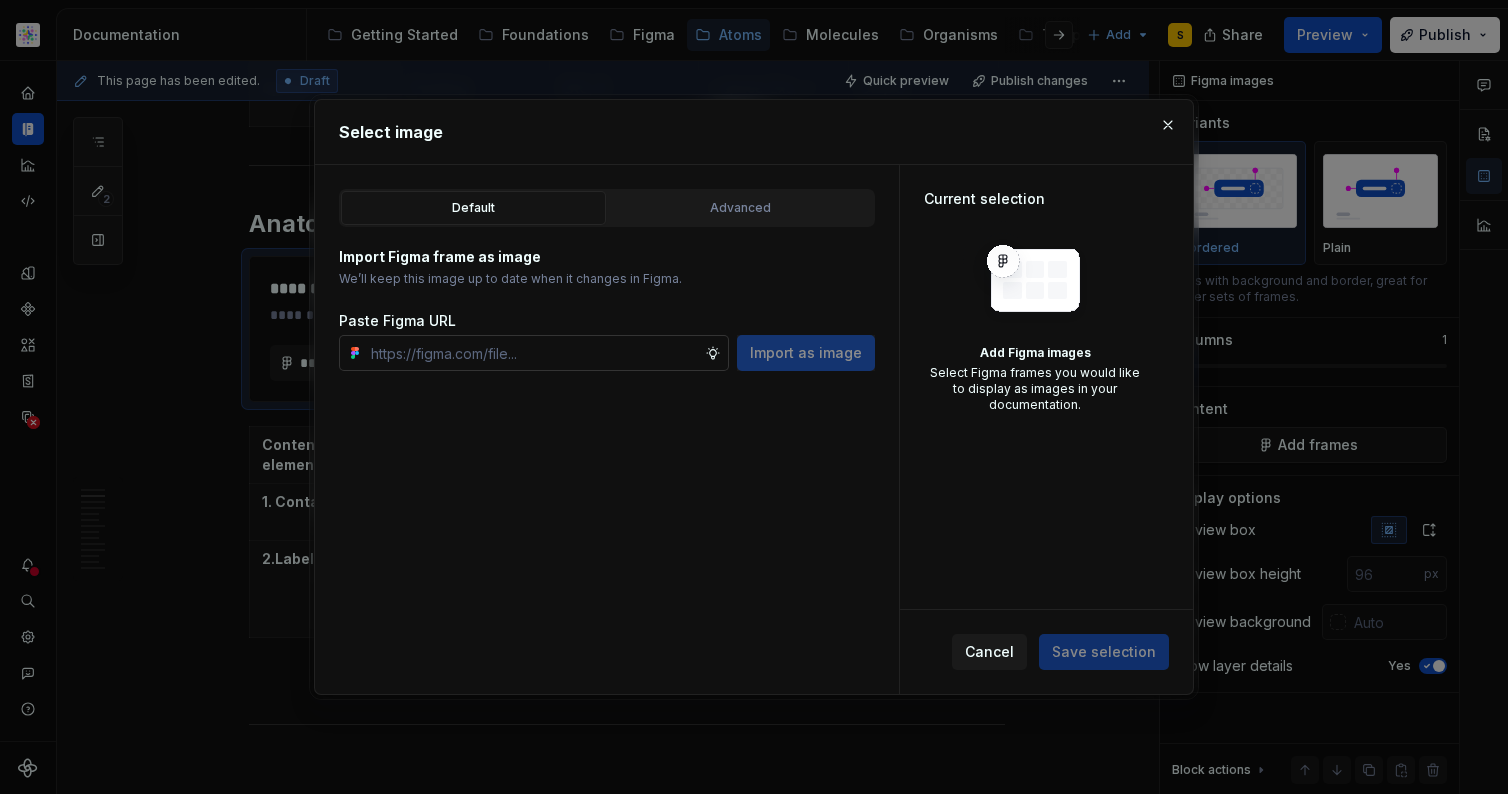 click at bounding box center [534, 353] 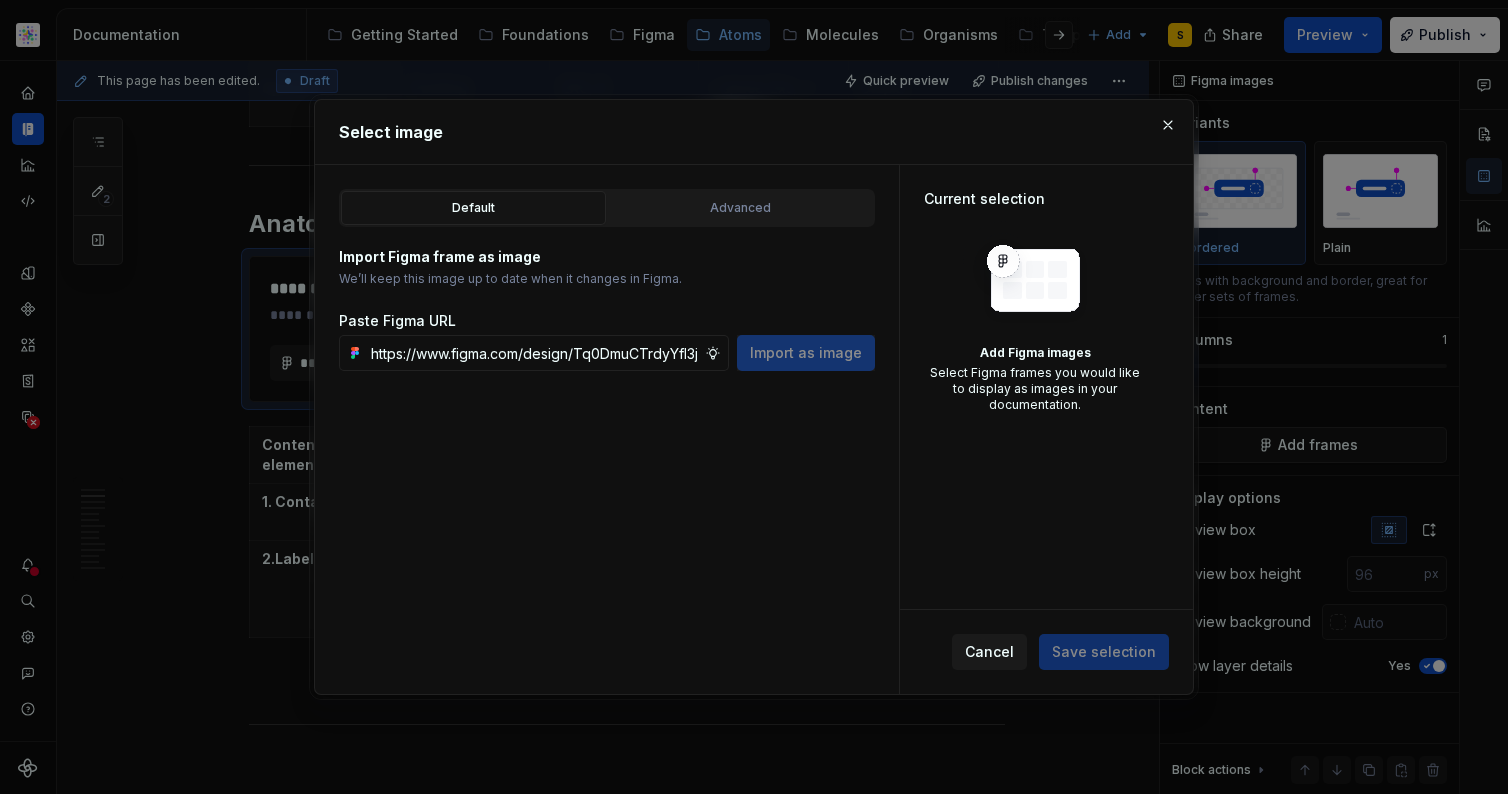scroll, scrollTop: 0, scrollLeft: 523, axis: horizontal 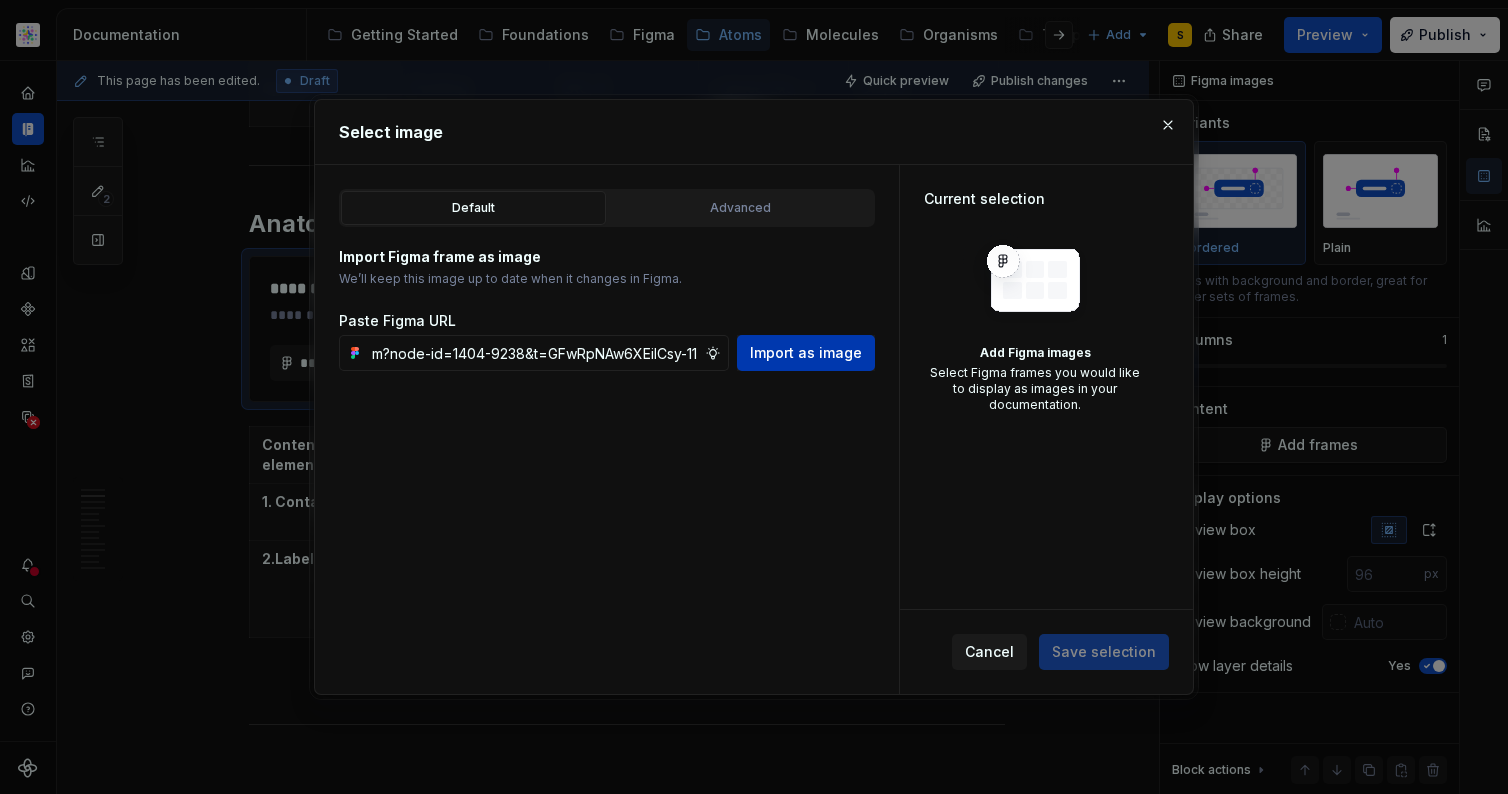 type on "https://www.figma.com/design/Tq0DmuCTrdyYfI3jk9MGtU/Documentation-Atom?node-id=1404-9238&t=GFwRpNAw6XEiICsy-11" 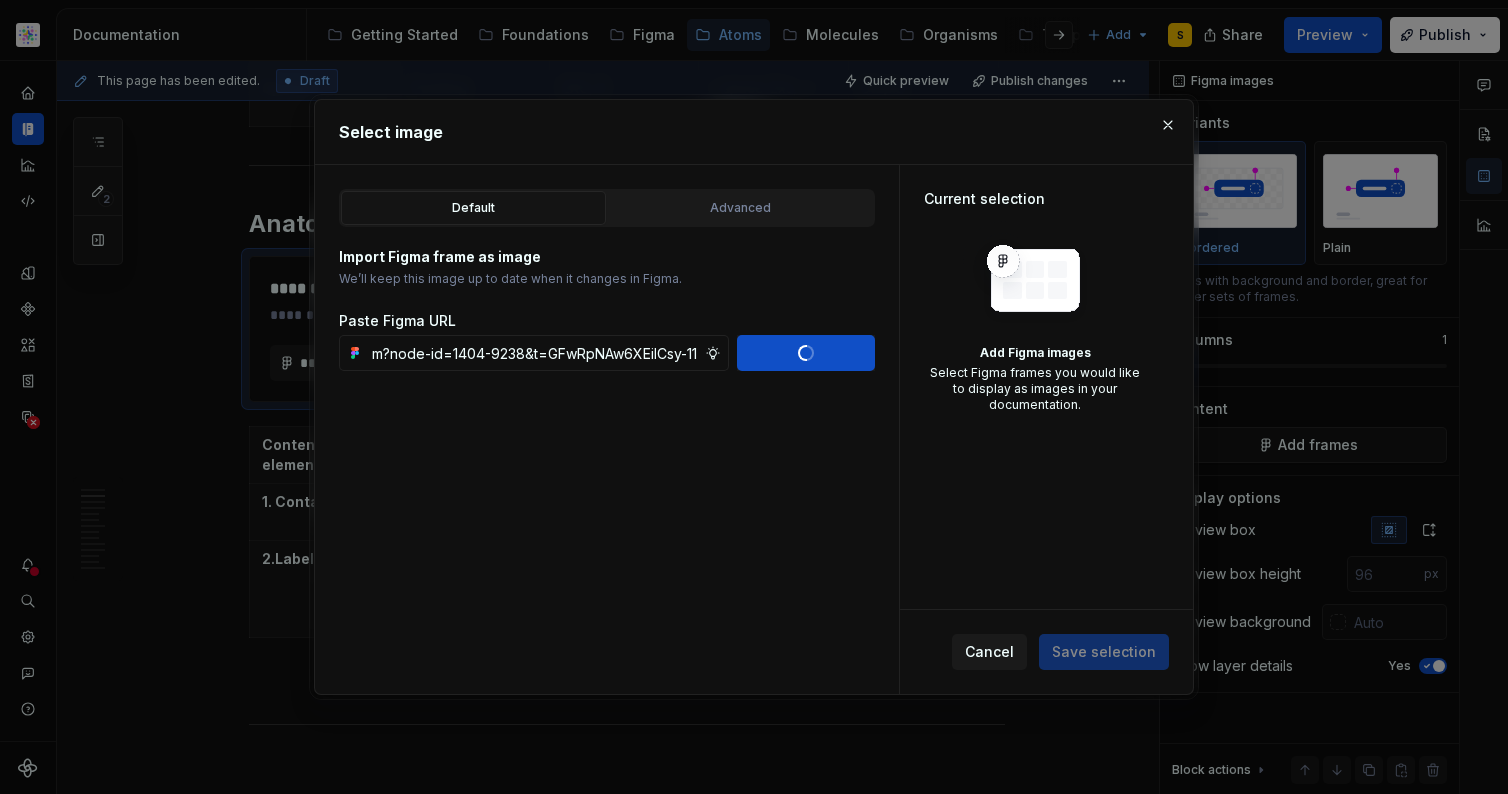 scroll, scrollTop: 0, scrollLeft: 0, axis: both 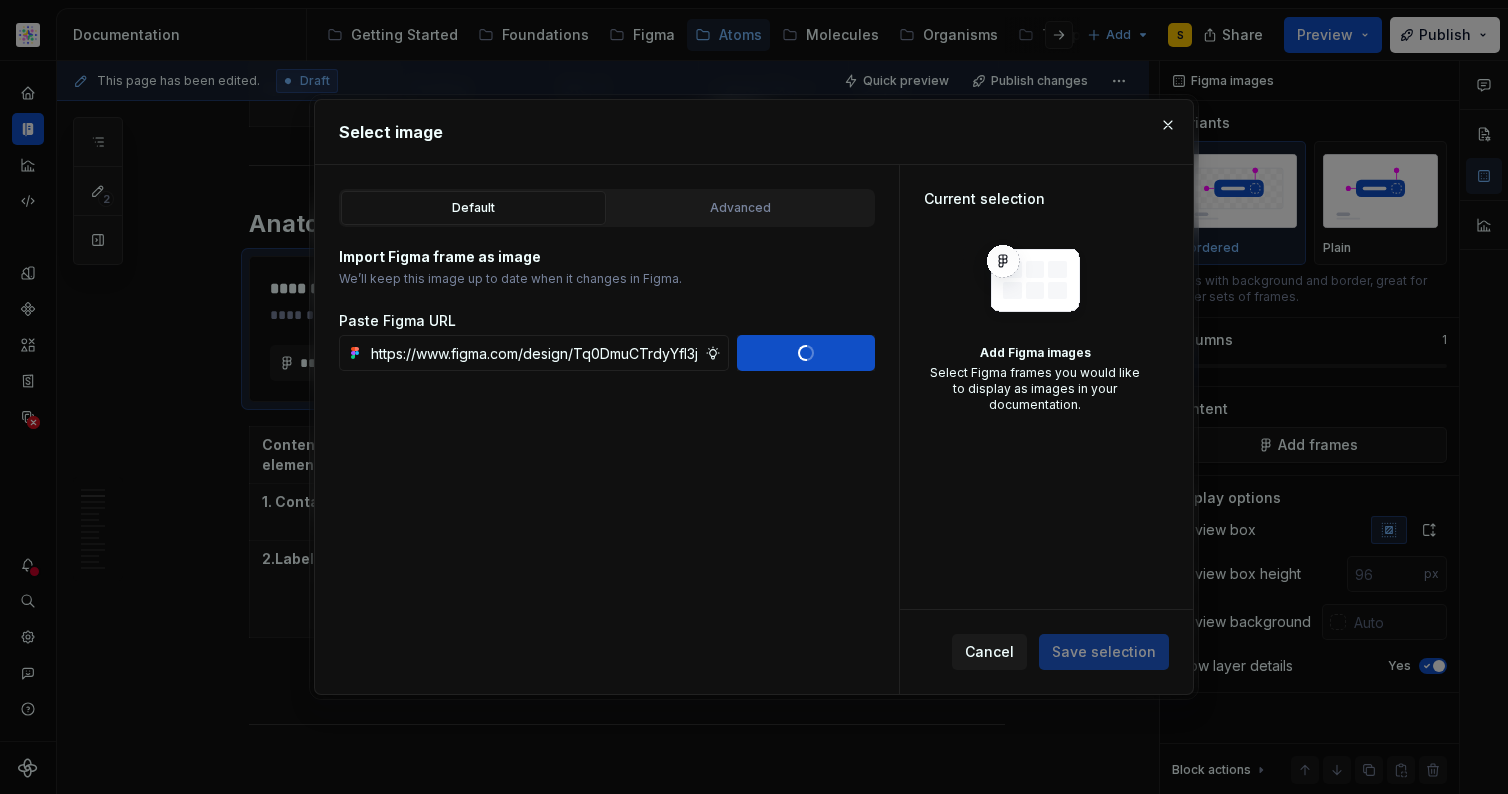 type 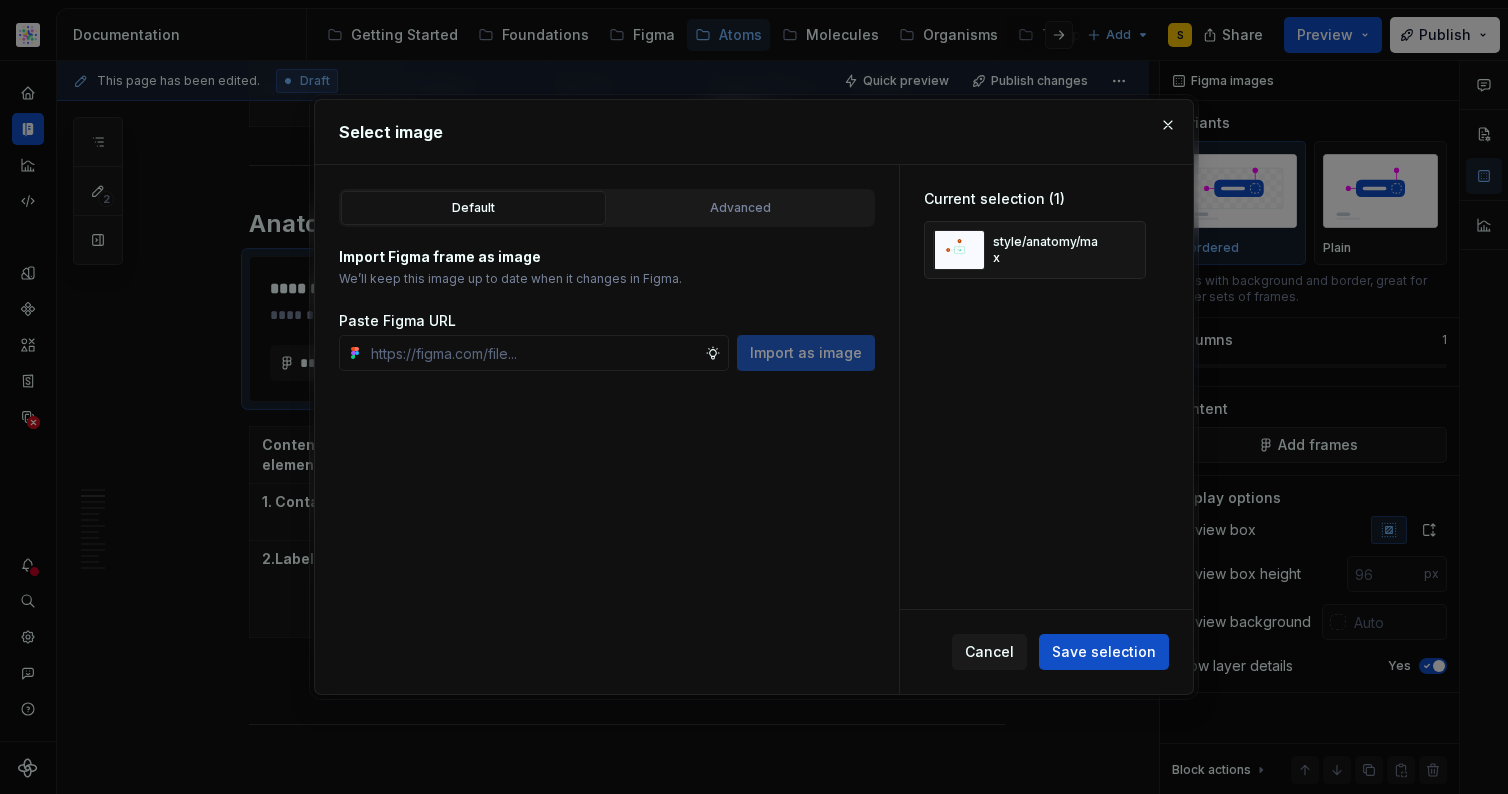 click on "Save selection" at bounding box center (1104, 652) 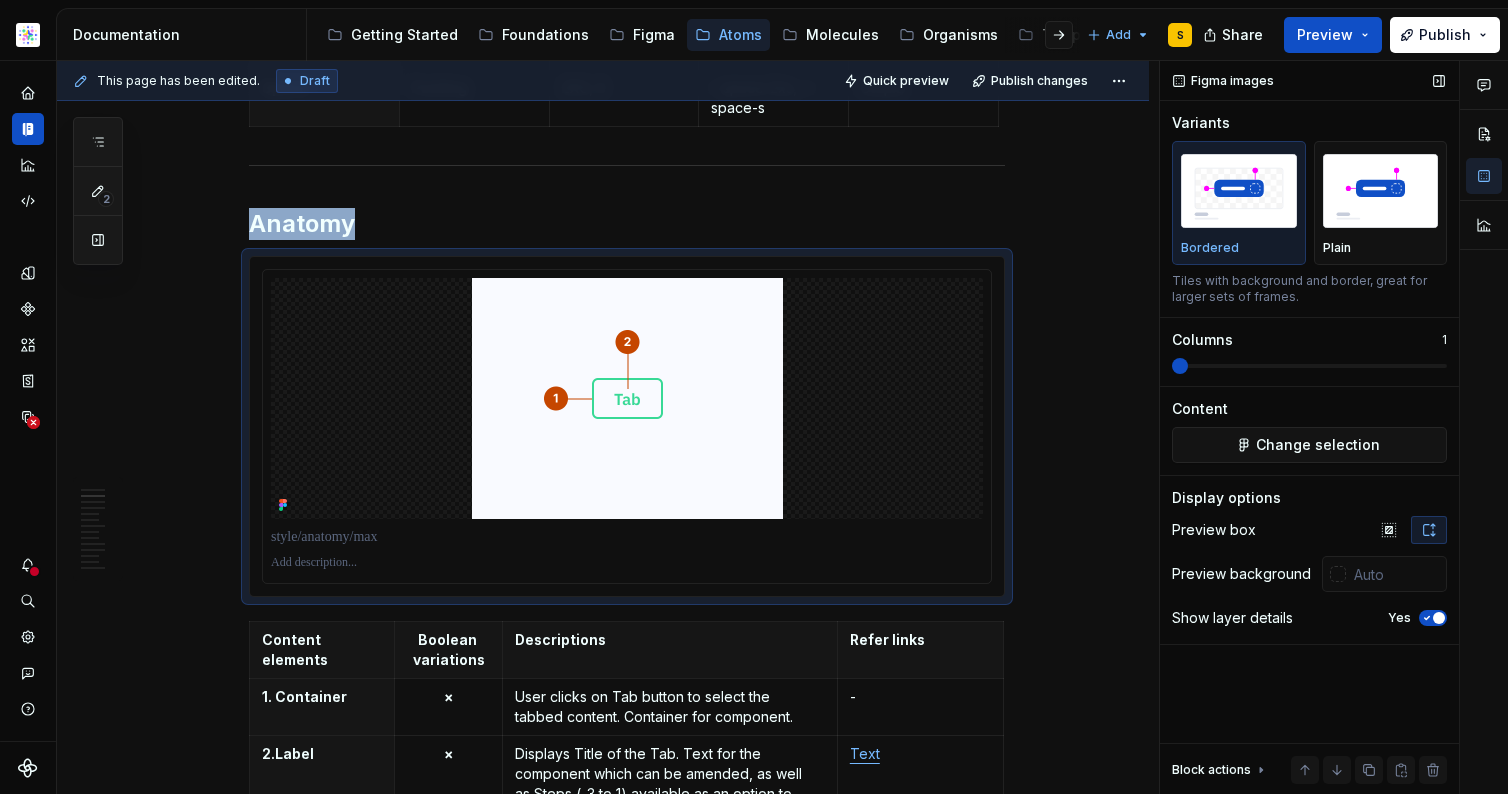 click at bounding box center (1439, 618) 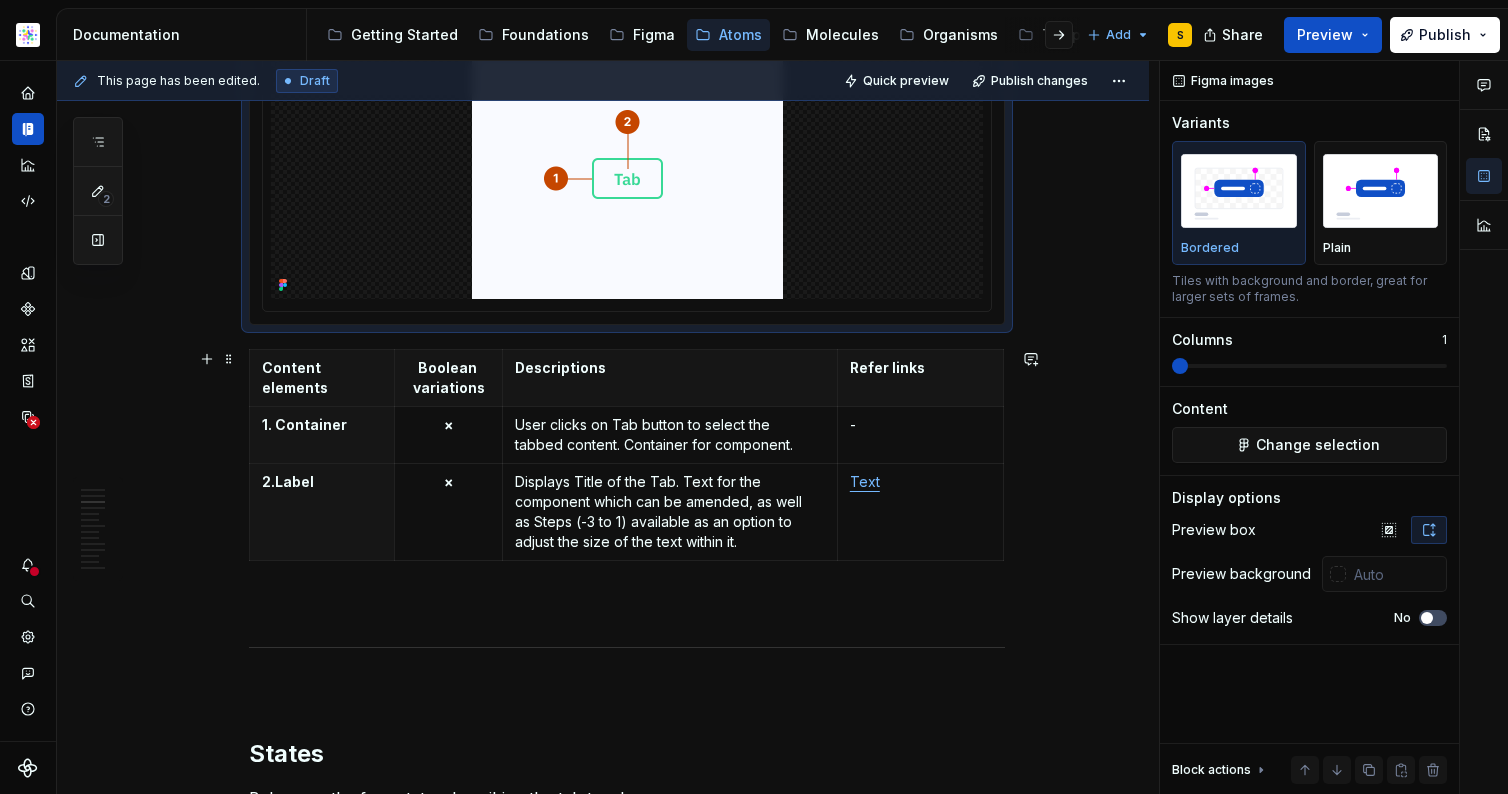 scroll, scrollTop: 1143, scrollLeft: 0, axis: vertical 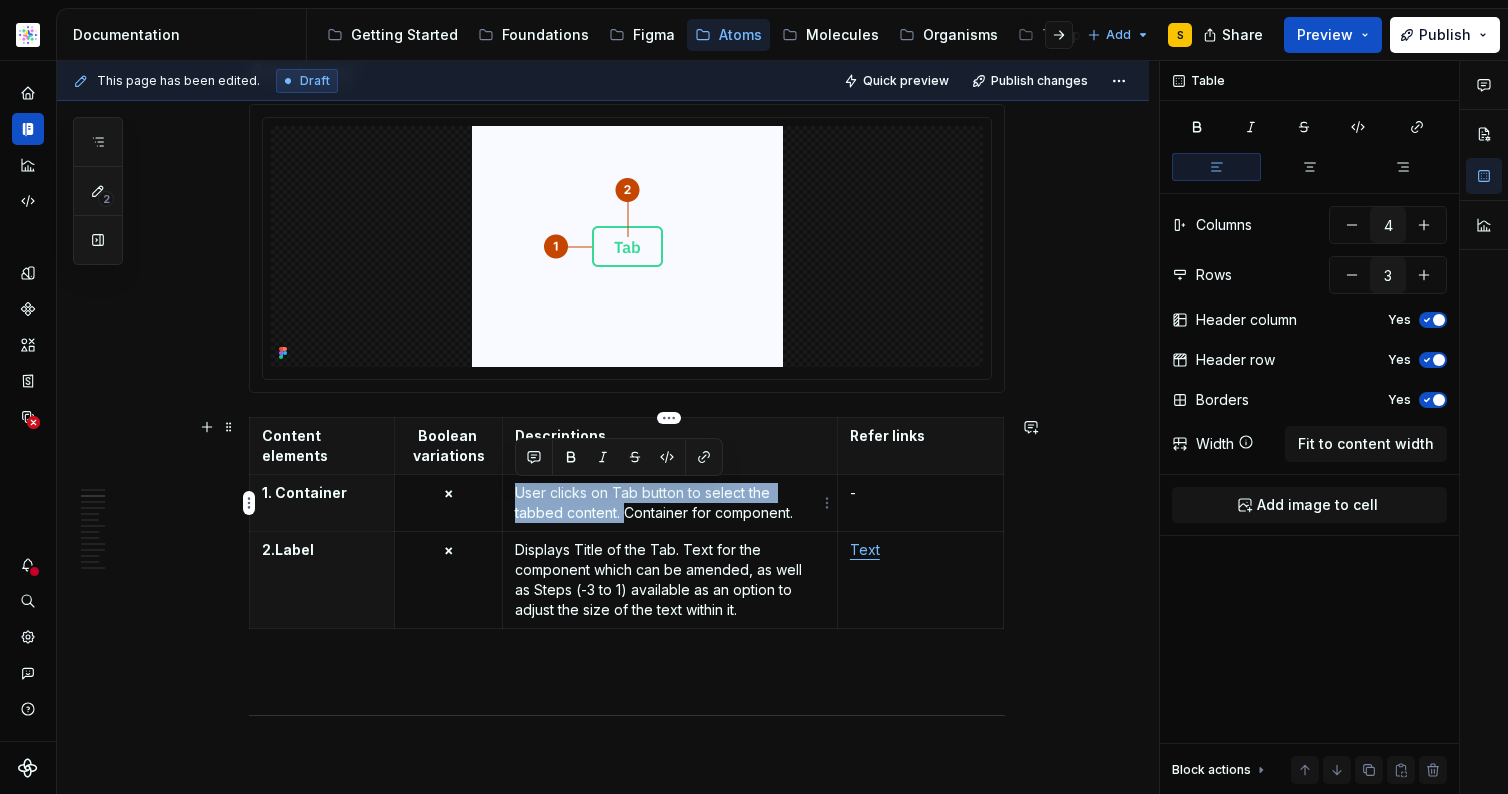 drag, startPoint x: 569, startPoint y: 508, endPoint x: 516, endPoint y: 493, distance: 55.081757 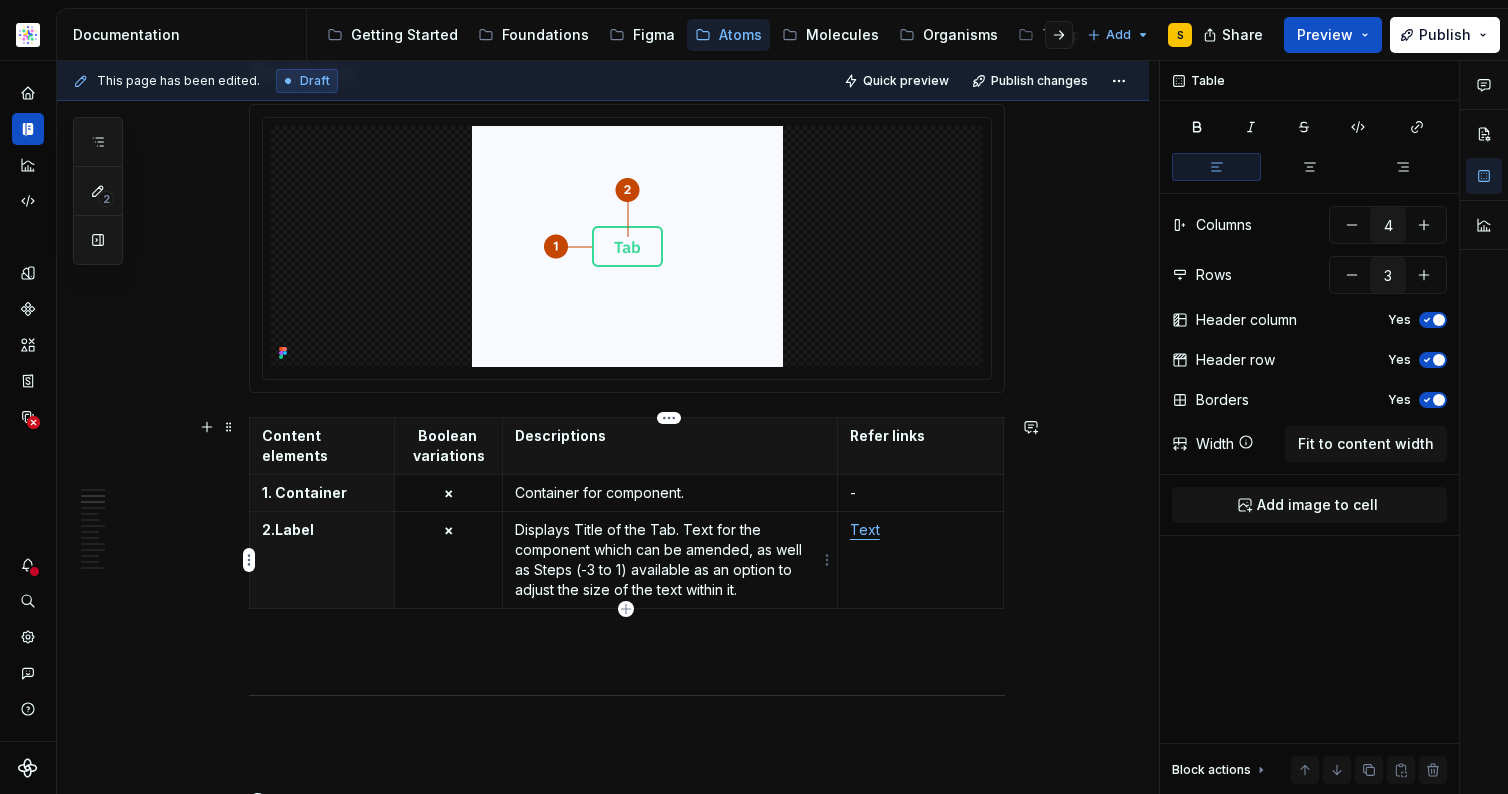 click on "Displays Title of the Tab. Text for the component which can be amended, as well as Steps (-3 to 1) available as an option to adjust the size of the text within it." at bounding box center [670, 560] 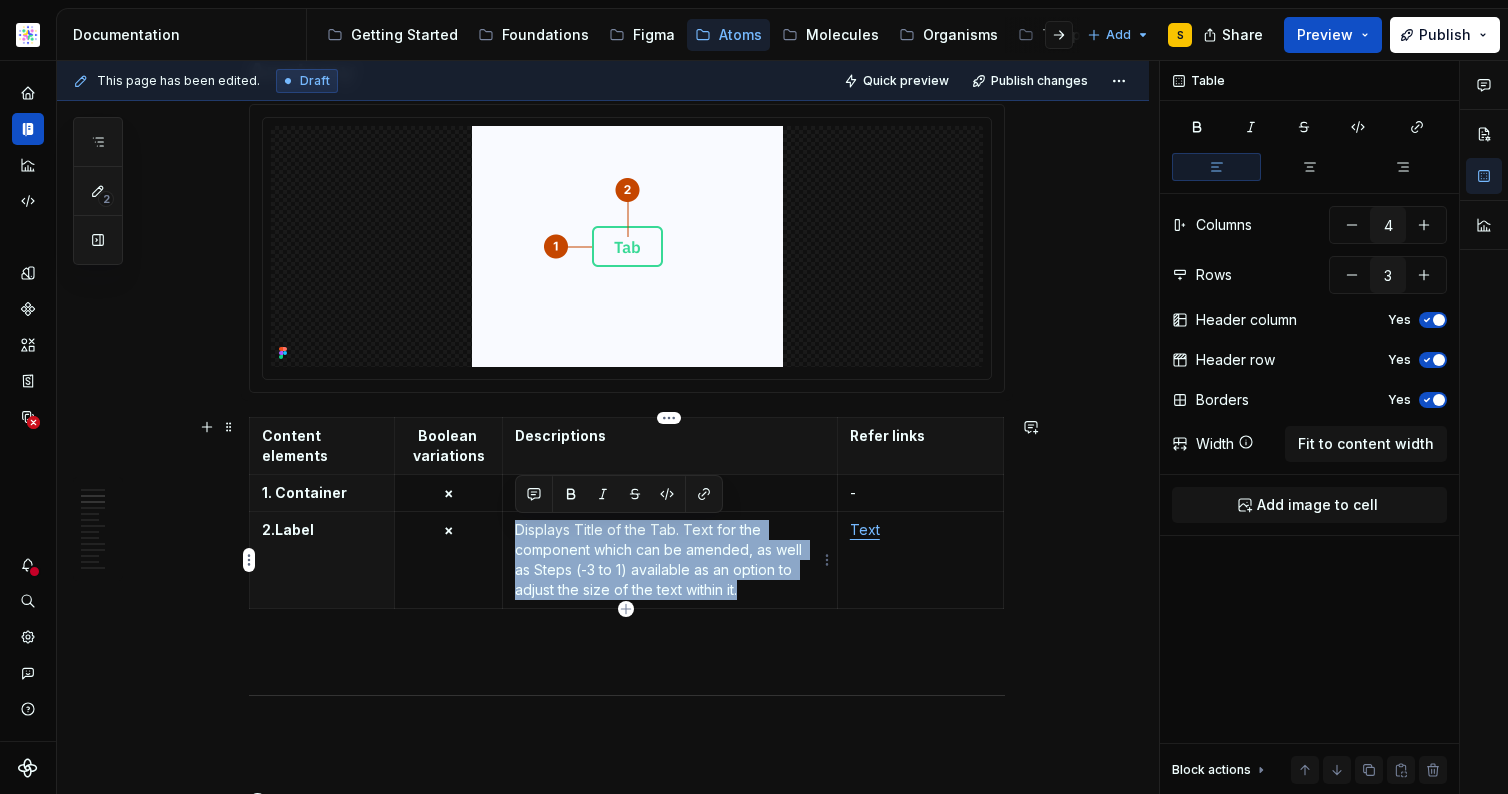 drag, startPoint x: 667, startPoint y: 581, endPoint x: 520, endPoint y: 509, distance: 163.68567 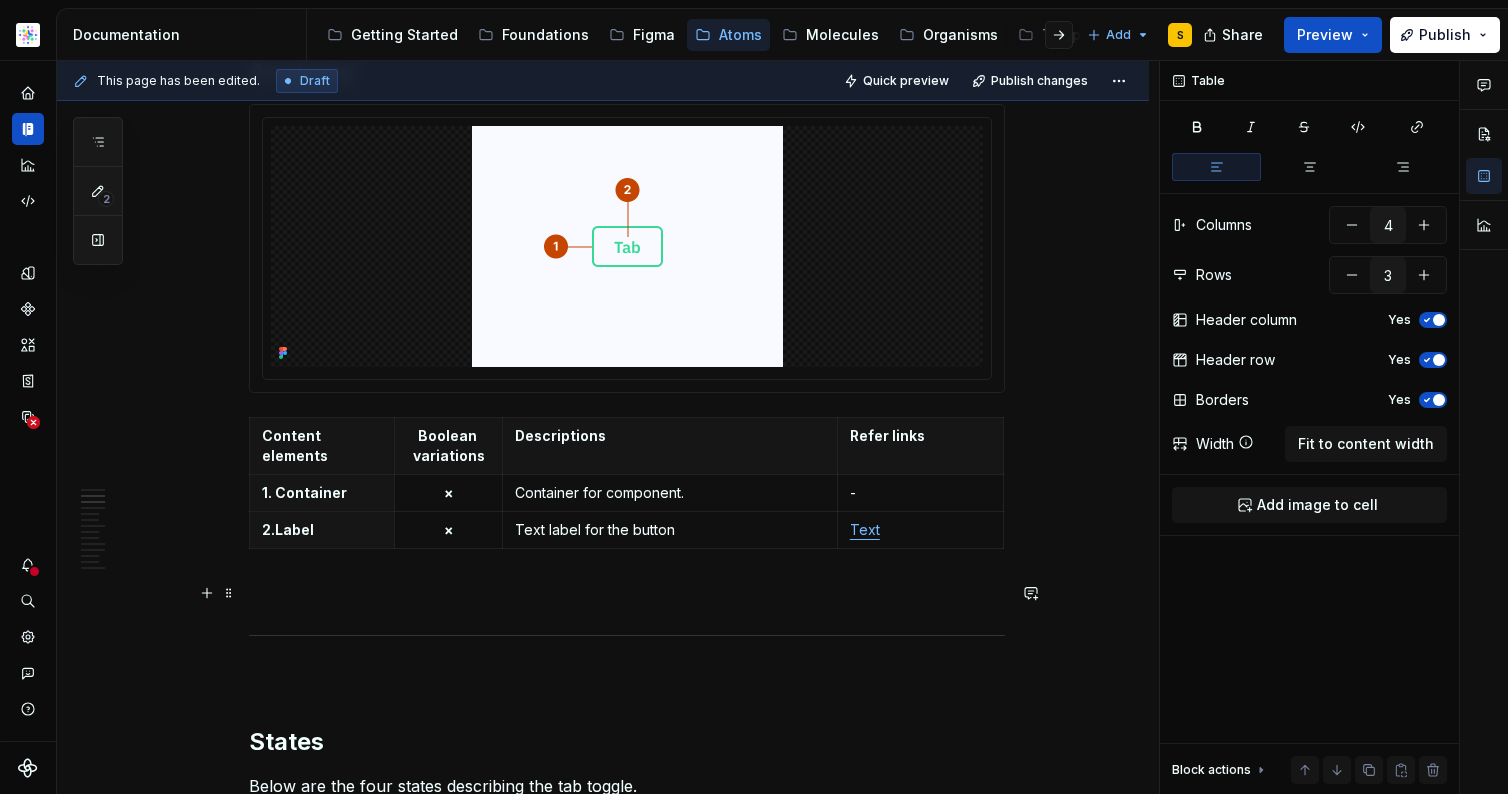 click at bounding box center [627, 593] 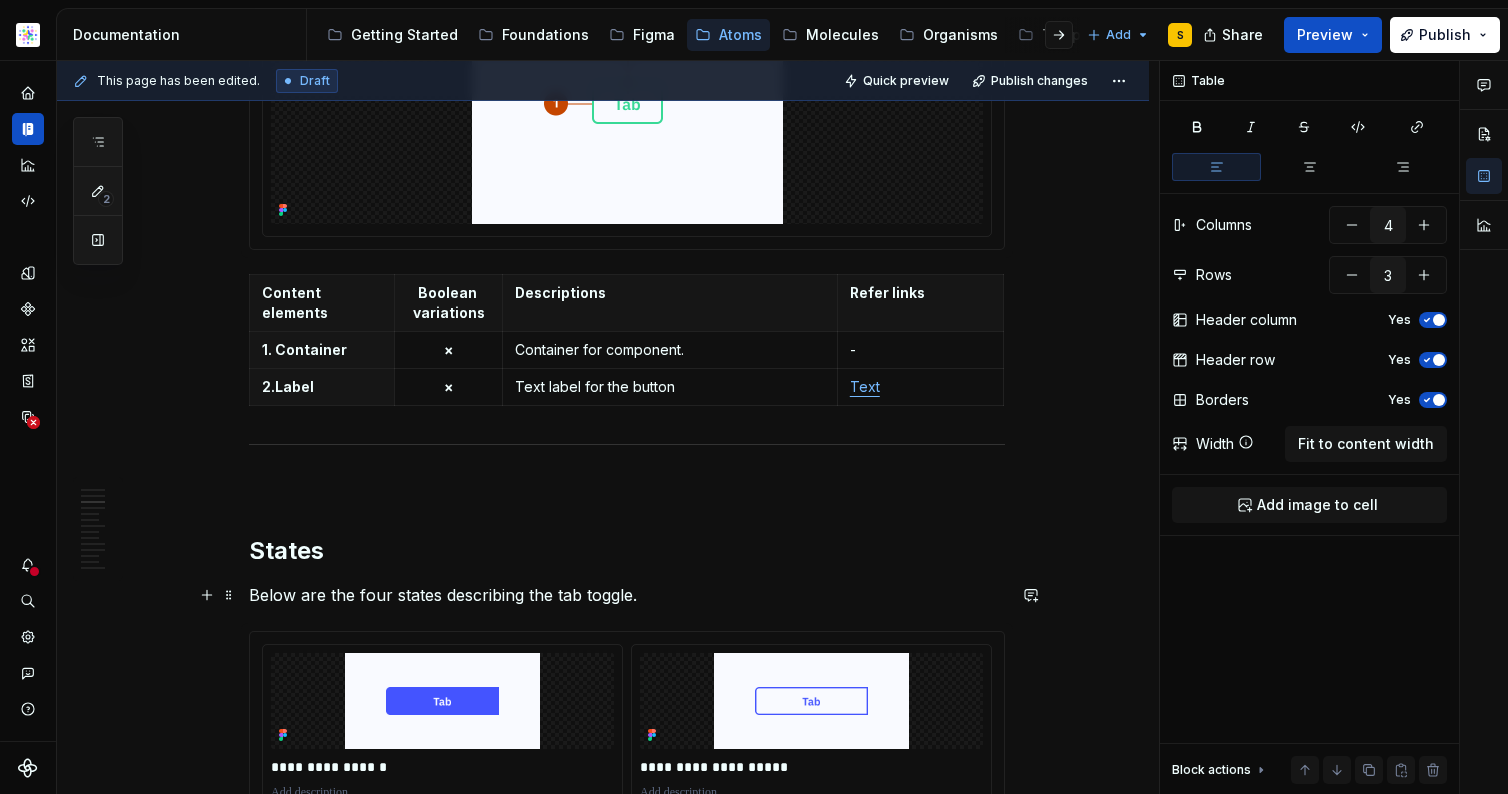 scroll, scrollTop: 1291, scrollLeft: 0, axis: vertical 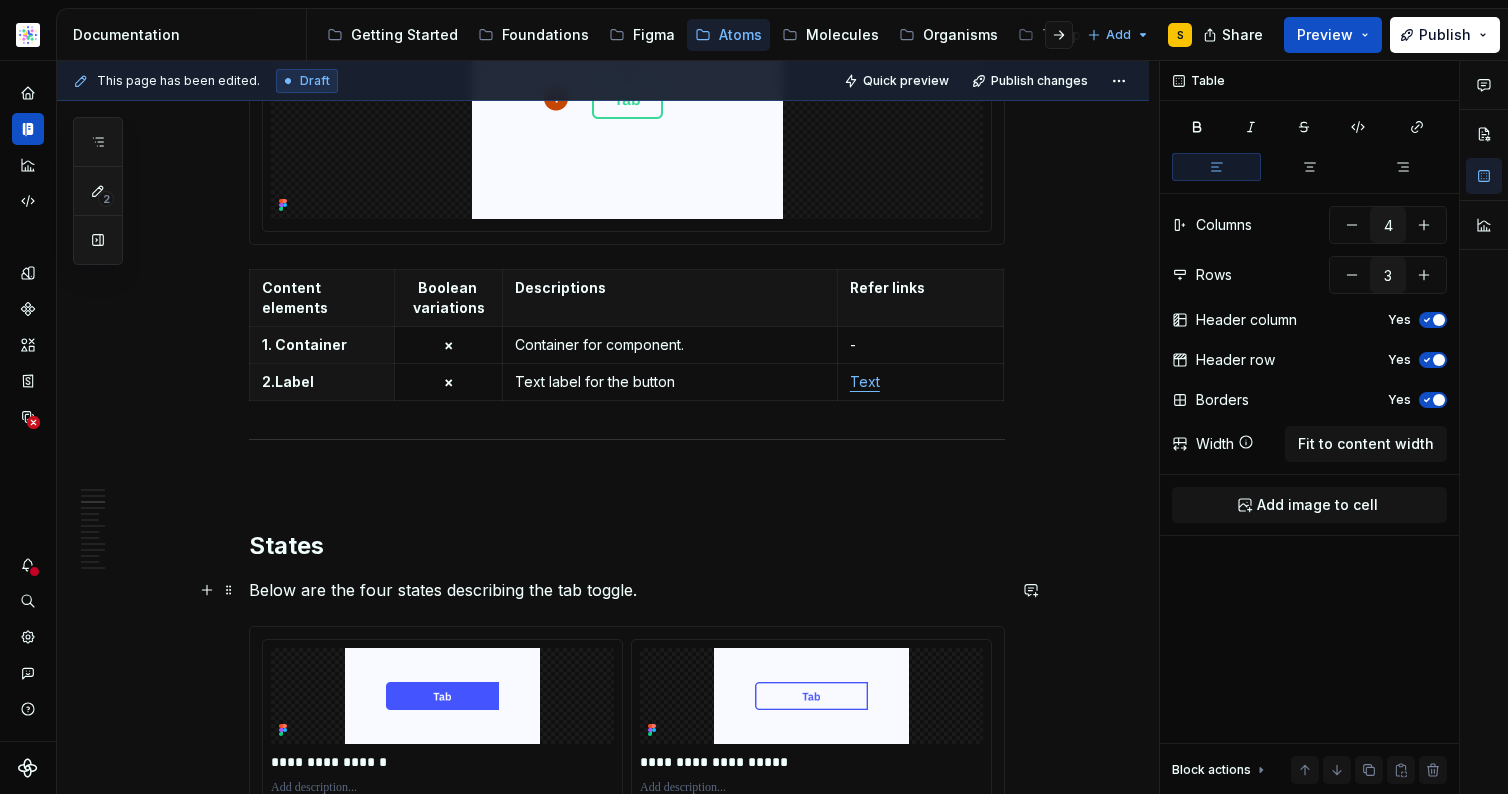click on "**********" at bounding box center [627, 2660] 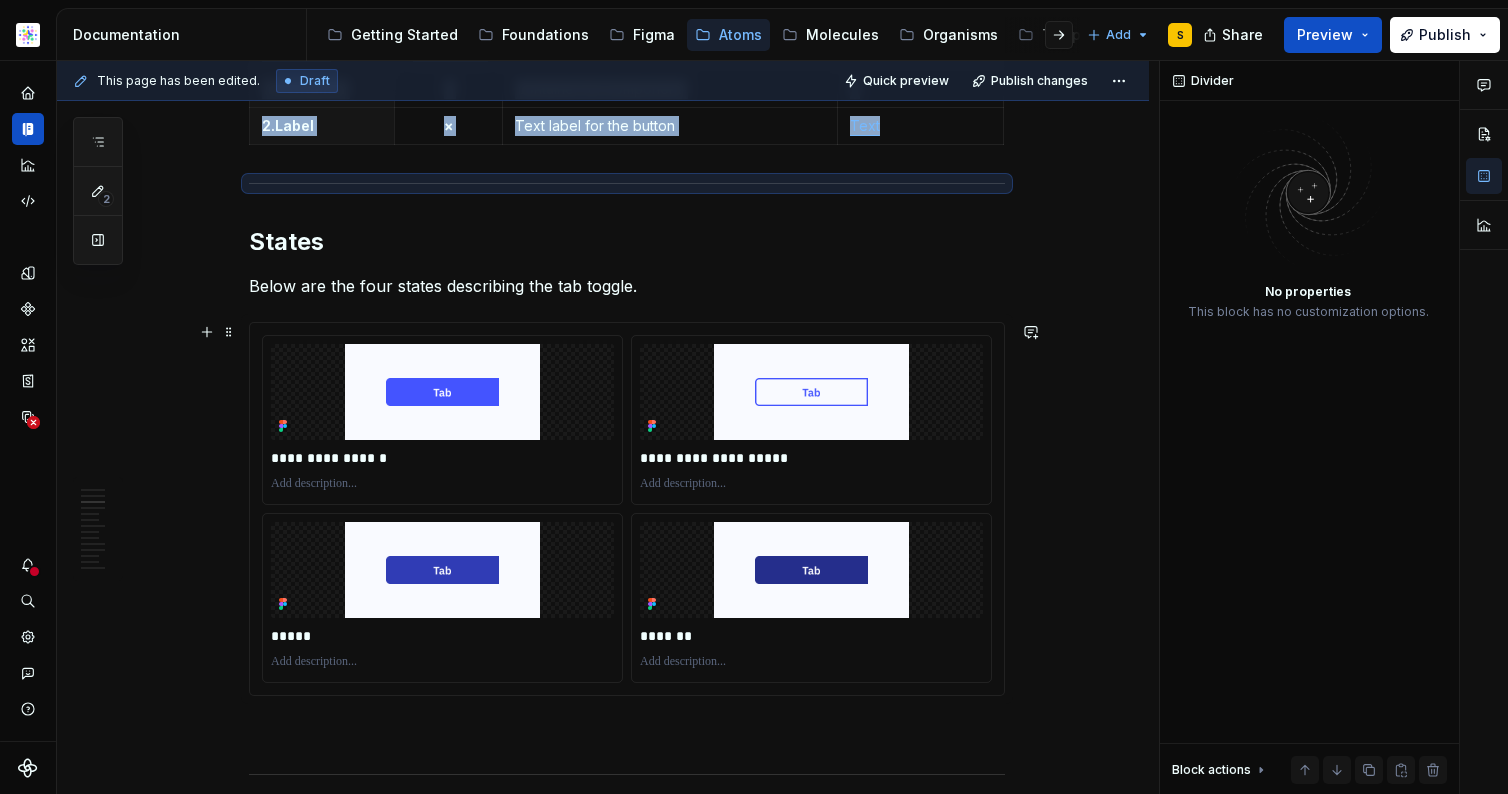 scroll, scrollTop: 1575, scrollLeft: 0, axis: vertical 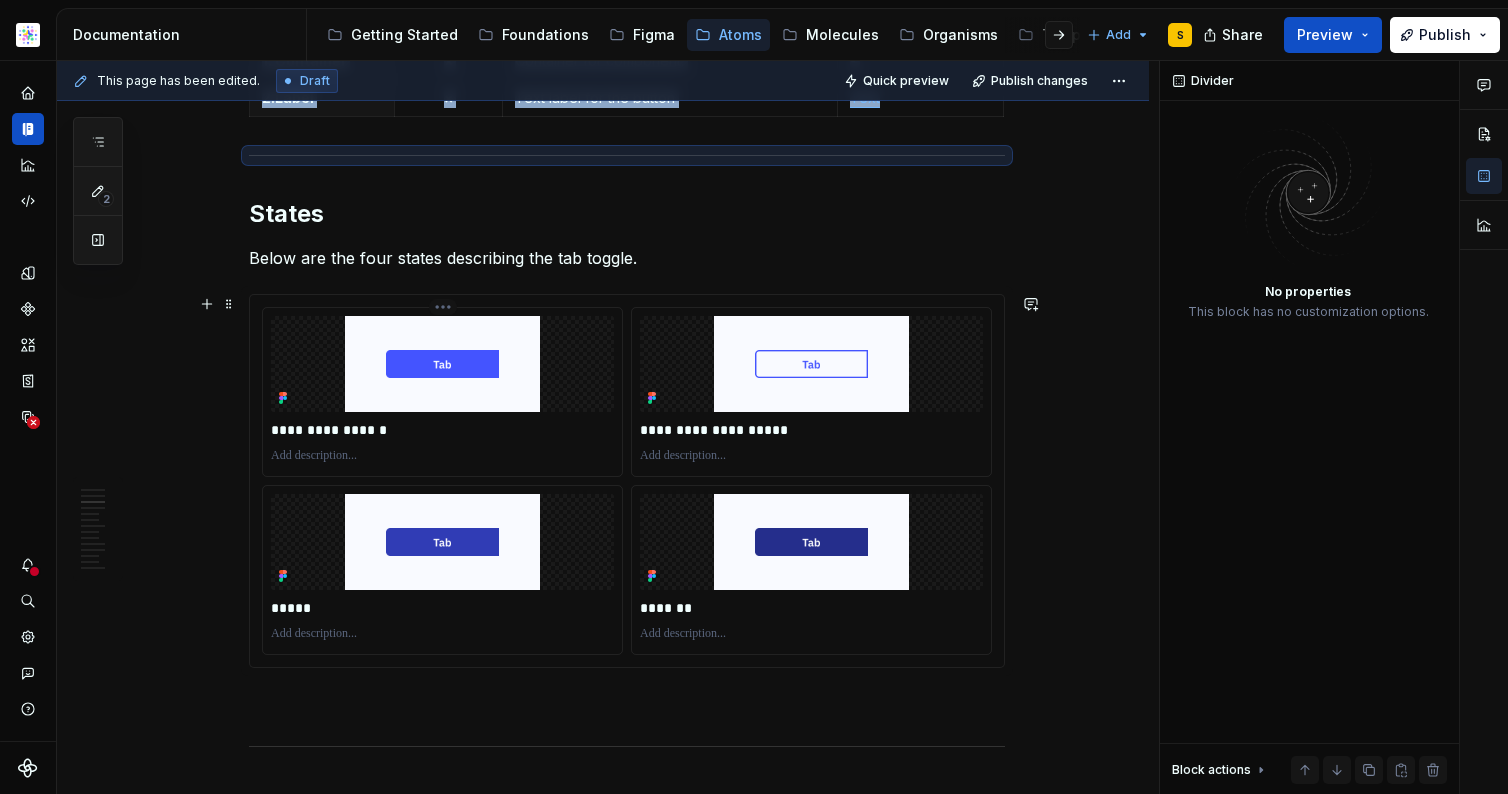 click at bounding box center (442, 364) 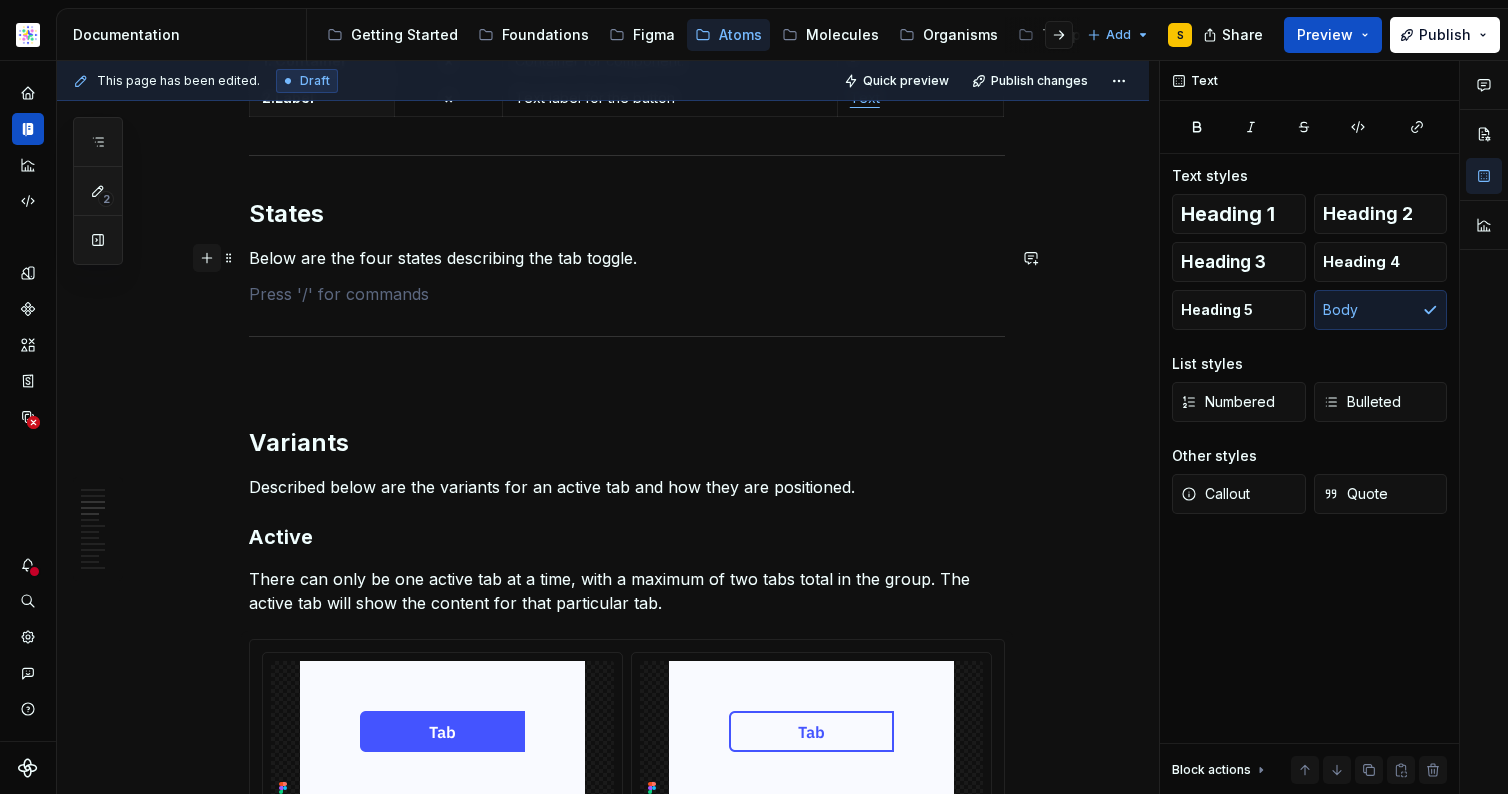 click at bounding box center [207, 258] 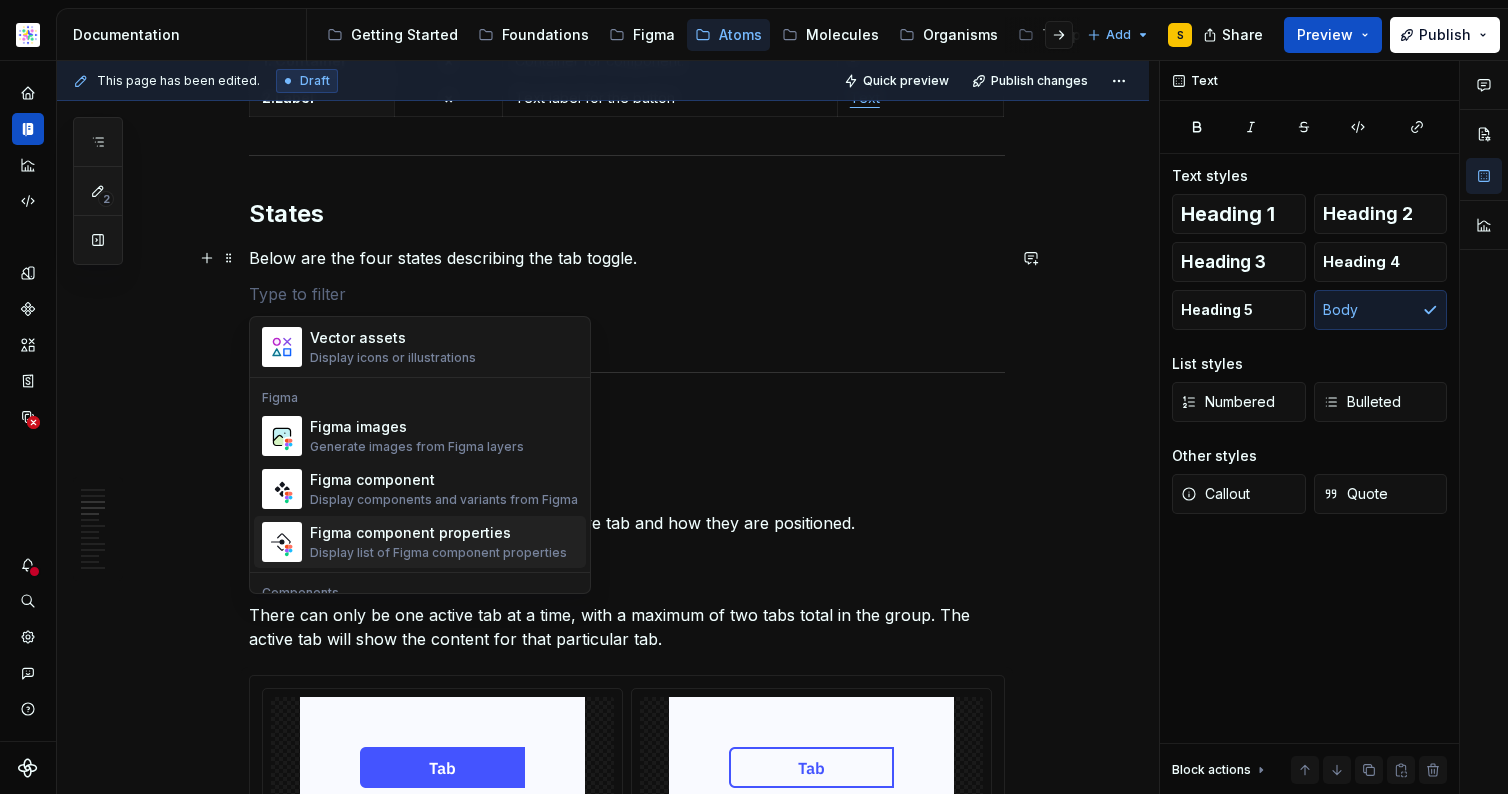 scroll, scrollTop: 1811, scrollLeft: 0, axis: vertical 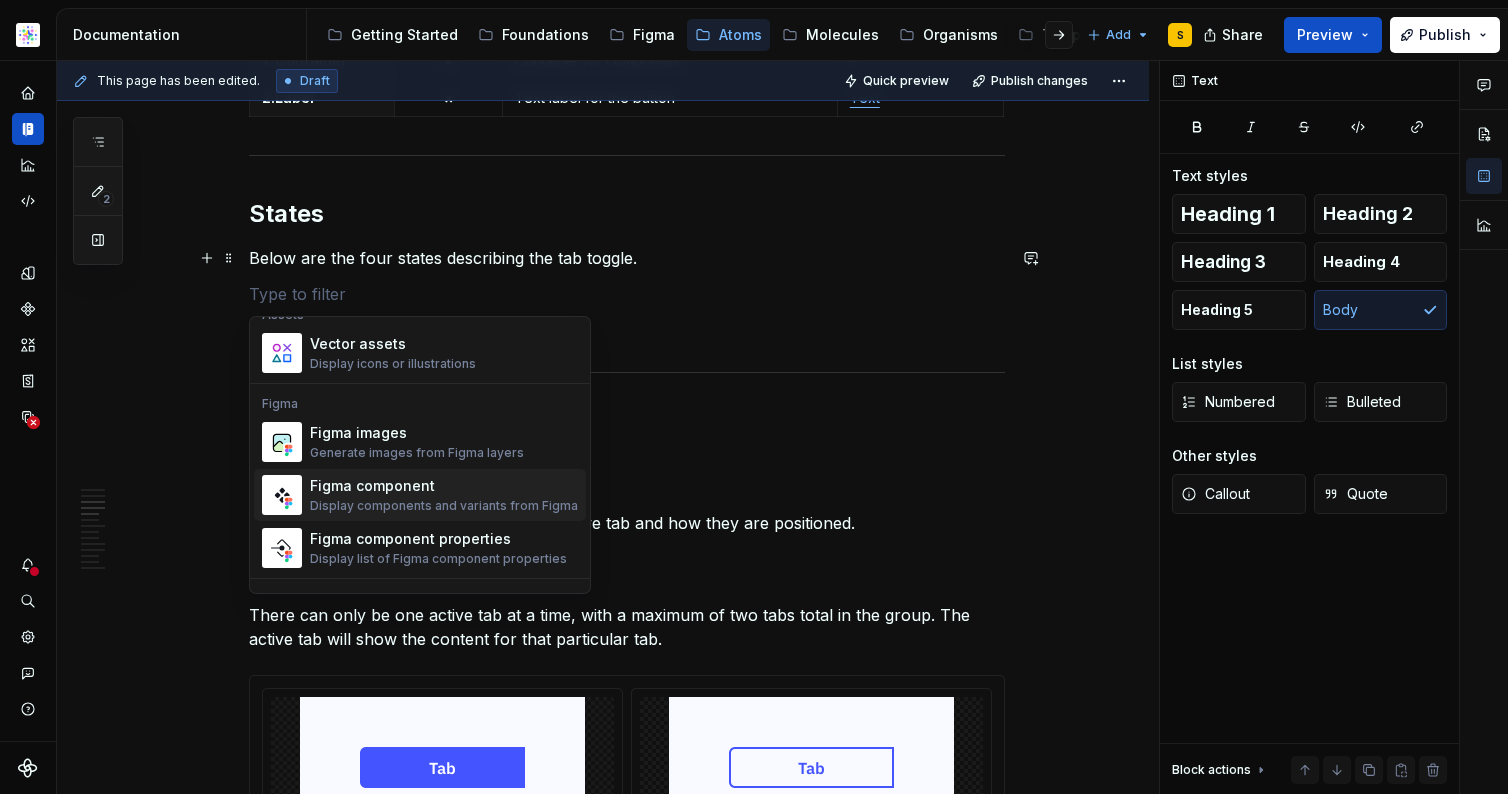 click on "Figma component" at bounding box center [444, 486] 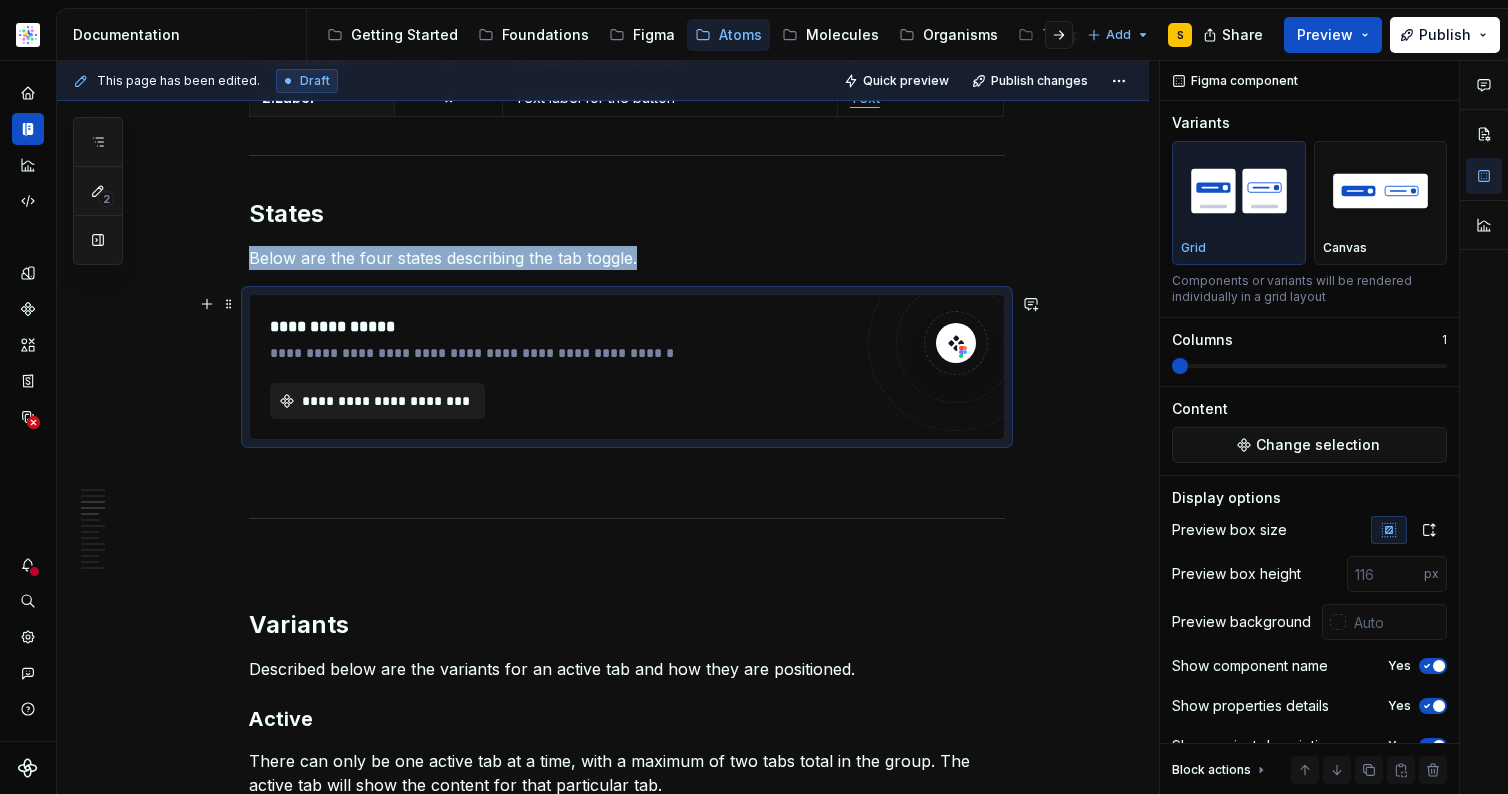 click on "**********" at bounding box center [385, 401] 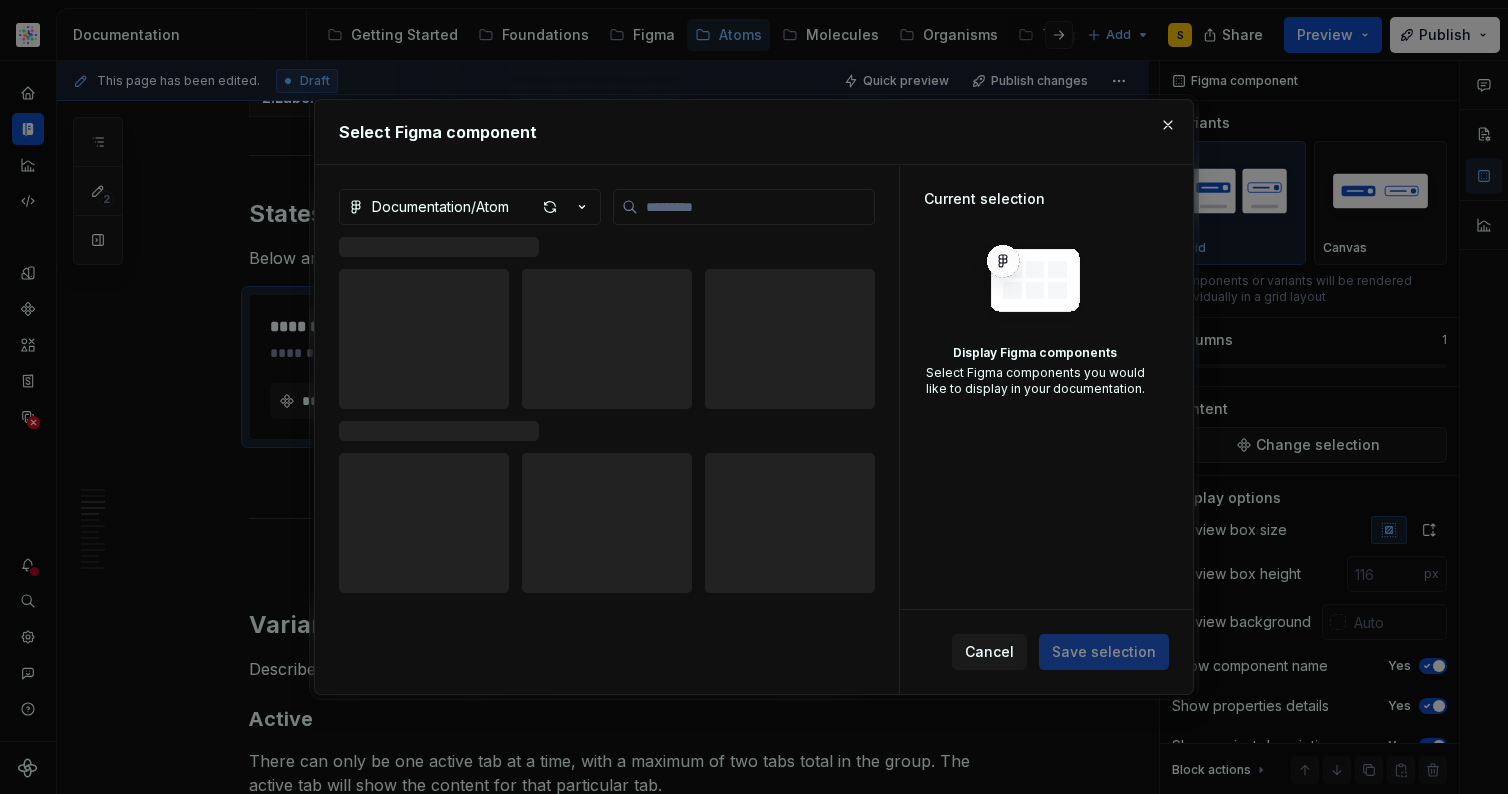 type on "*" 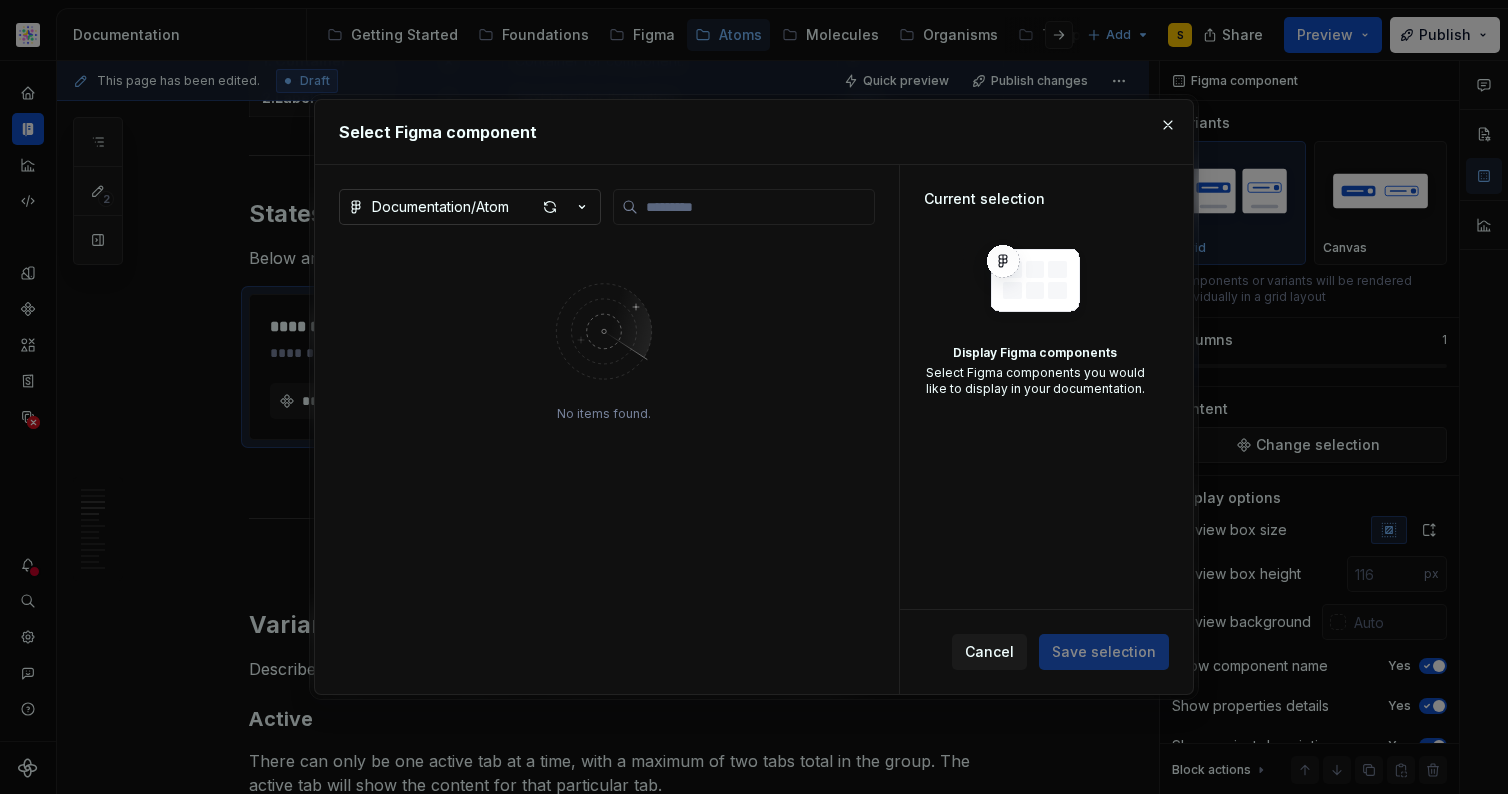 click 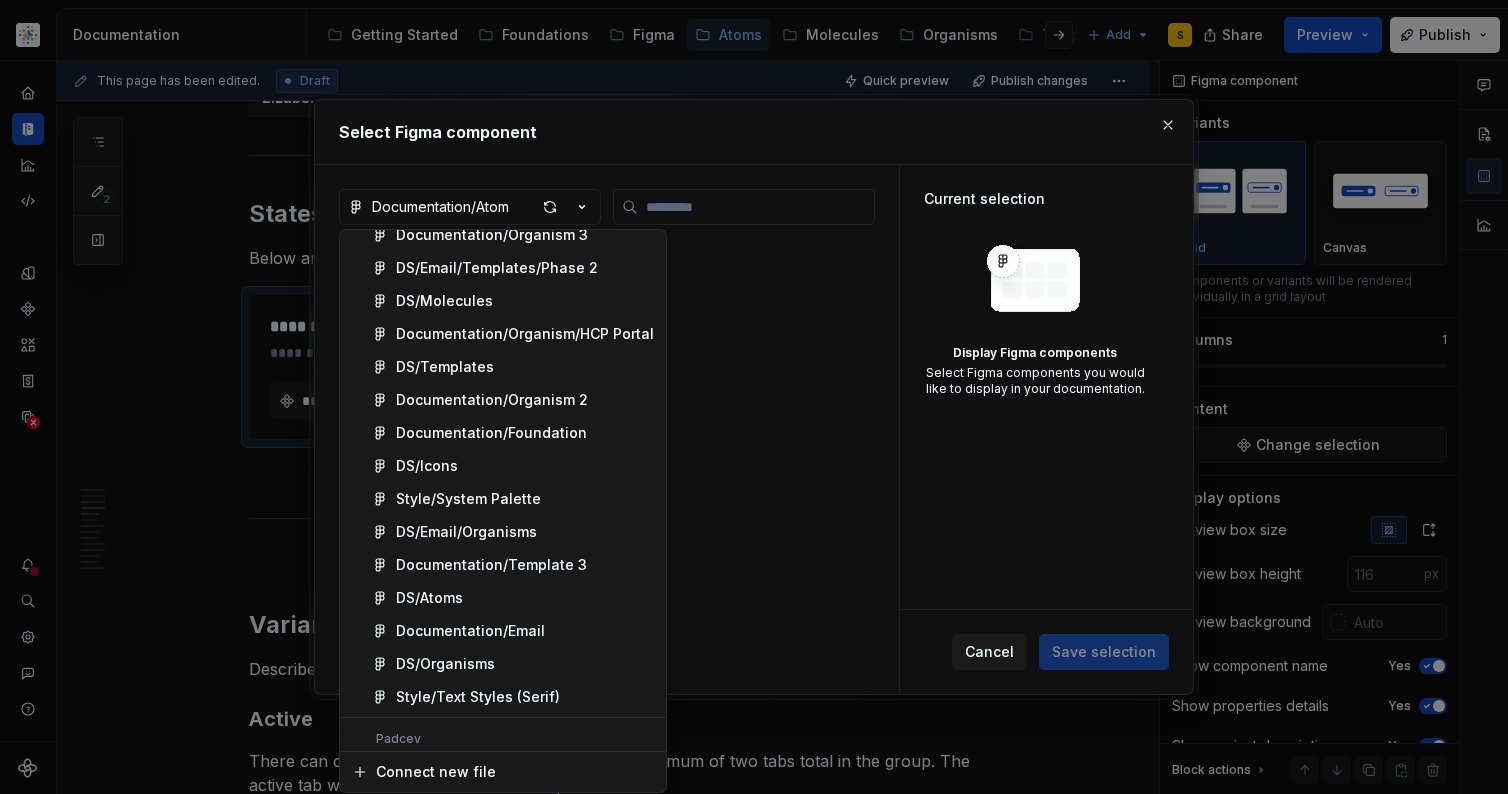 scroll, scrollTop: 574, scrollLeft: 0, axis: vertical 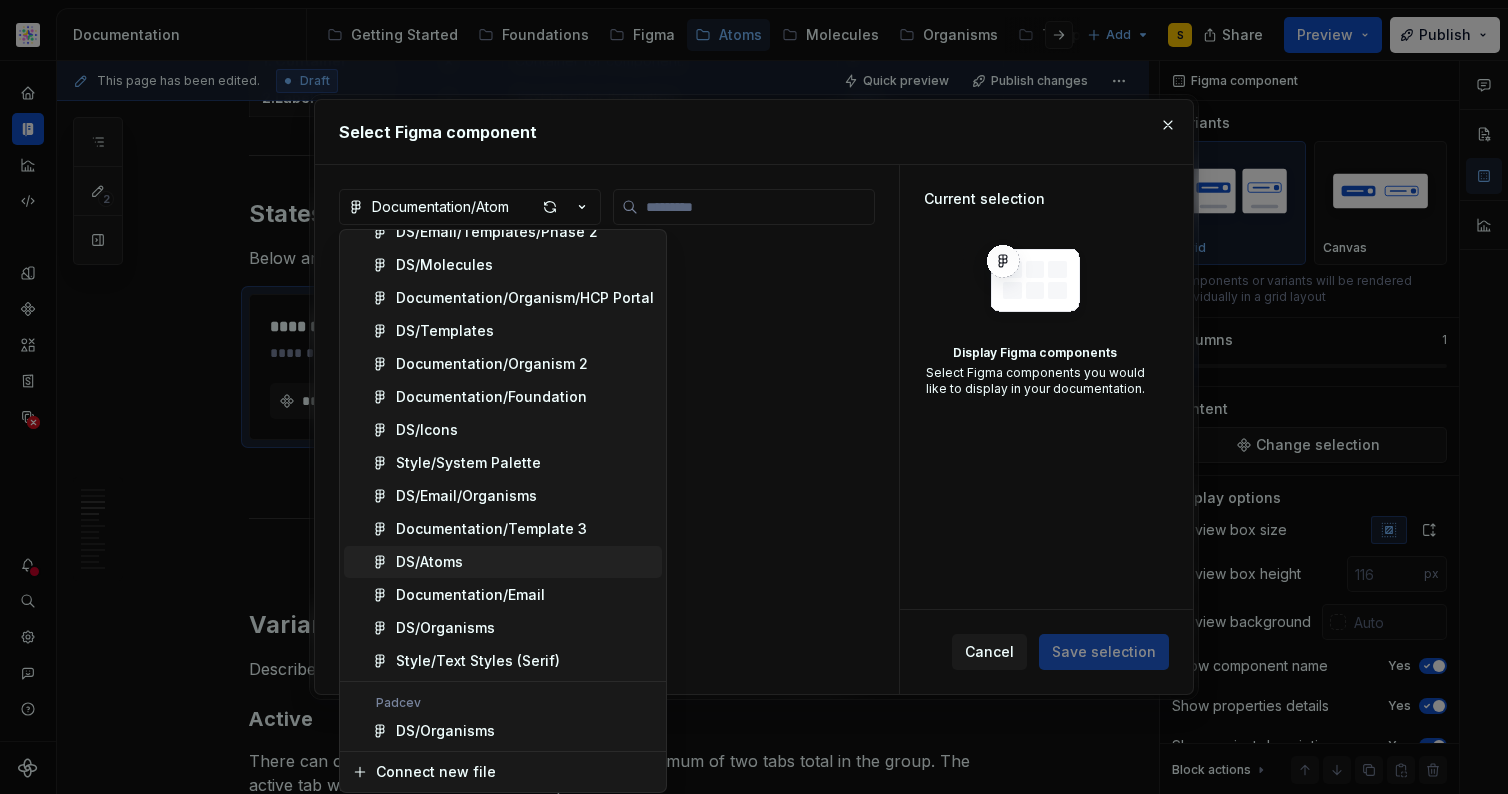 click on "DS/Atoms" at bounding box center [429, 562] 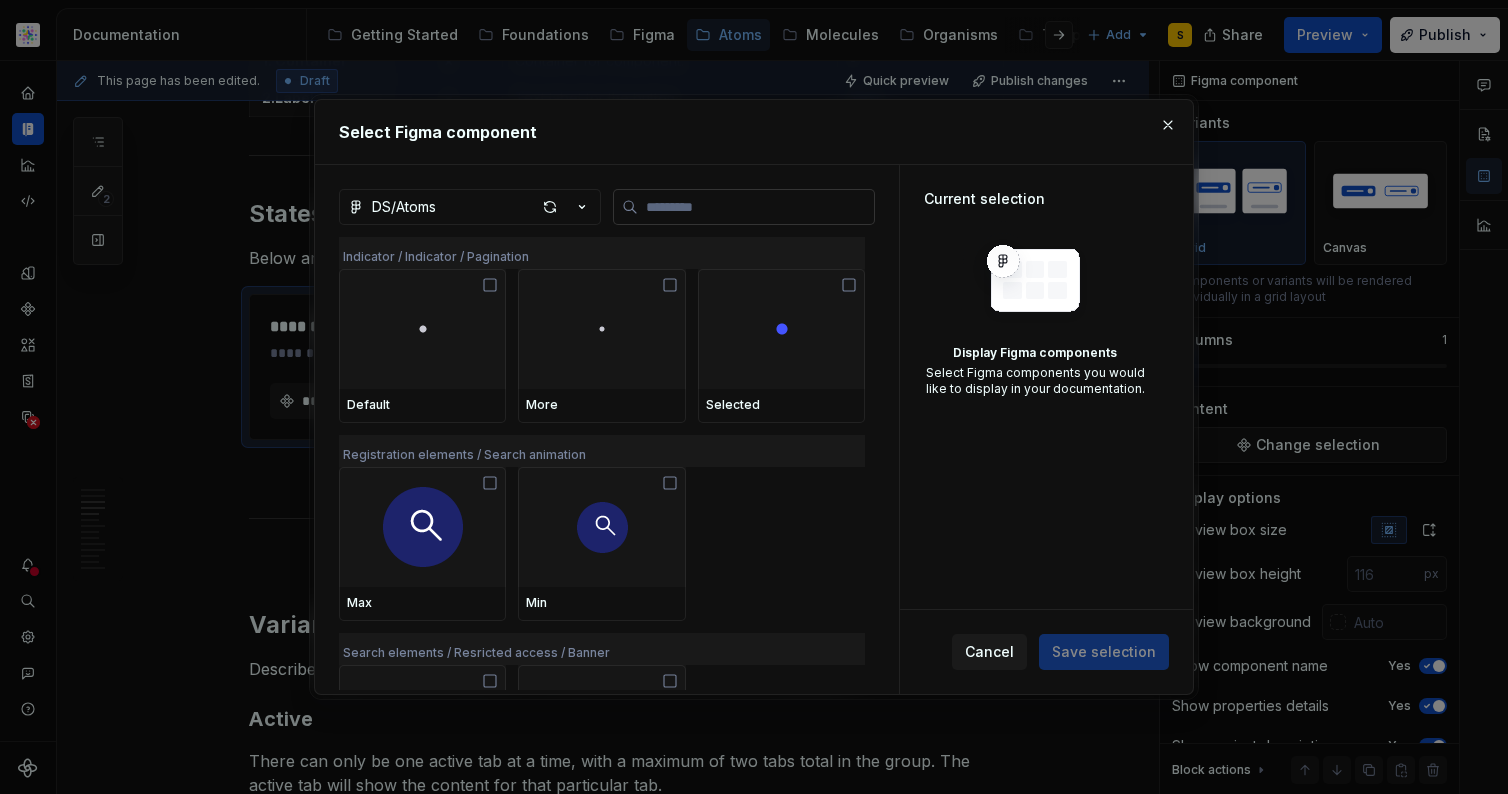 click at bounding box center [756, 207] 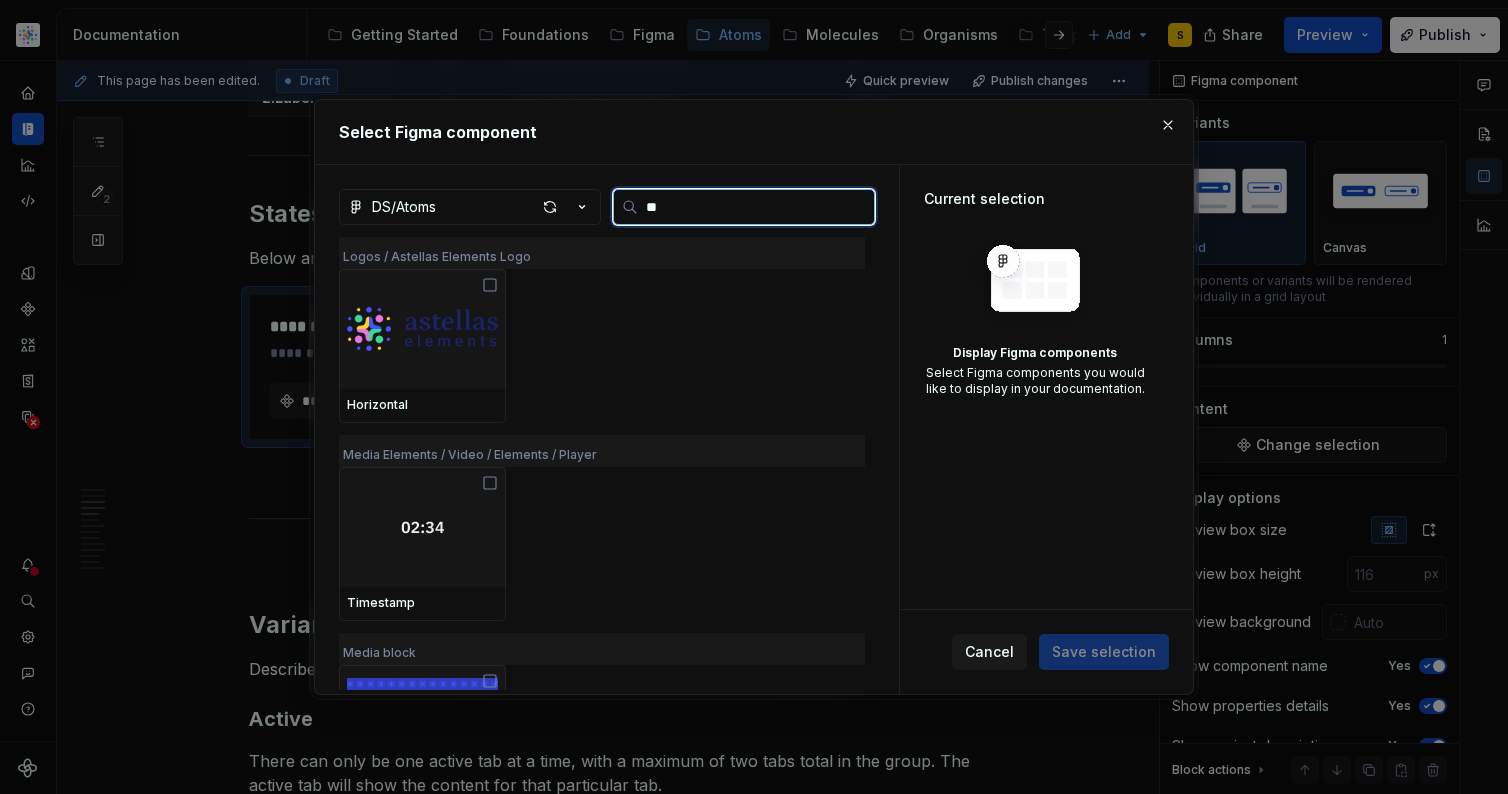 type on "***" 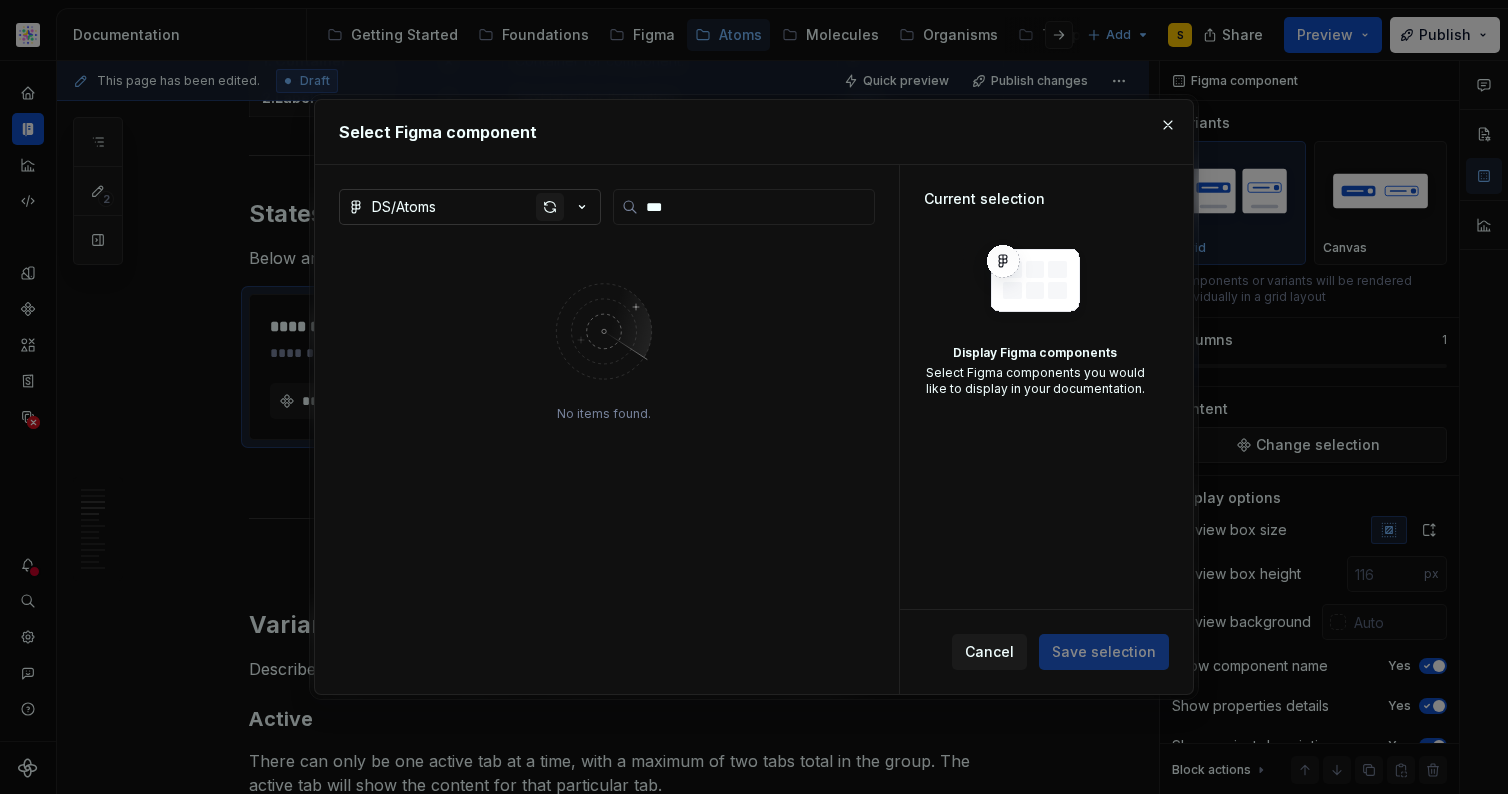 click at bounding box center (550, 207) 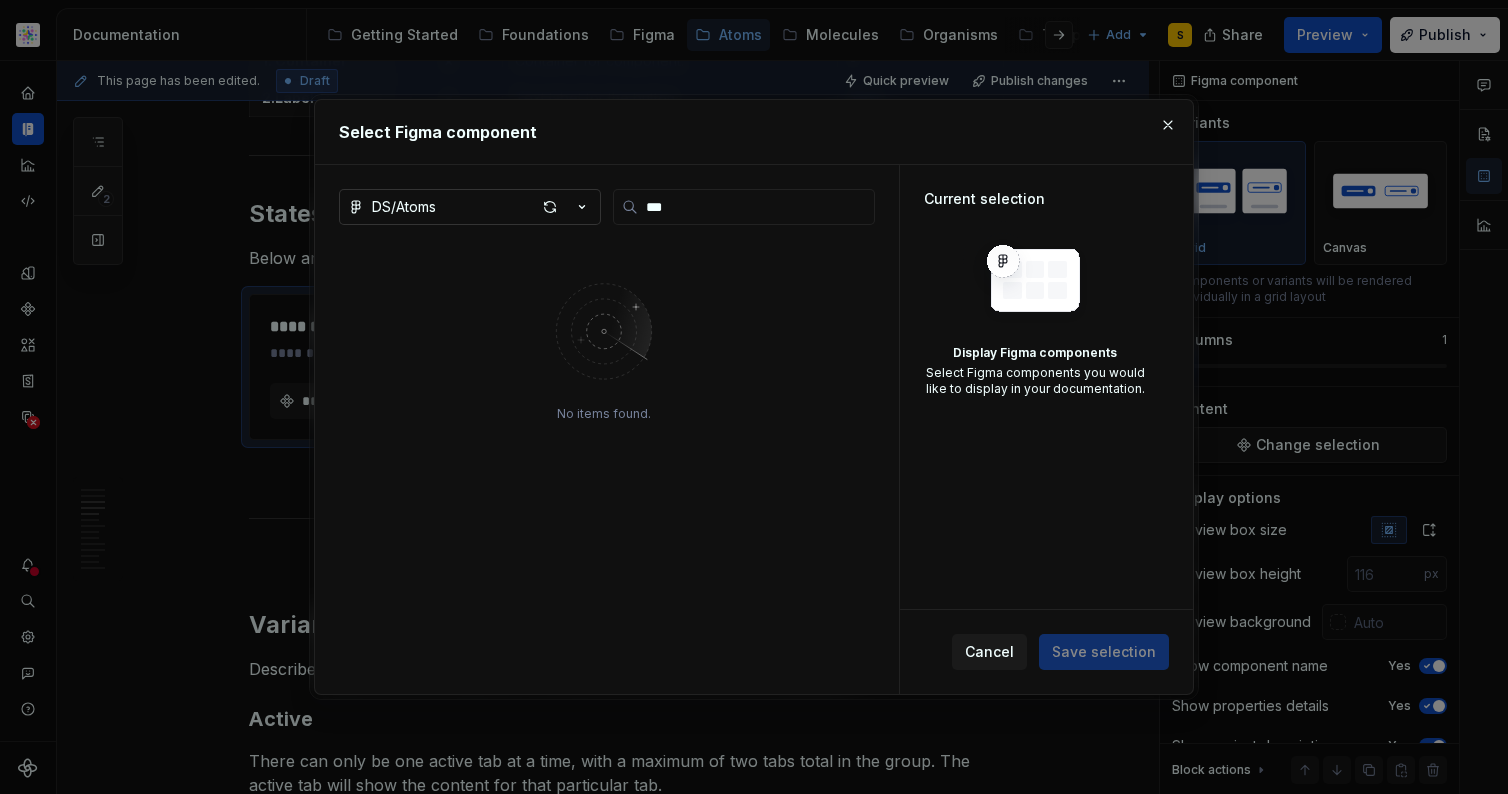 type on "*" 